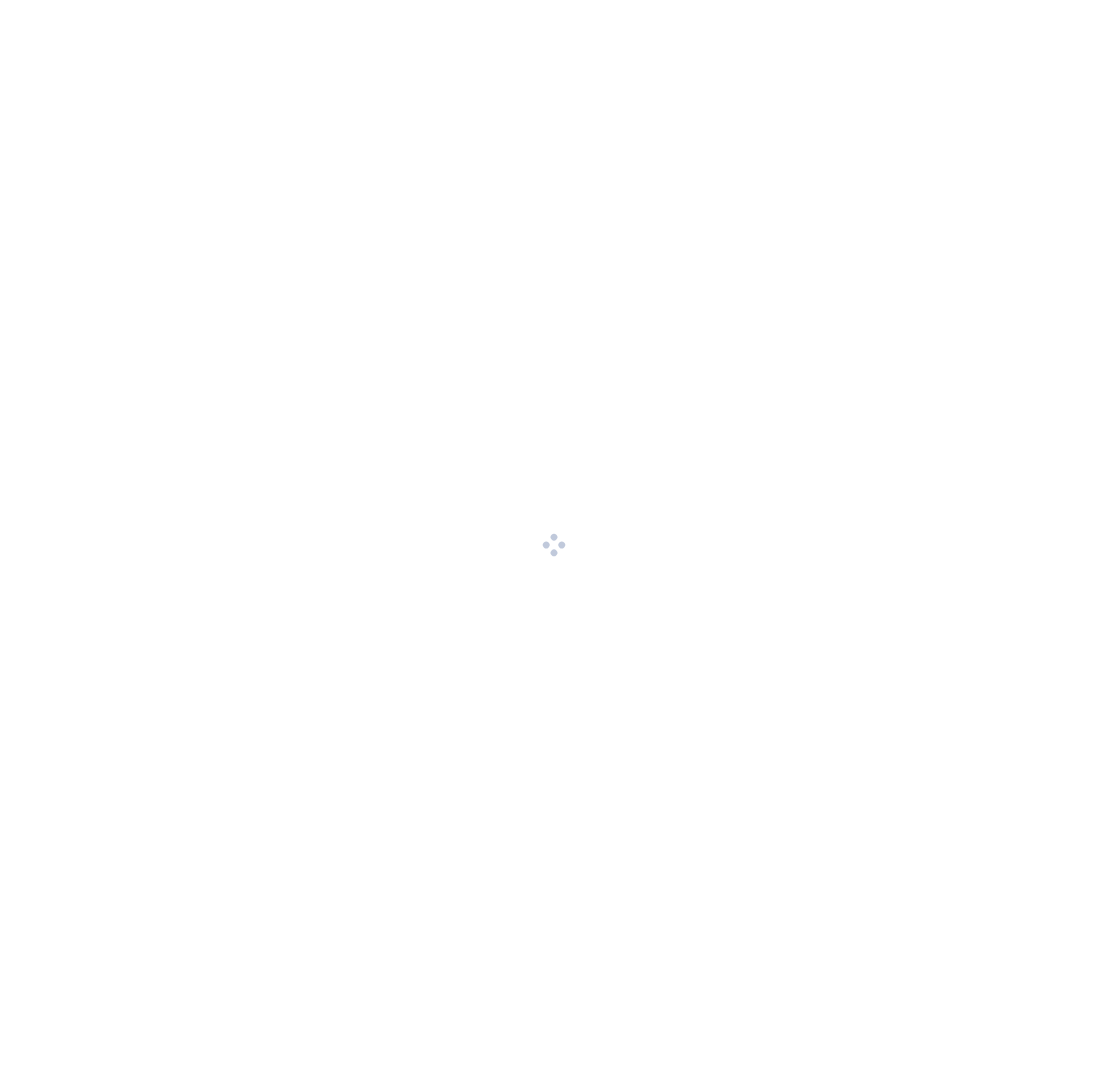 scroll, scrollTop: 0, scrollLeft: 0, axis: both 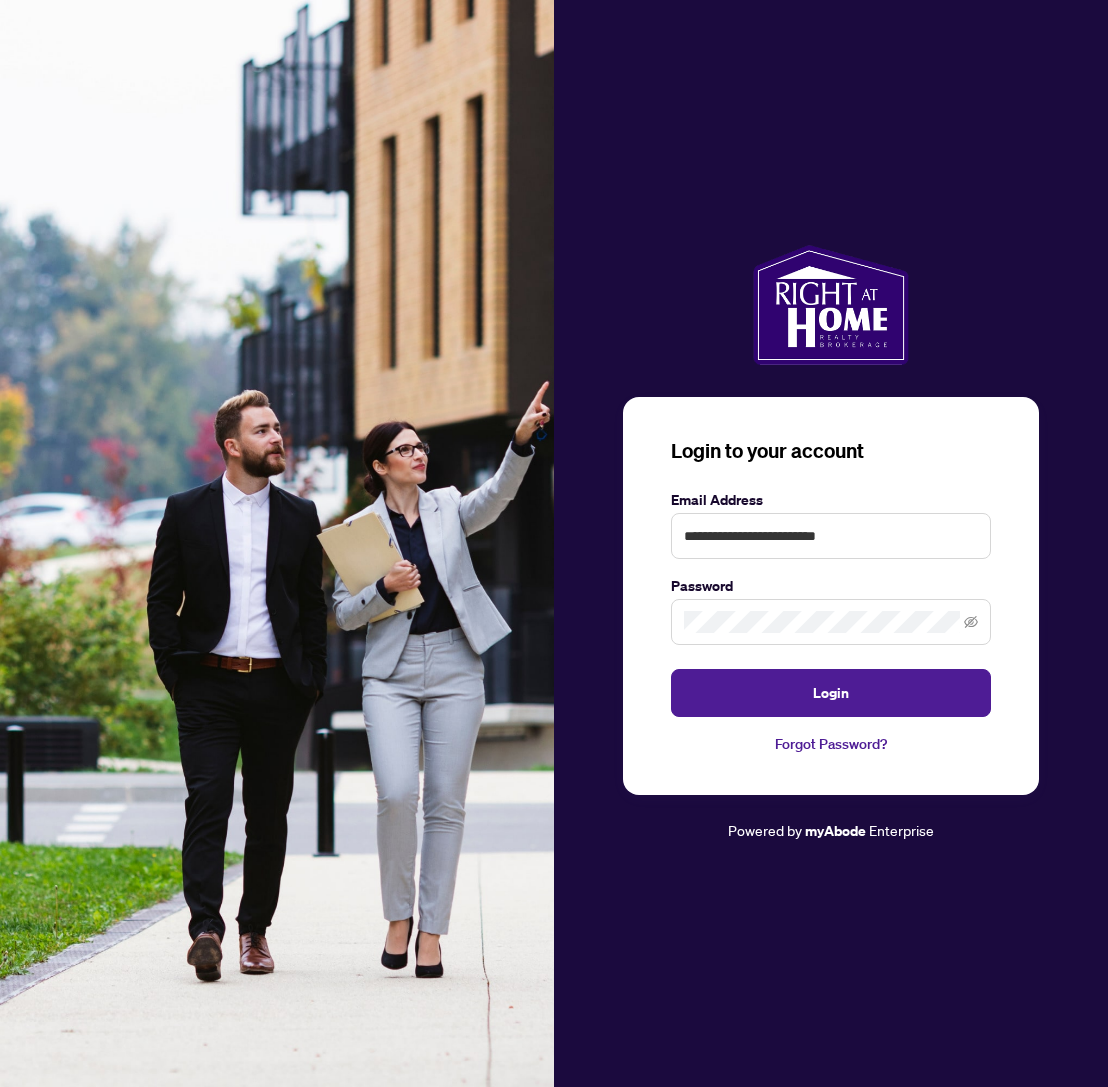 type on "**********" 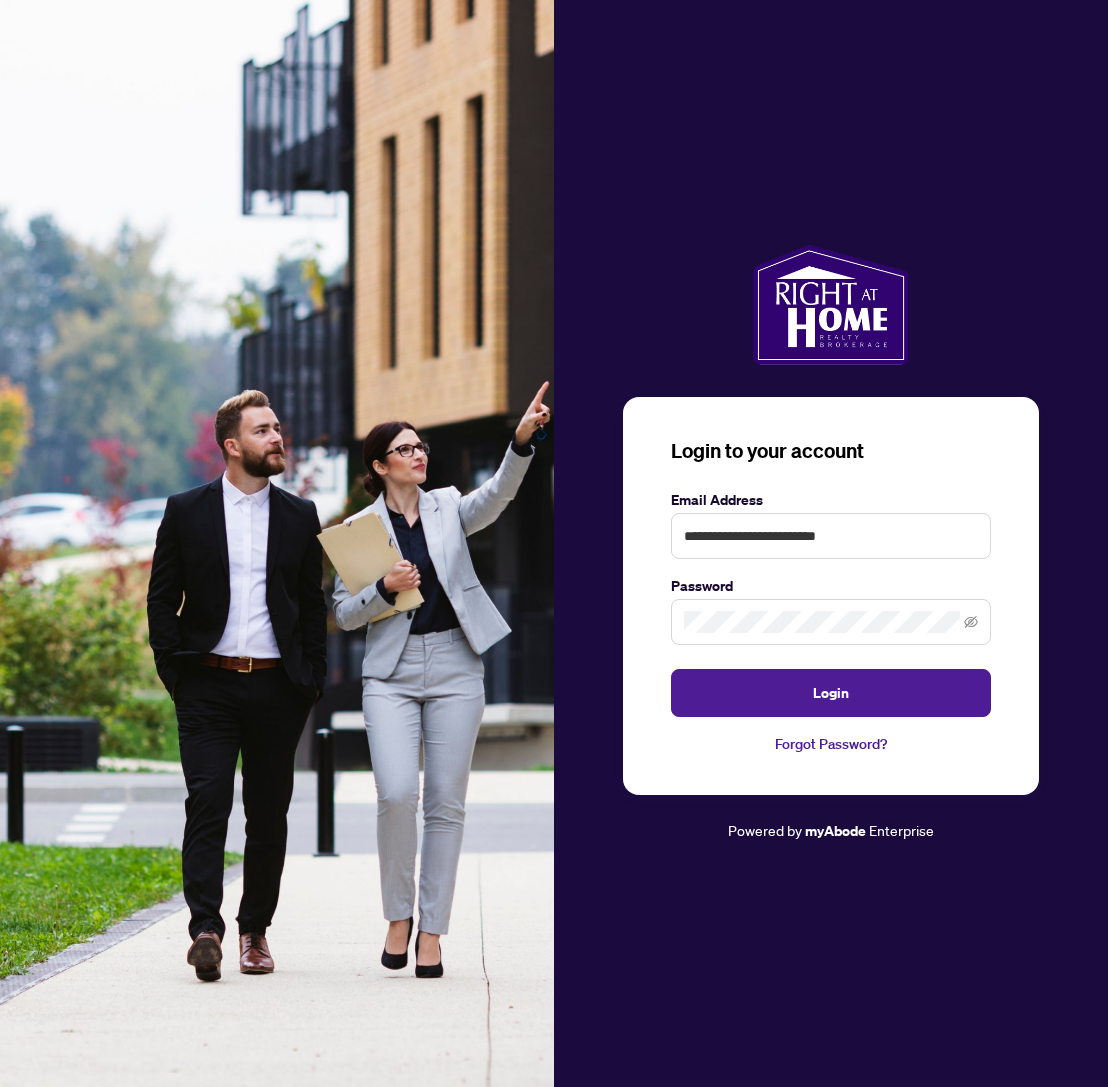 click on "**********" at bounding box center (831, 596) 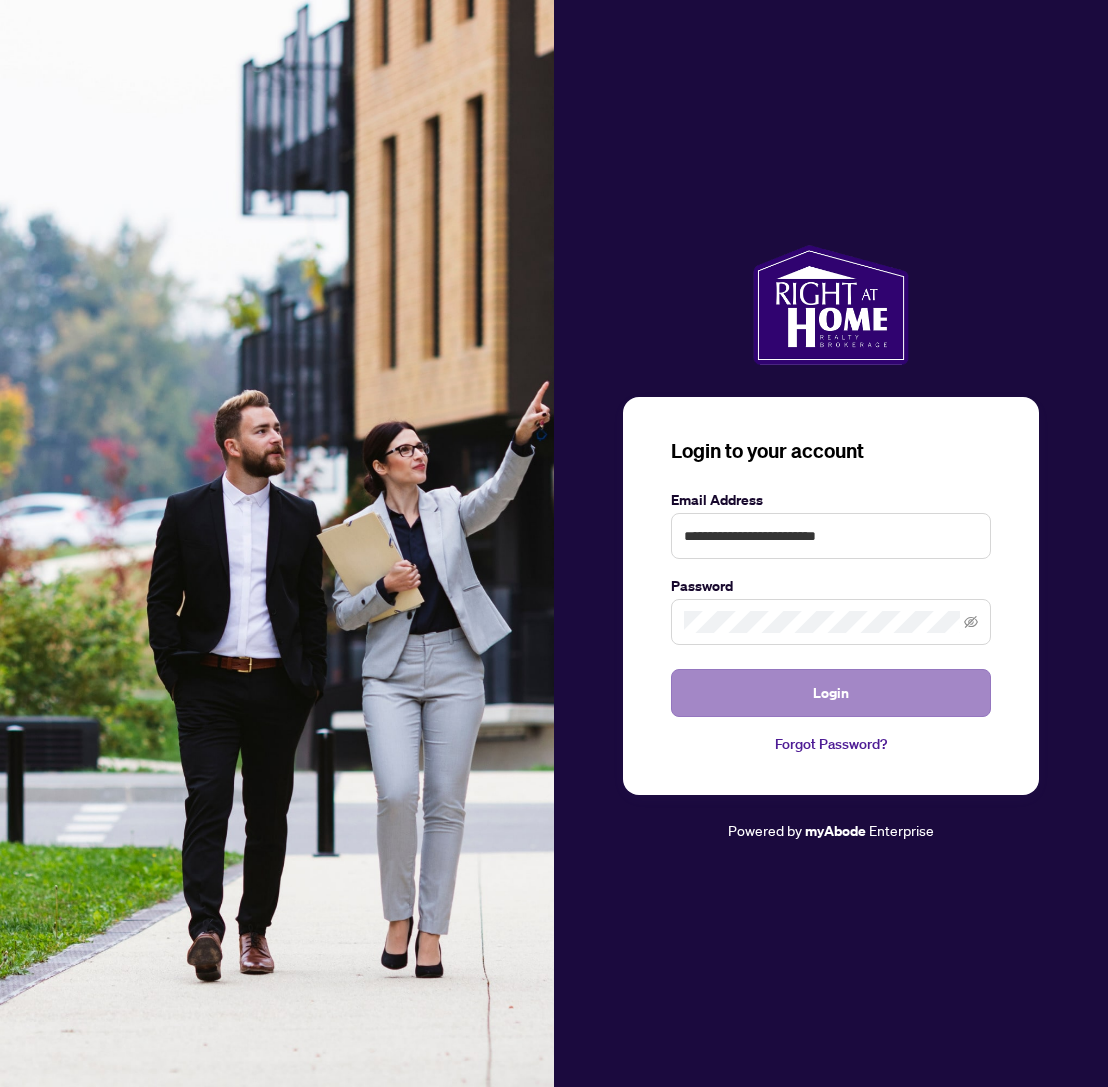 click on "Login" at bounding box center (831, 693) 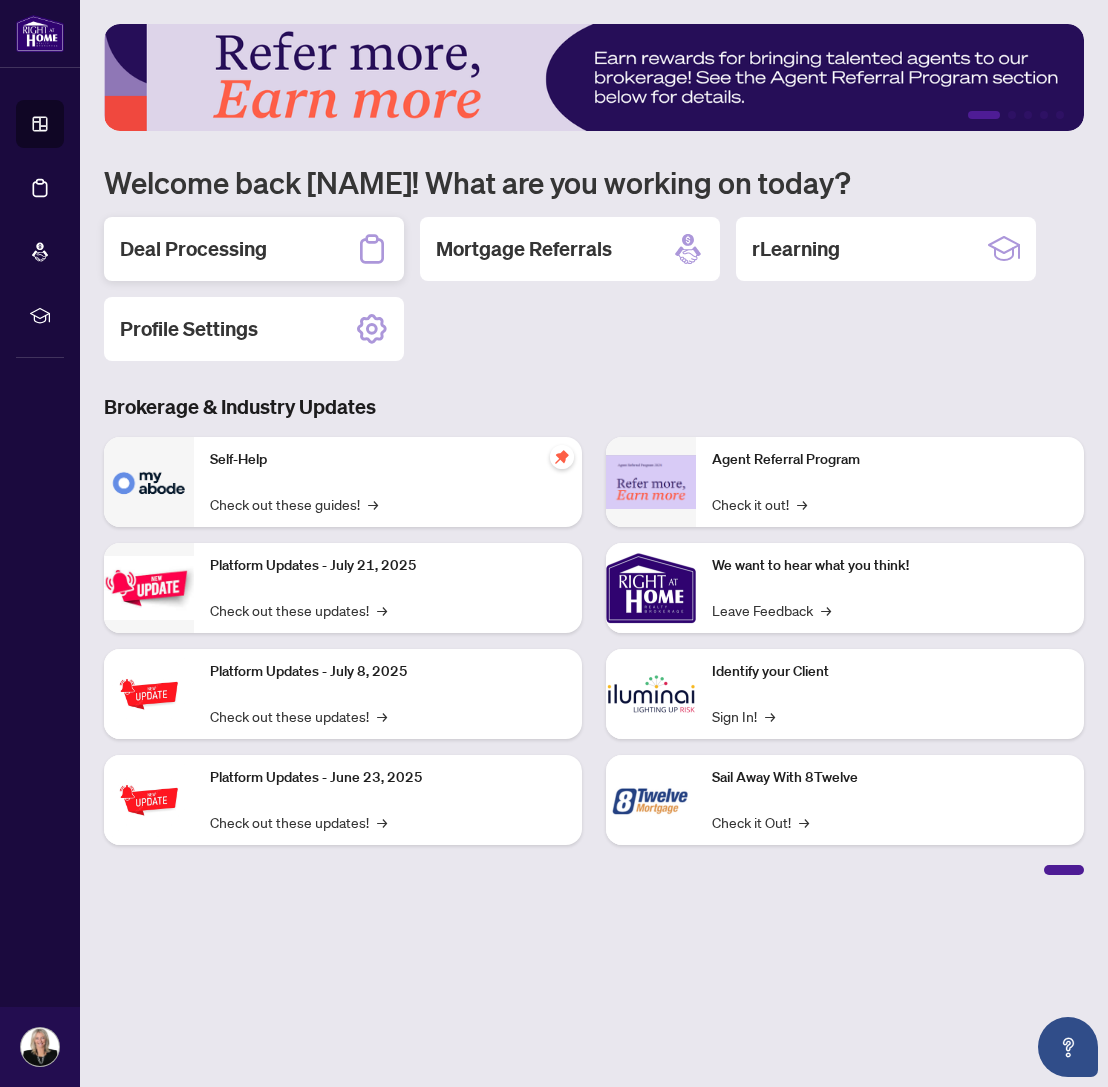 click on "Deal Processing" at bounding box center (193, 249) 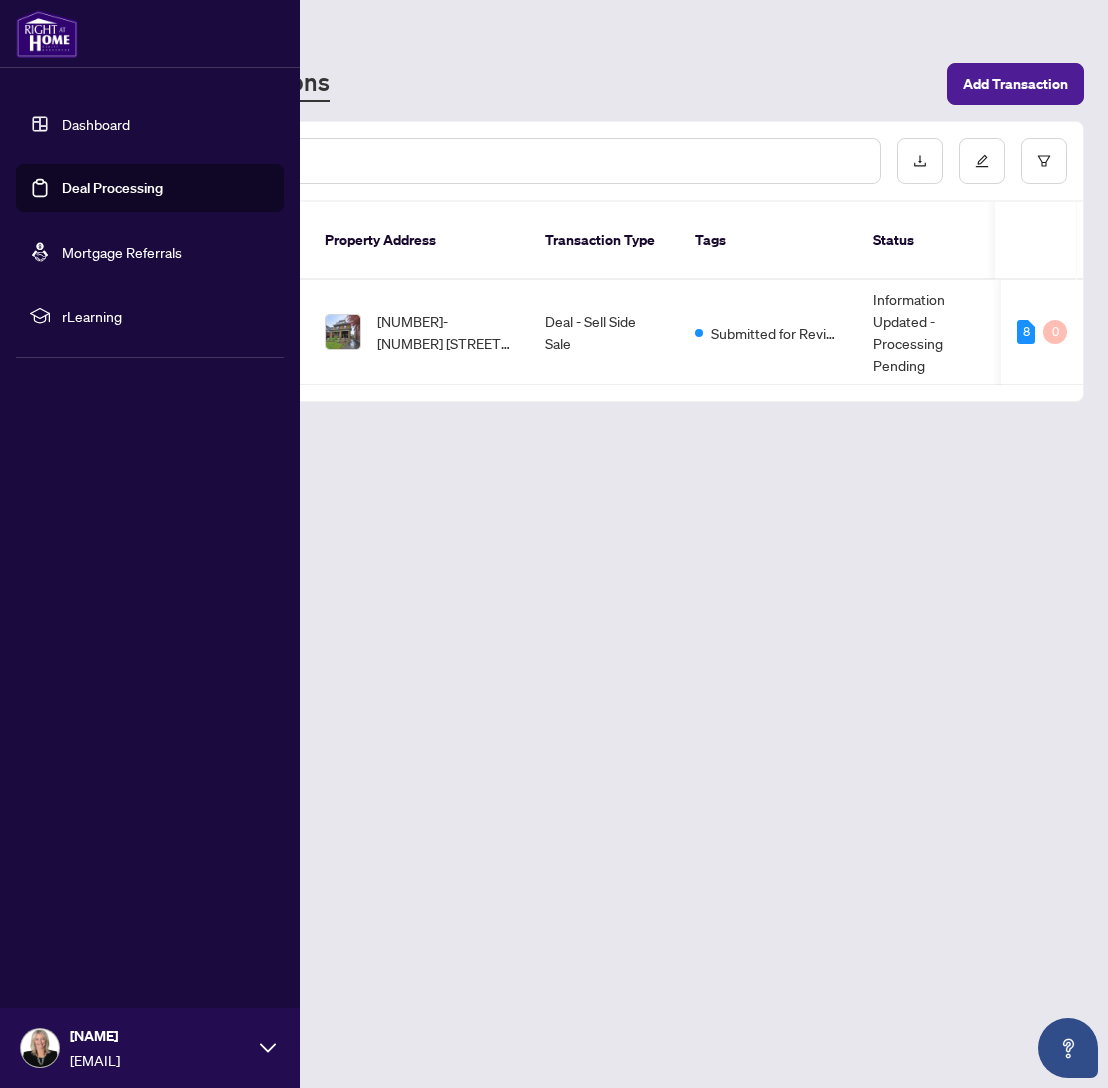 click on "Deal Processing" at bounding box center (112, 188) 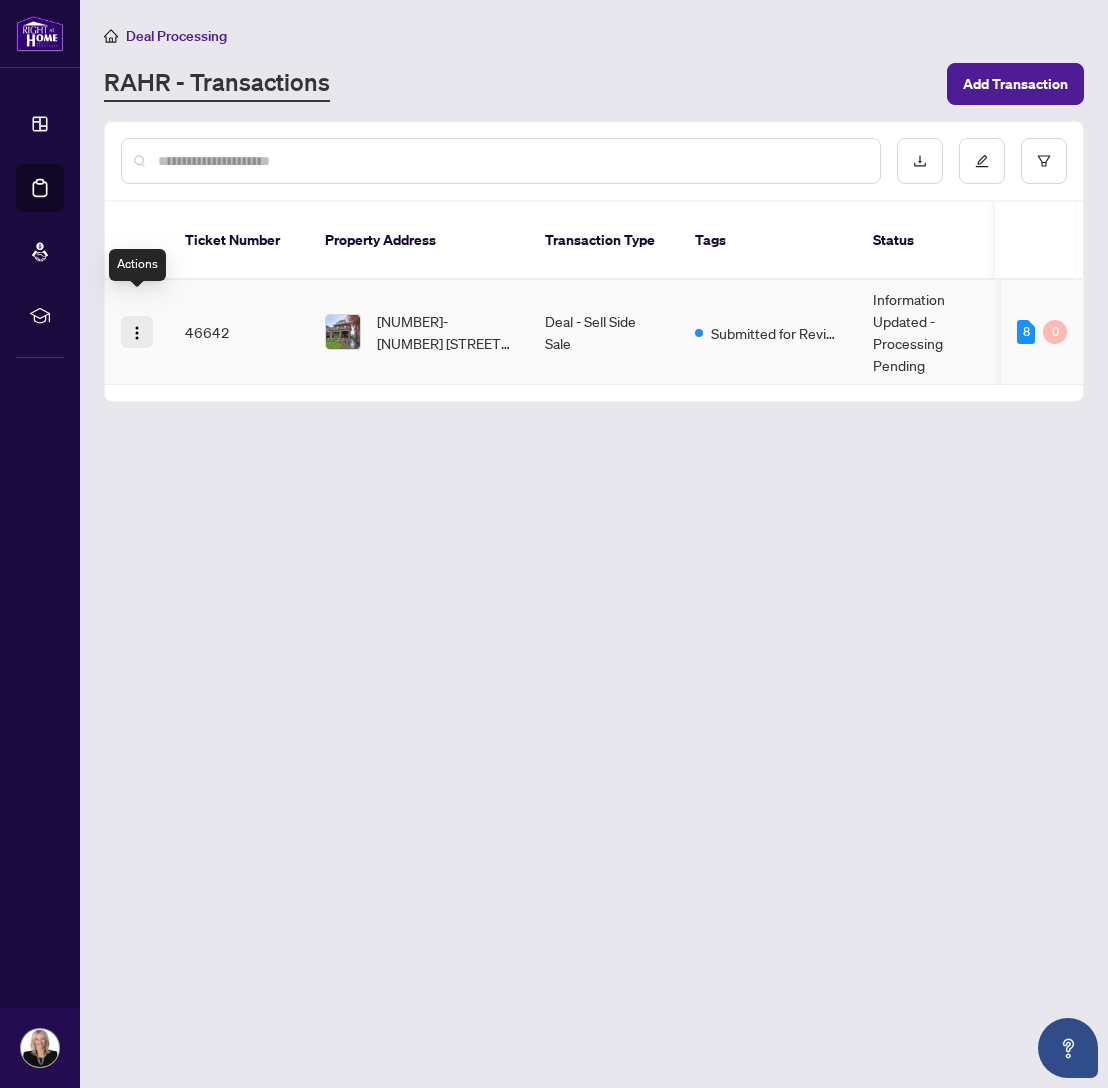 click at bounding box center [137, 333] 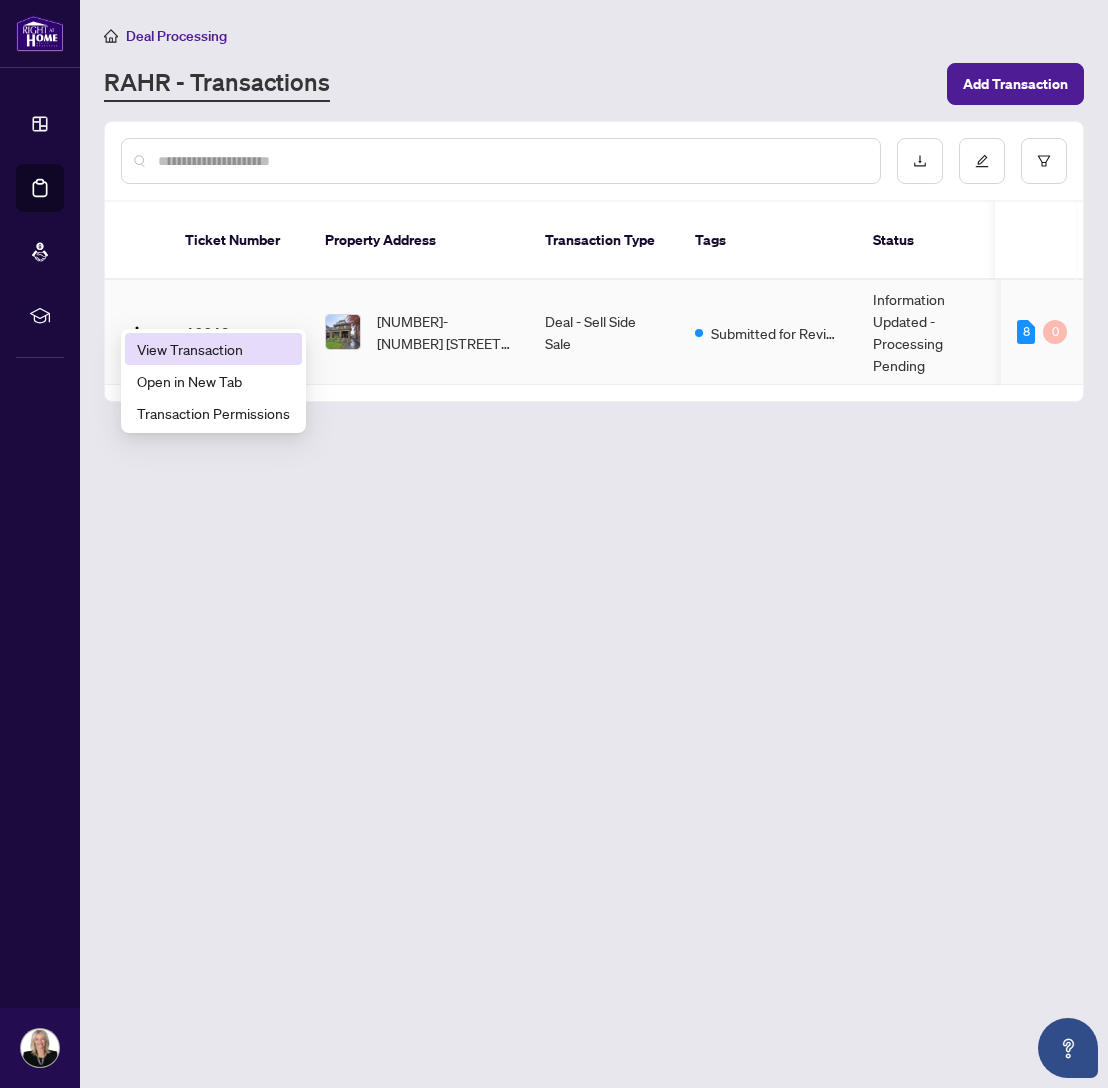 click on "View Transaction" at bounding box center (213, 349) 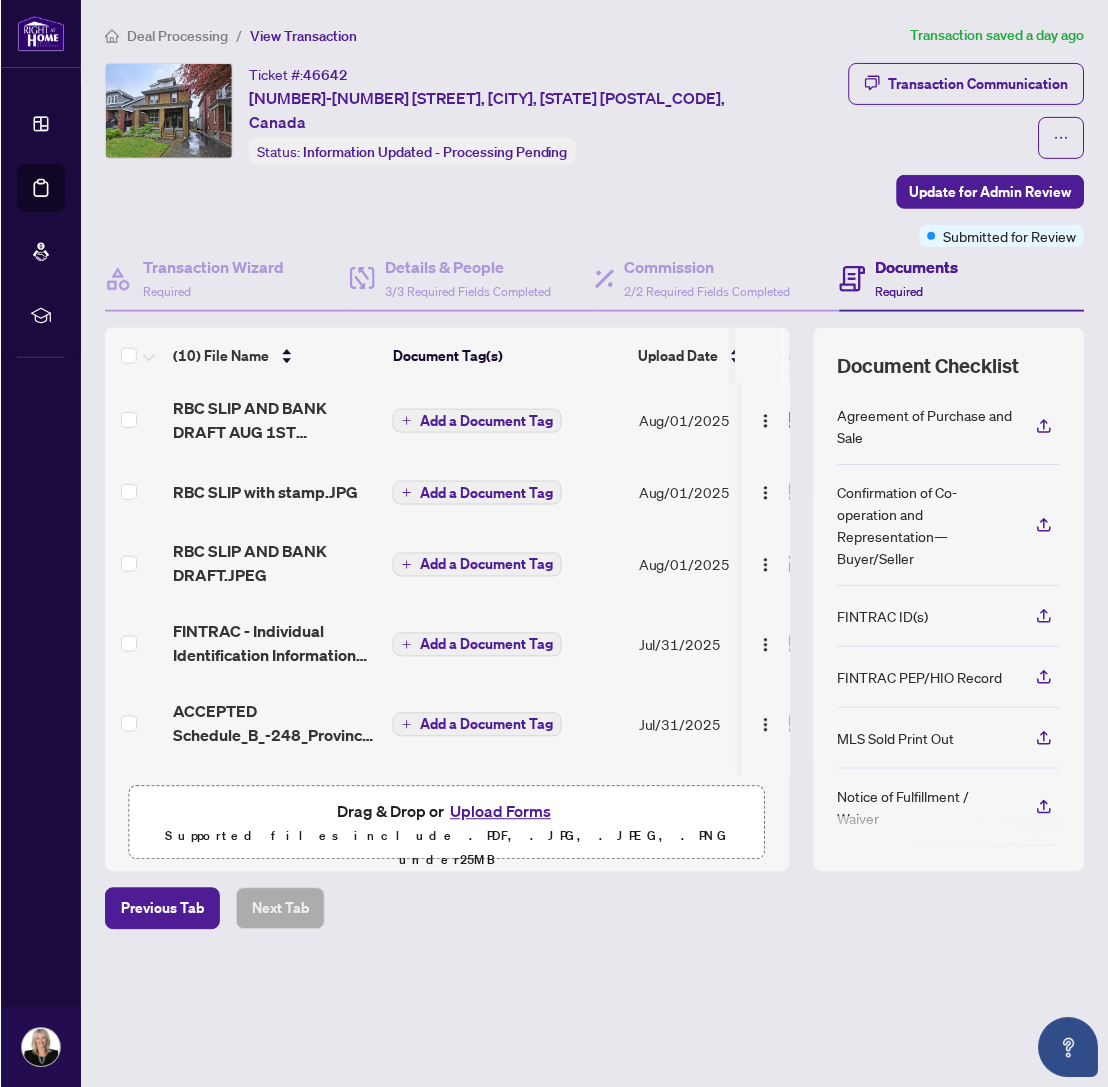 scroll, scrollTop: 177, scrollLeft: 0, axis: vertical 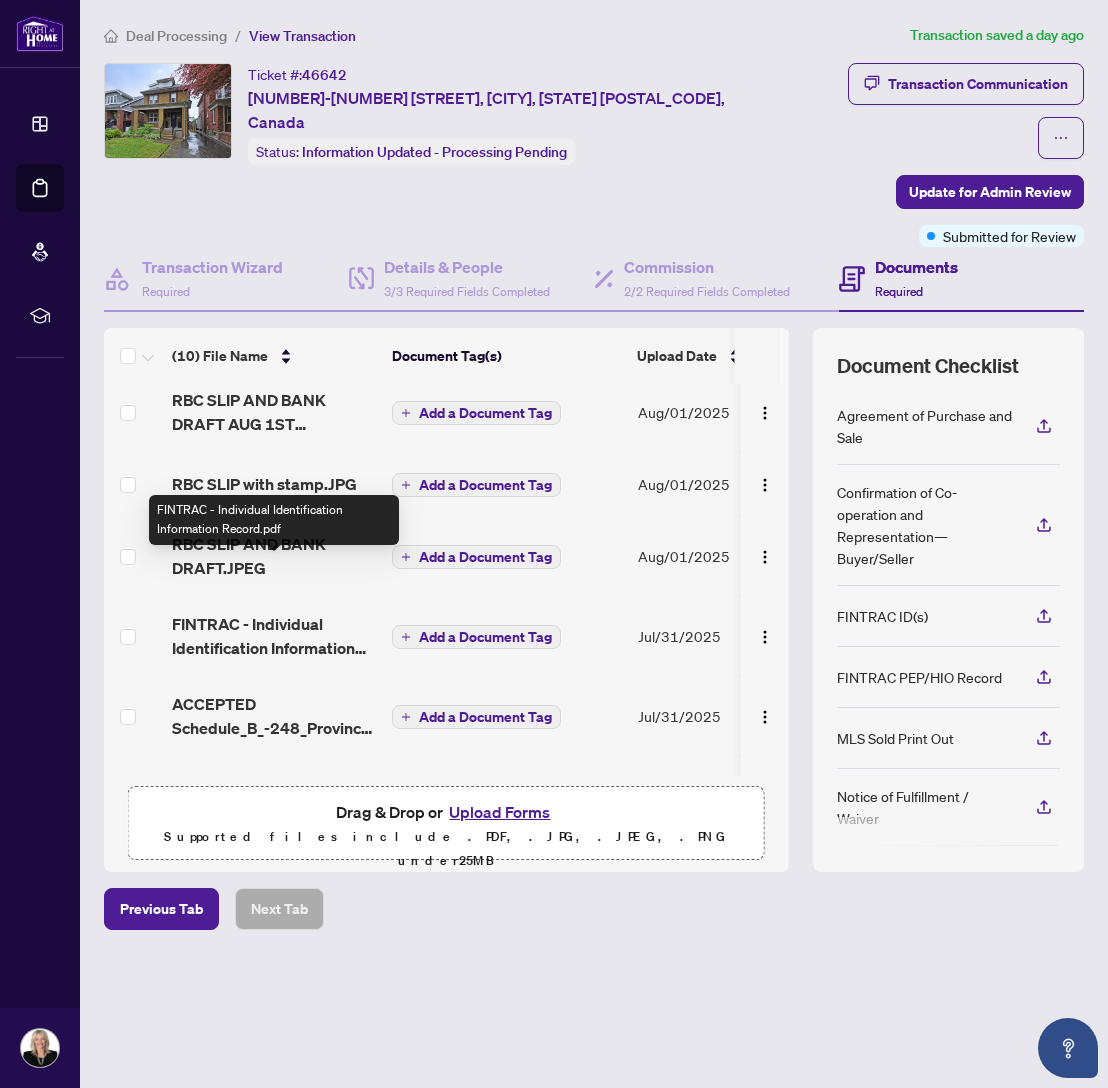 click on "FINTRAC - Individual Identification Information Record.pdf" at bounding box center (274, 636) 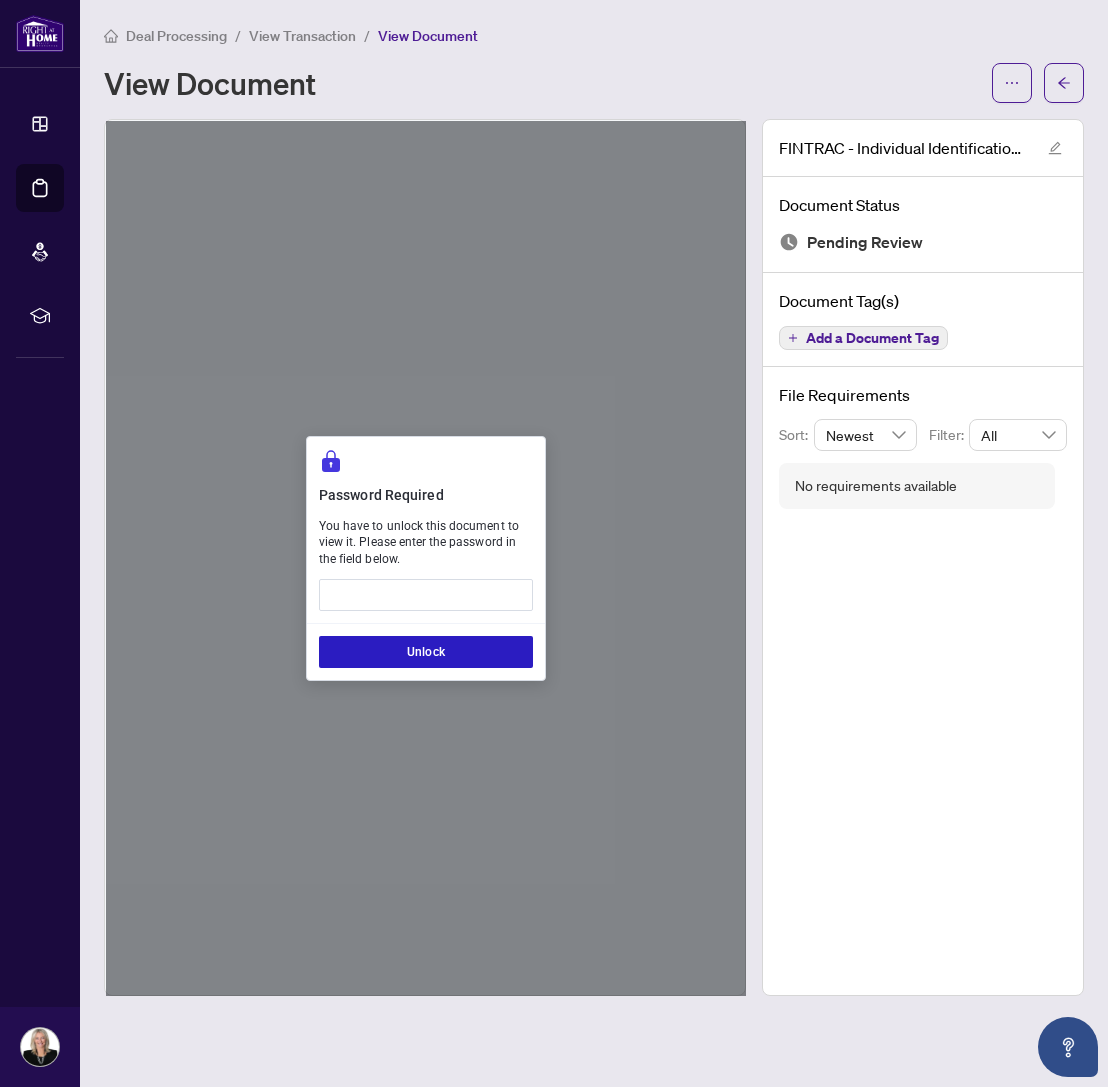 click on "Unlock" at bounding box center [426, 652] 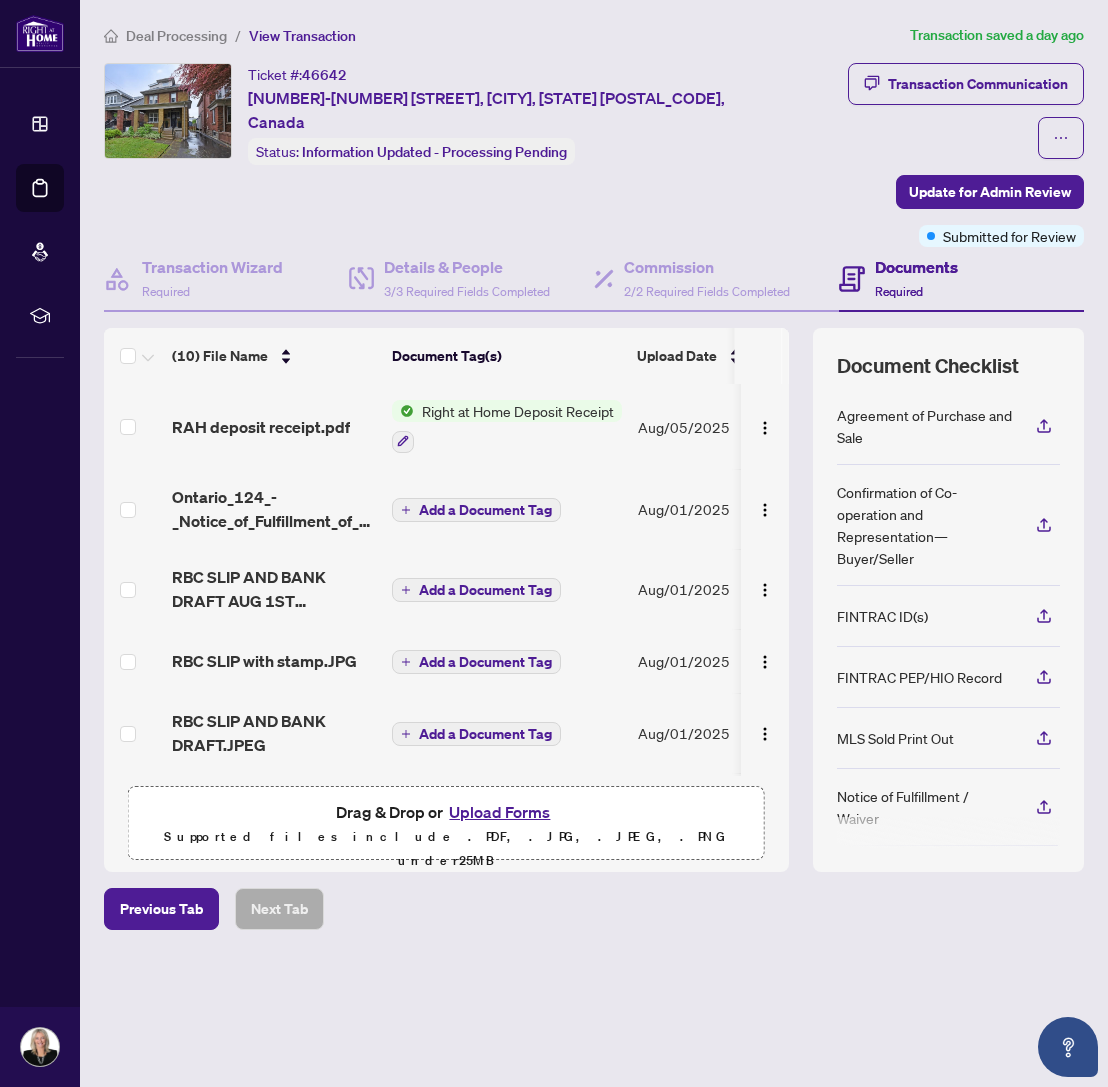 scroll, scrollTop: 0, scrollLeft: 0, axis: both 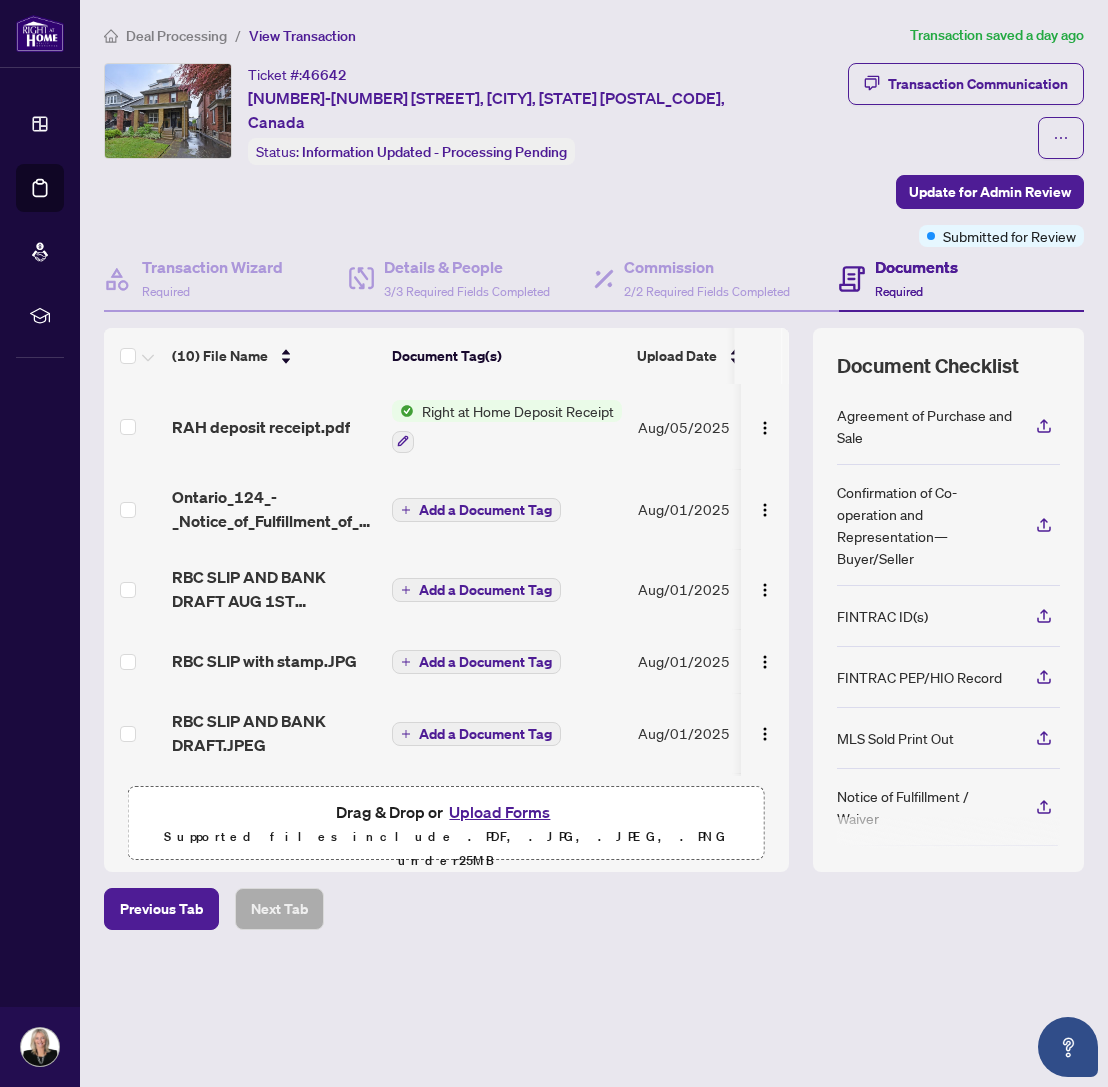 click on "Right at Home Deposit Receipt" at bounding box center [518, 411] 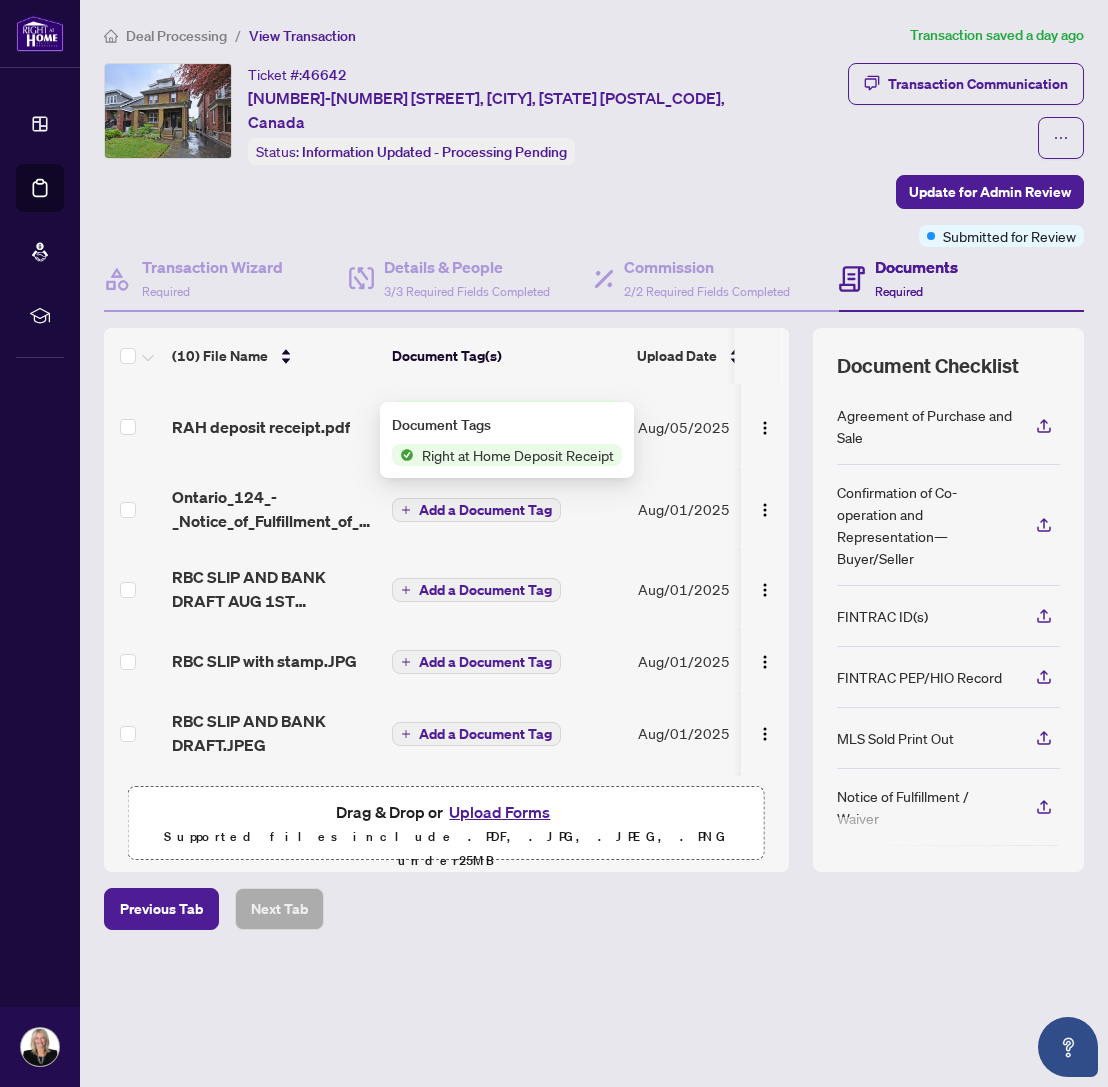 click on "Right at Home Deposit Receipt" at bounding box center (518, 411) 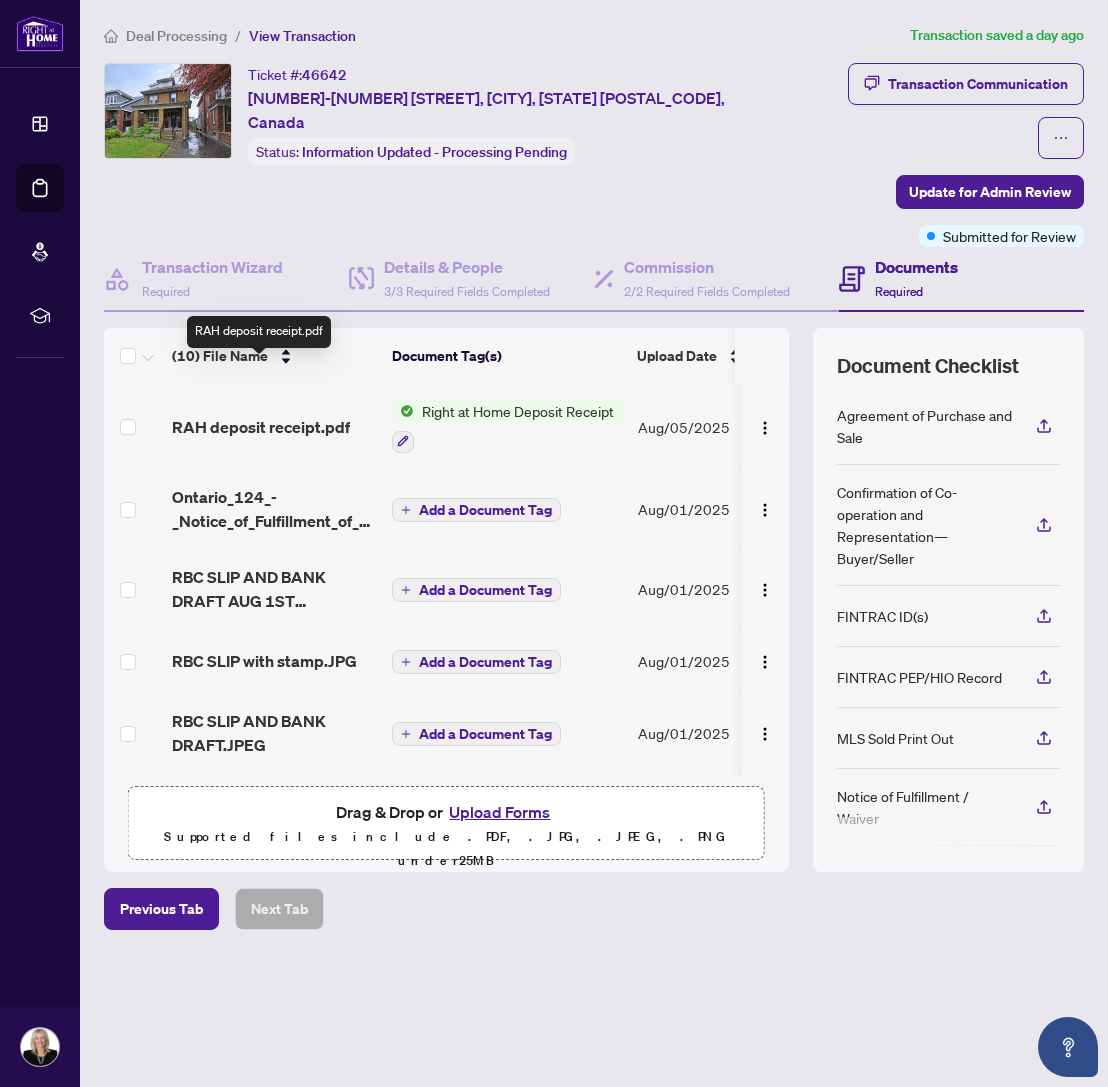 click on "RAH deposit receipt.pdf" at bounding box center [261, 427] 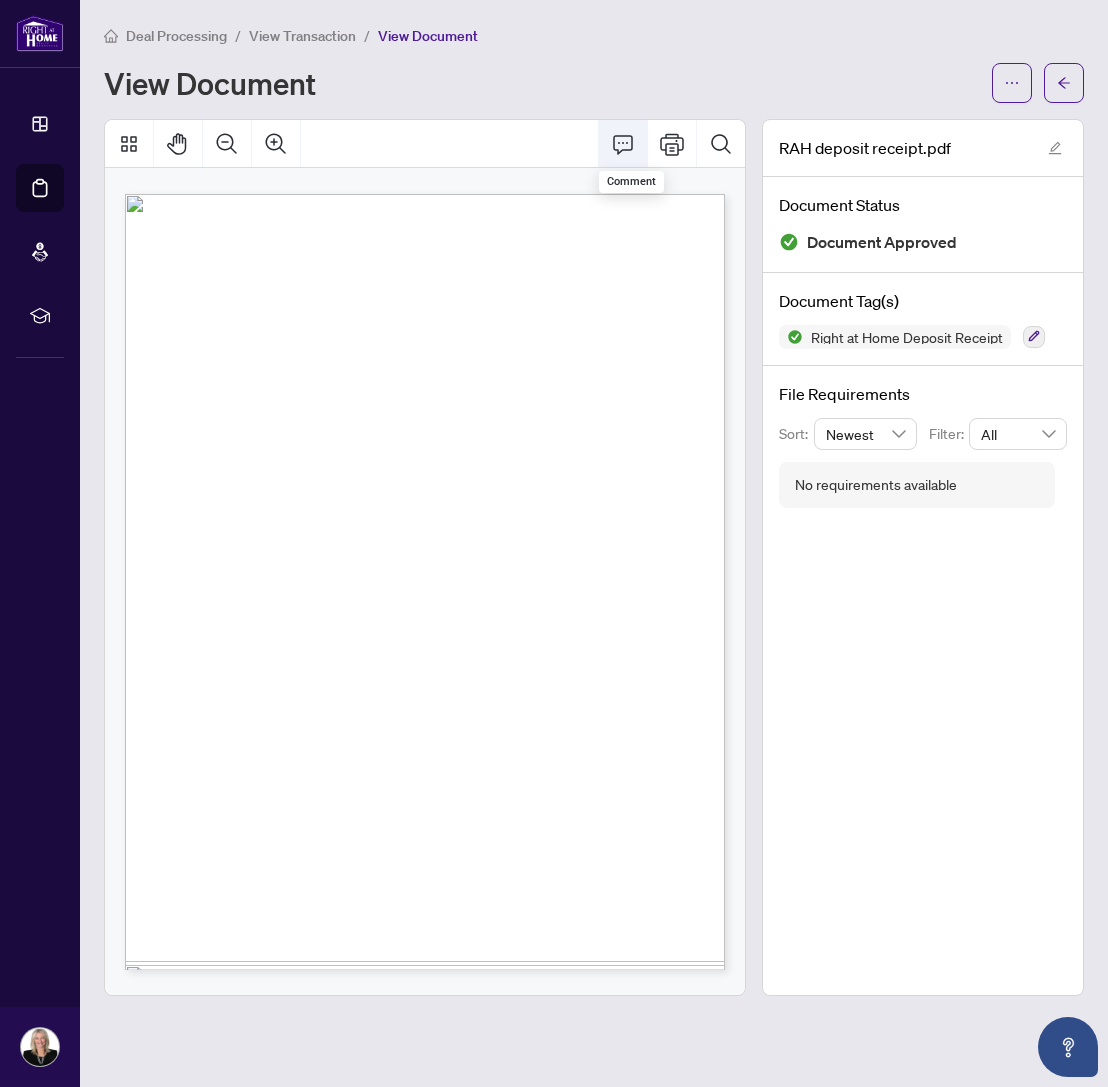 click 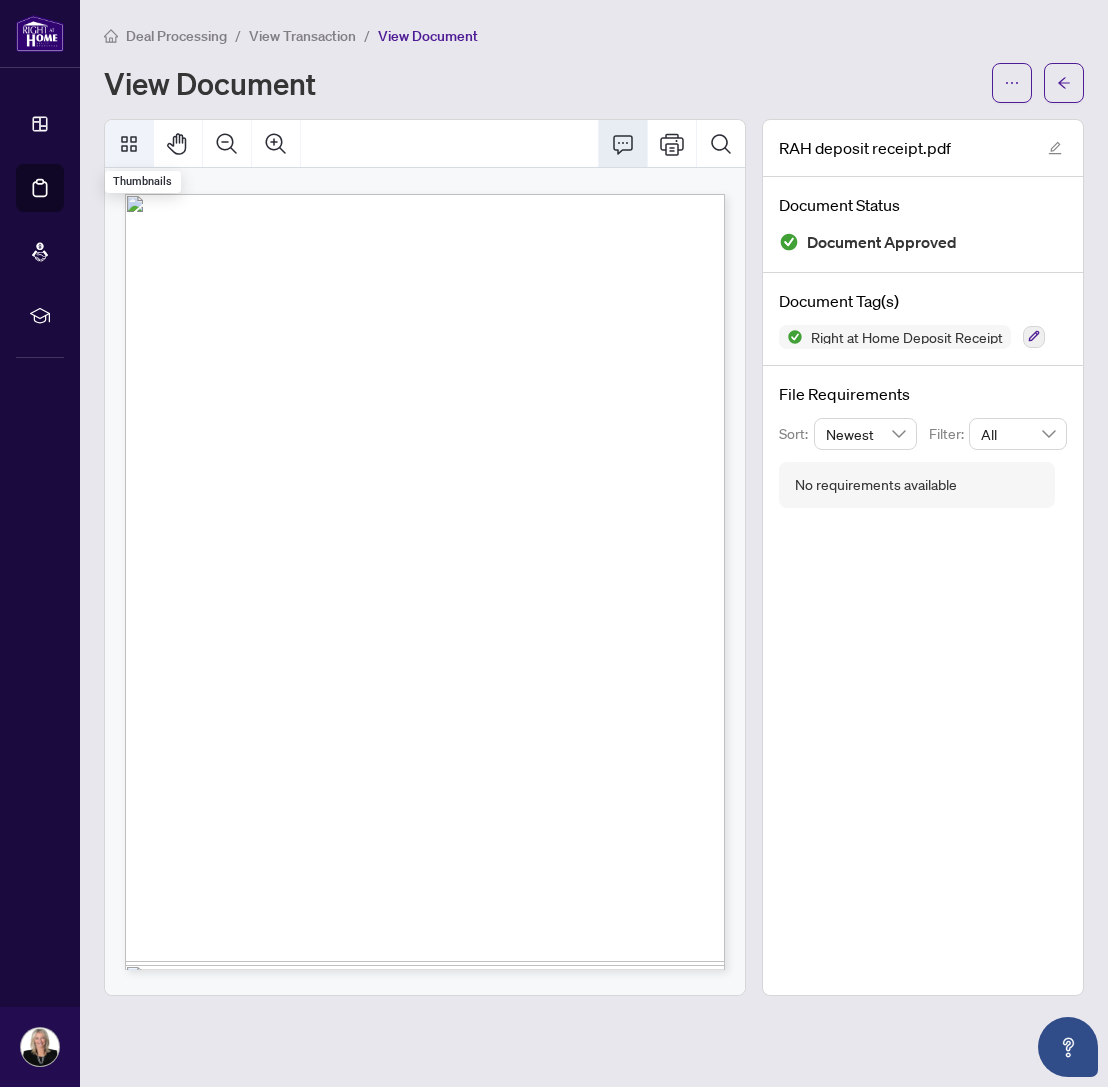 scroll, scrollTop: 0, scrollLeft: 0, axis: both 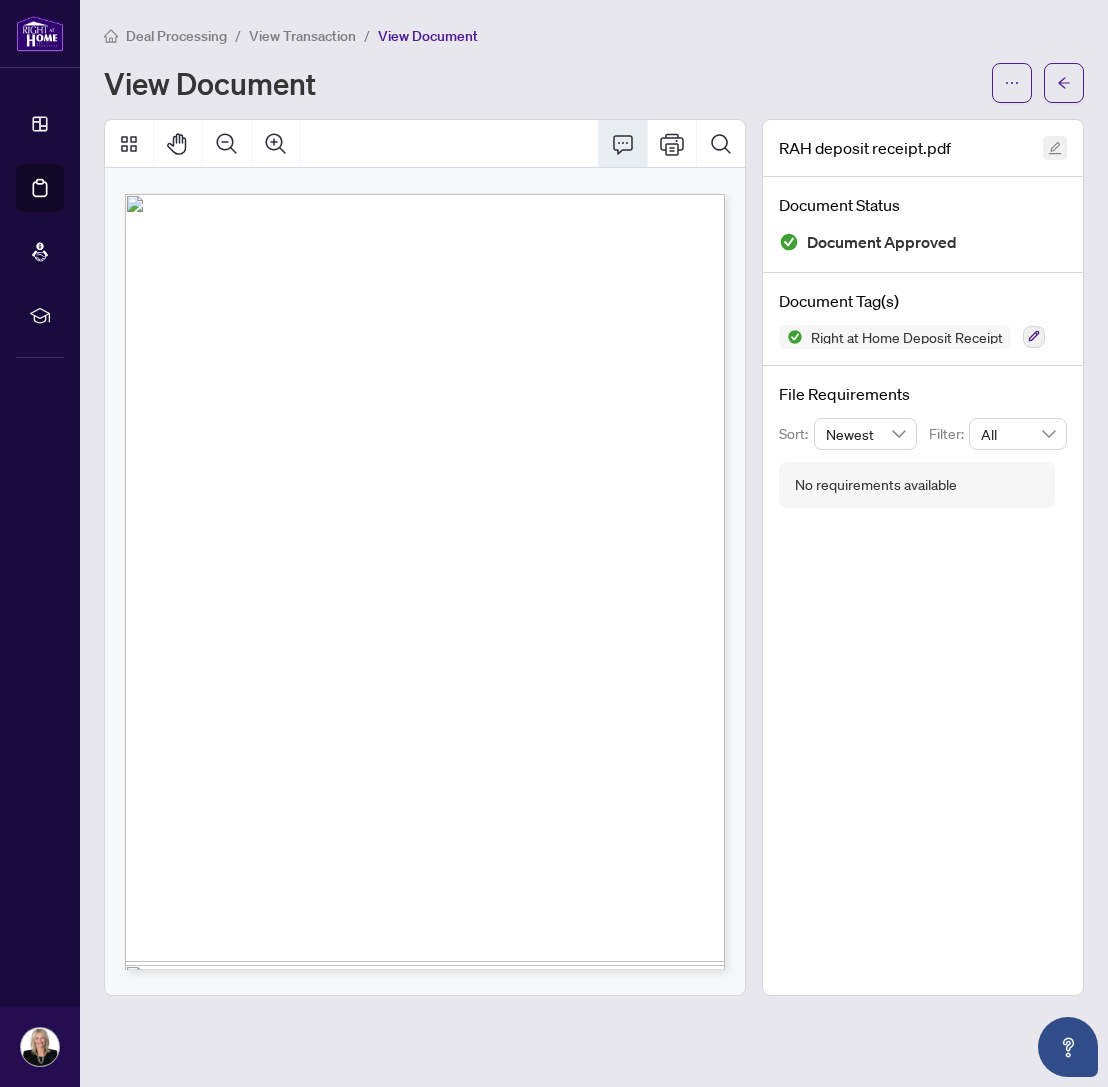 click 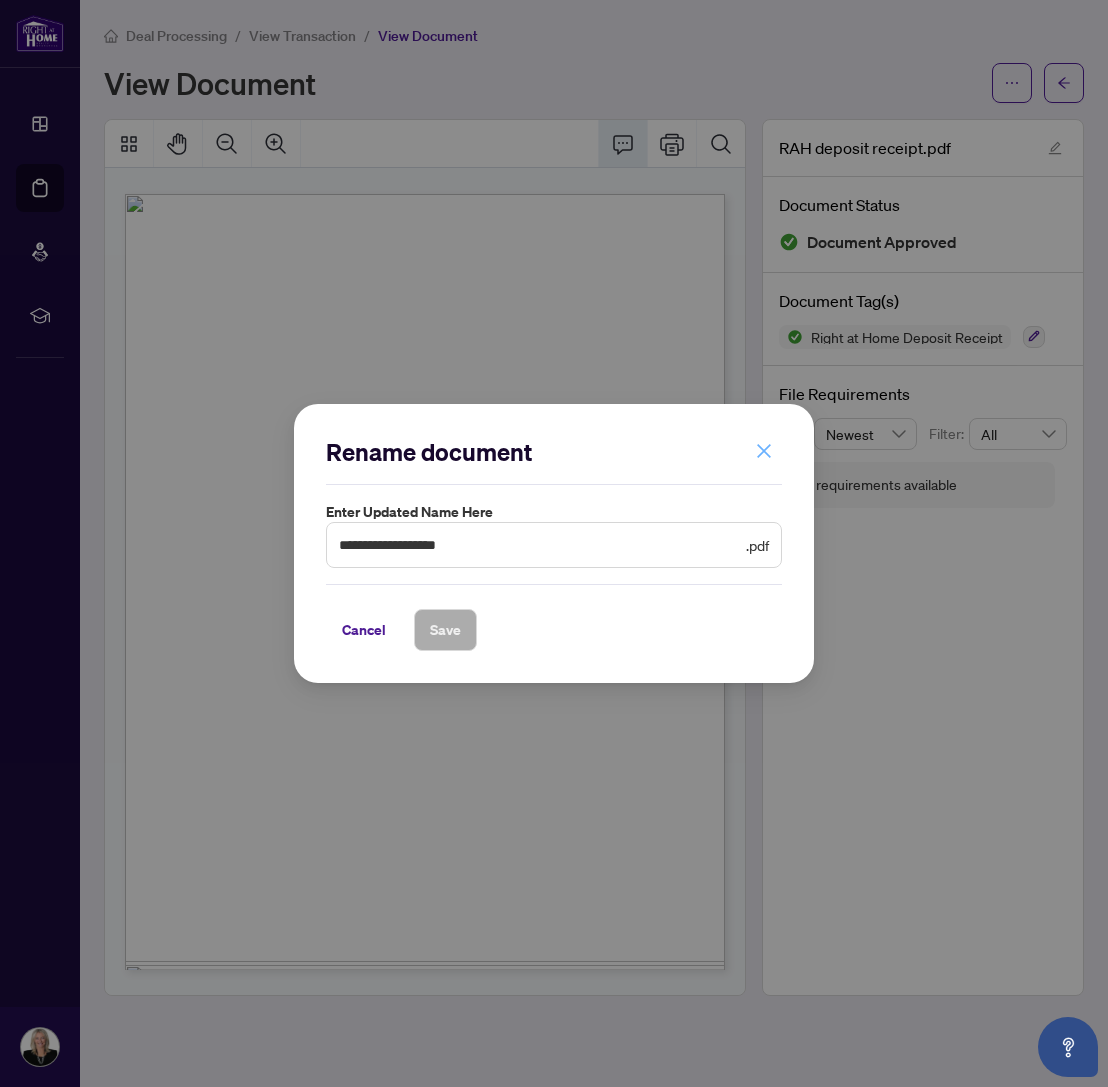 click at bounding box center [764, 451] 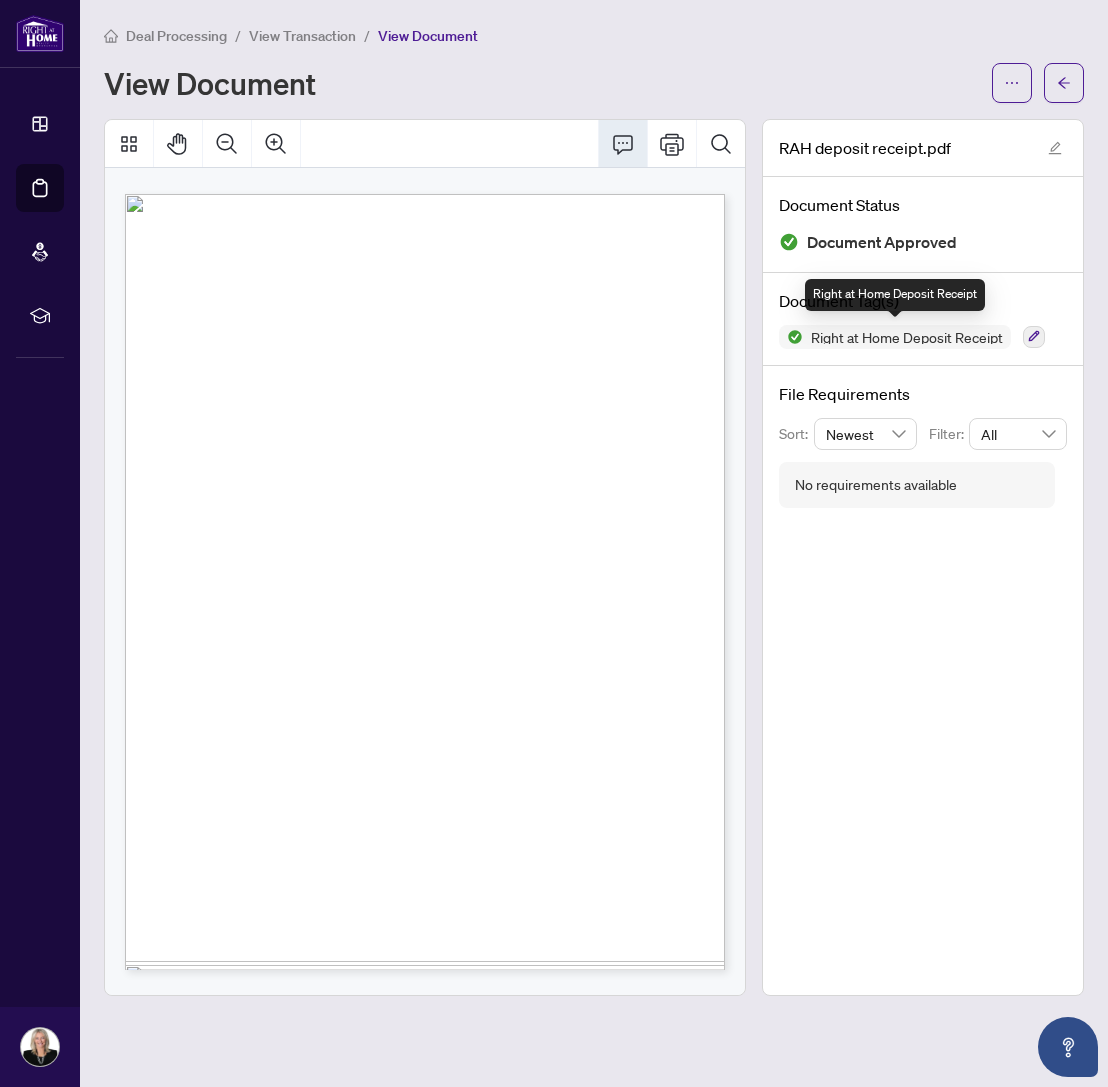 click on "Right at Home Deposit Receipt" at bounding box center (907, 337) 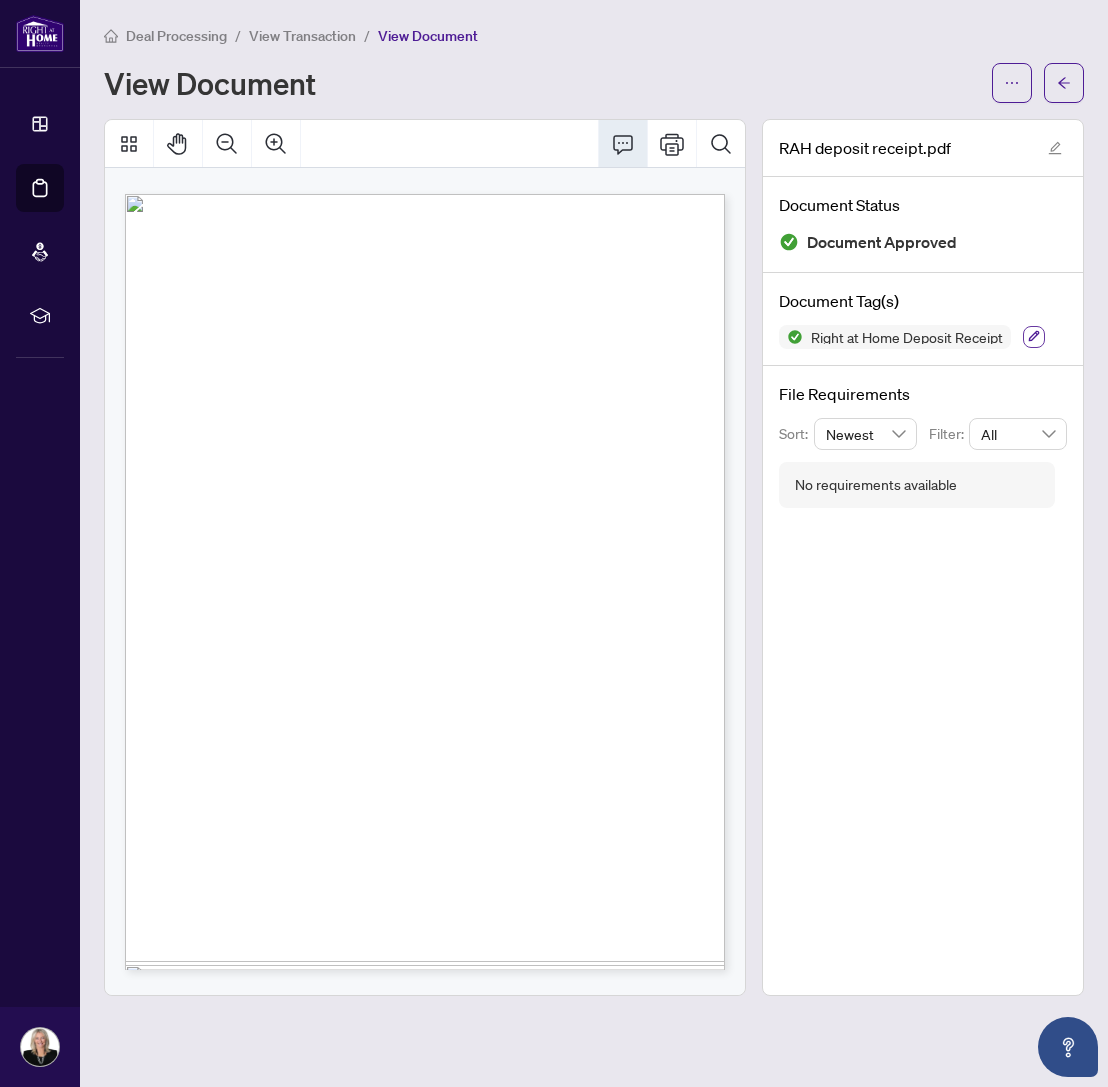 click 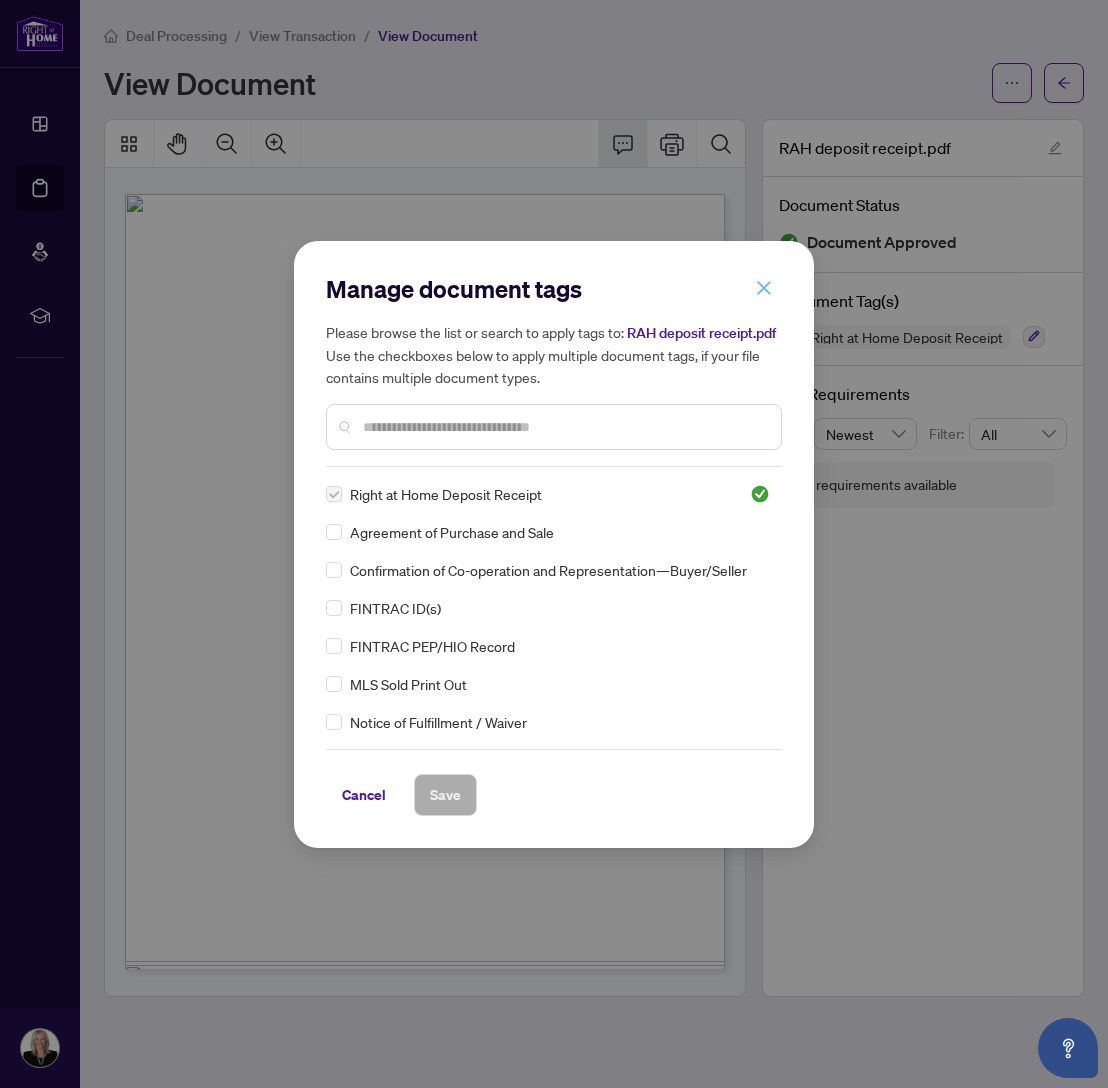 click 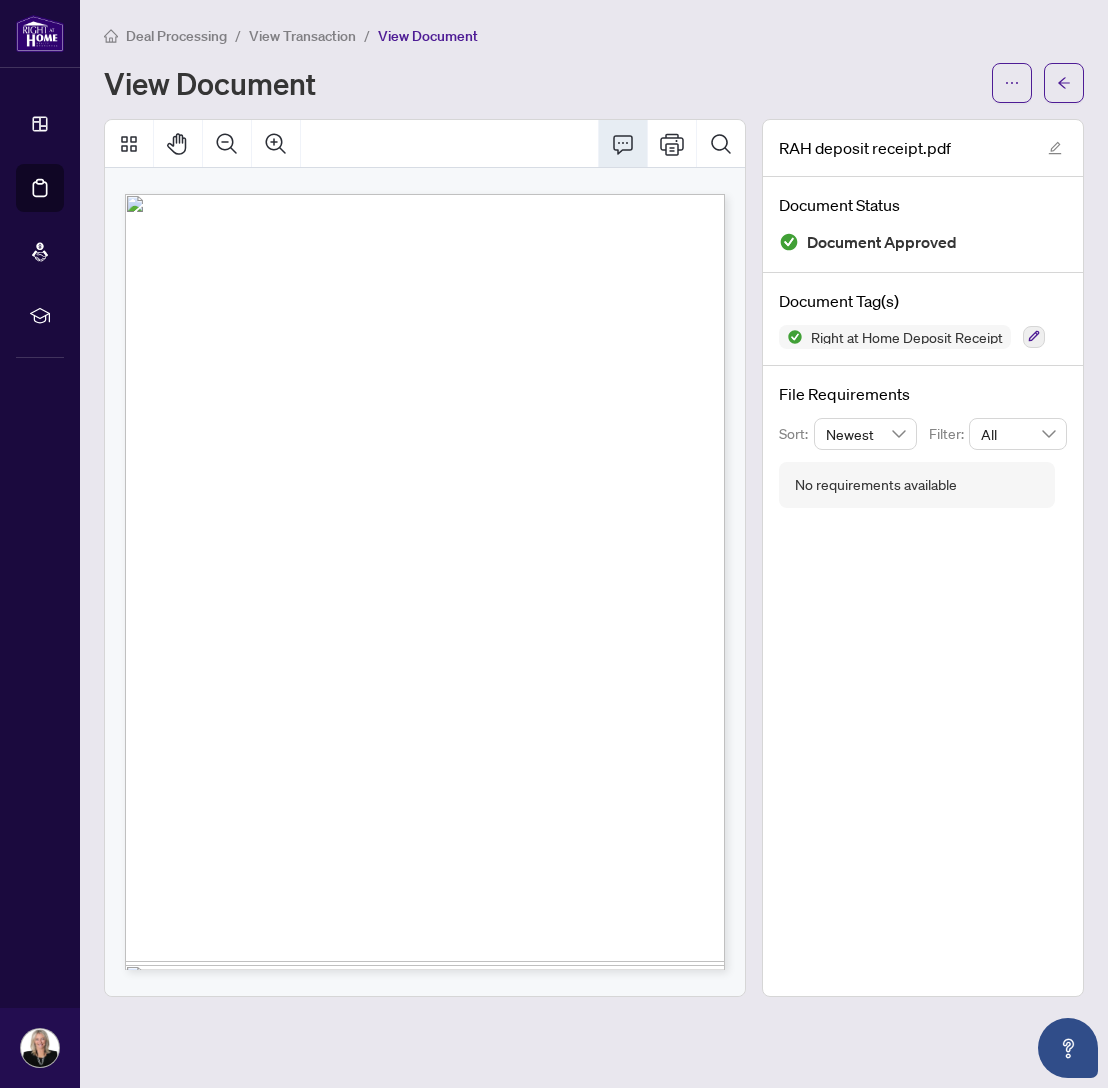 click 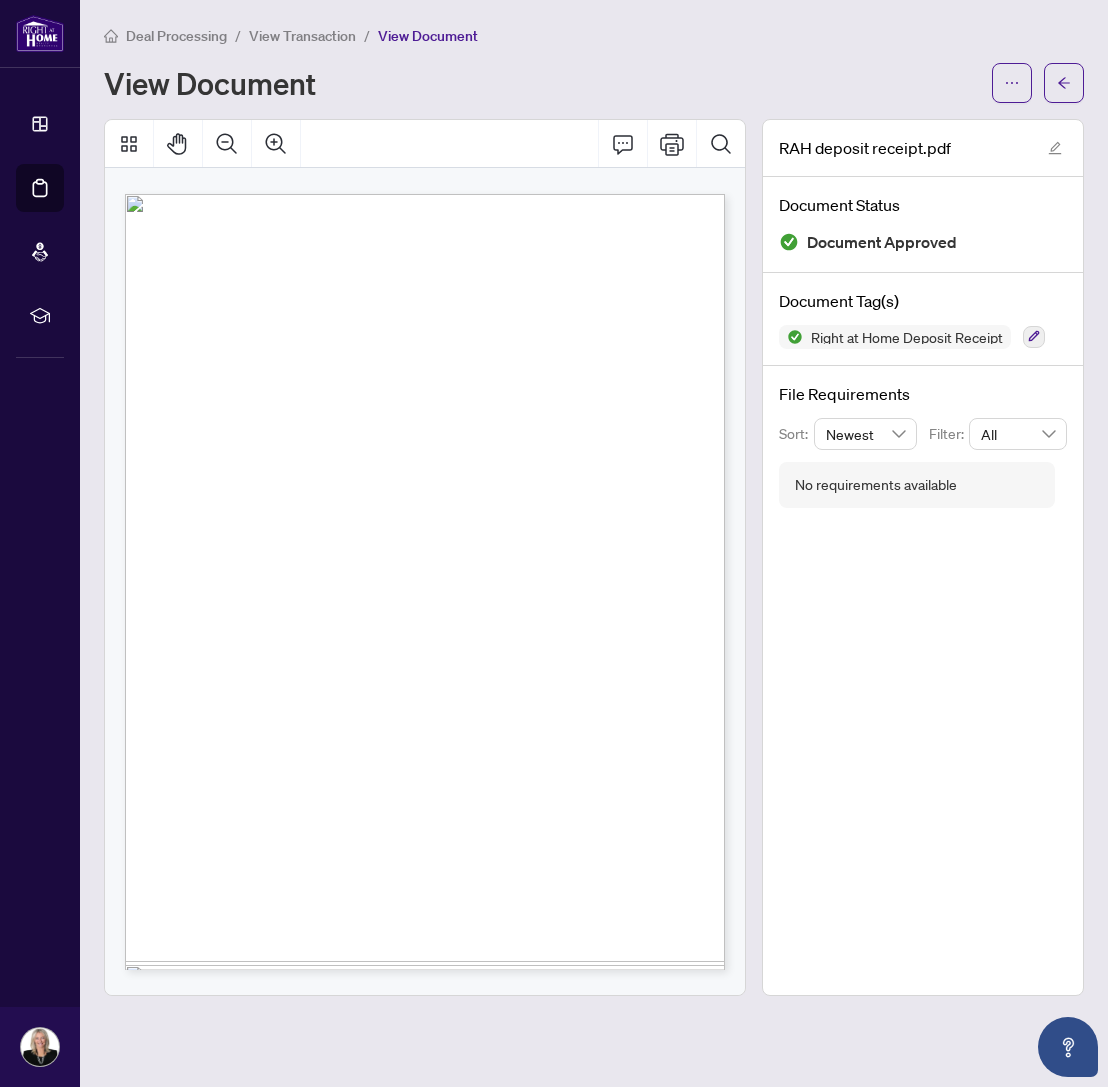 click on "[NUMBER] [STREET]" at bounding box center (312, 520) 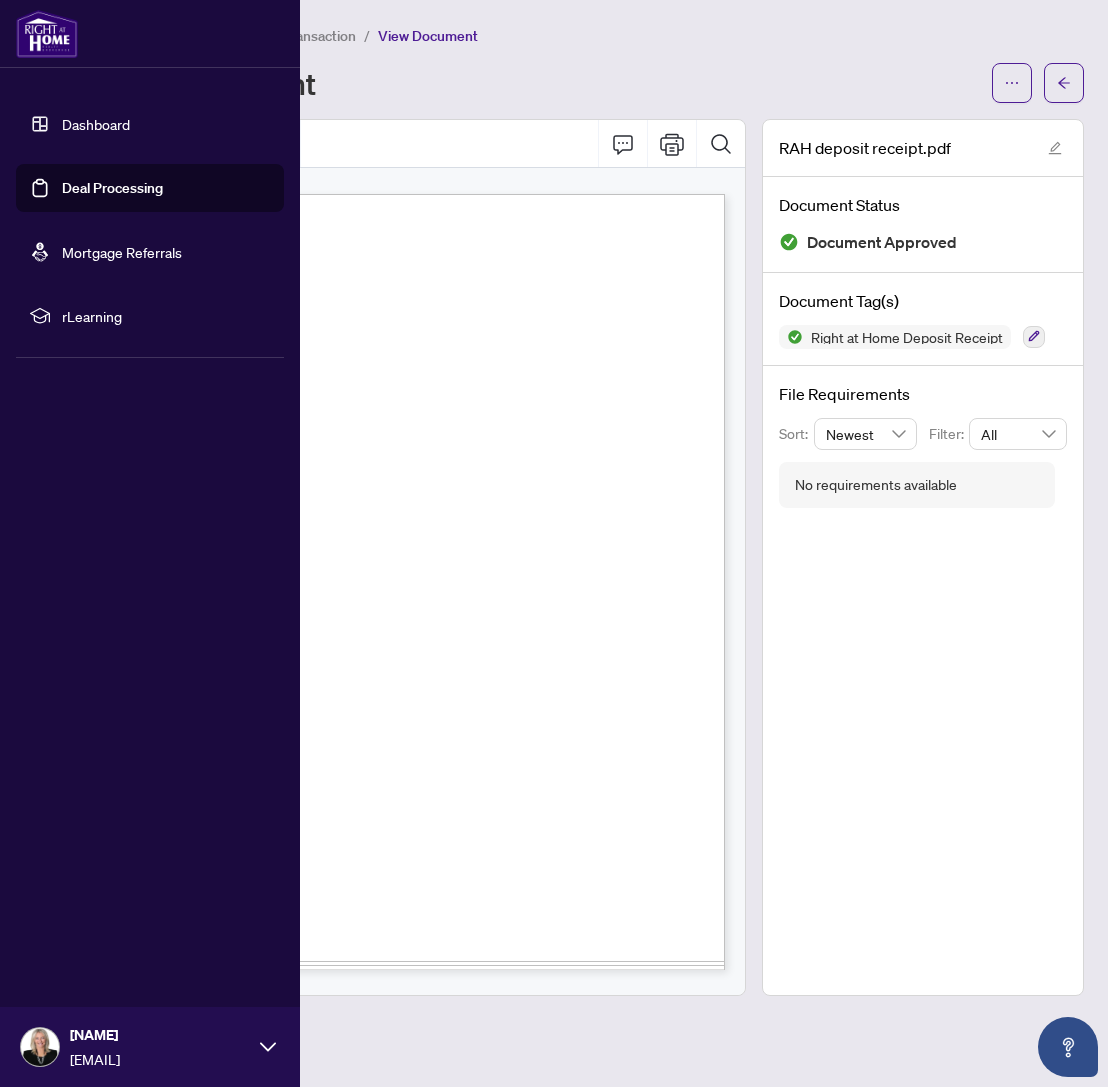 click on "Dashboard" at bounding box center (96, 124) 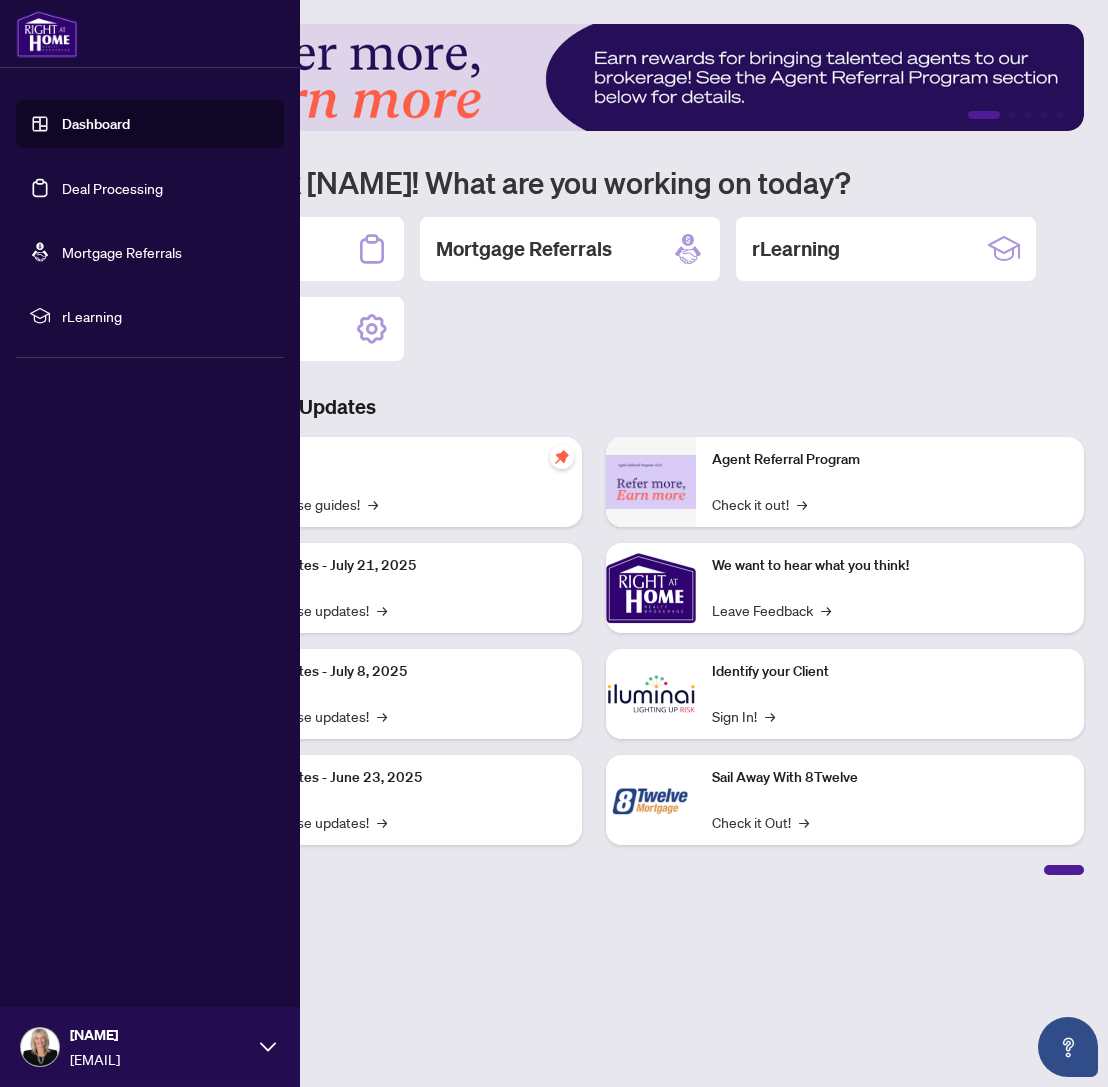 click on "Deal Processing" at bounding box center [112, 188] 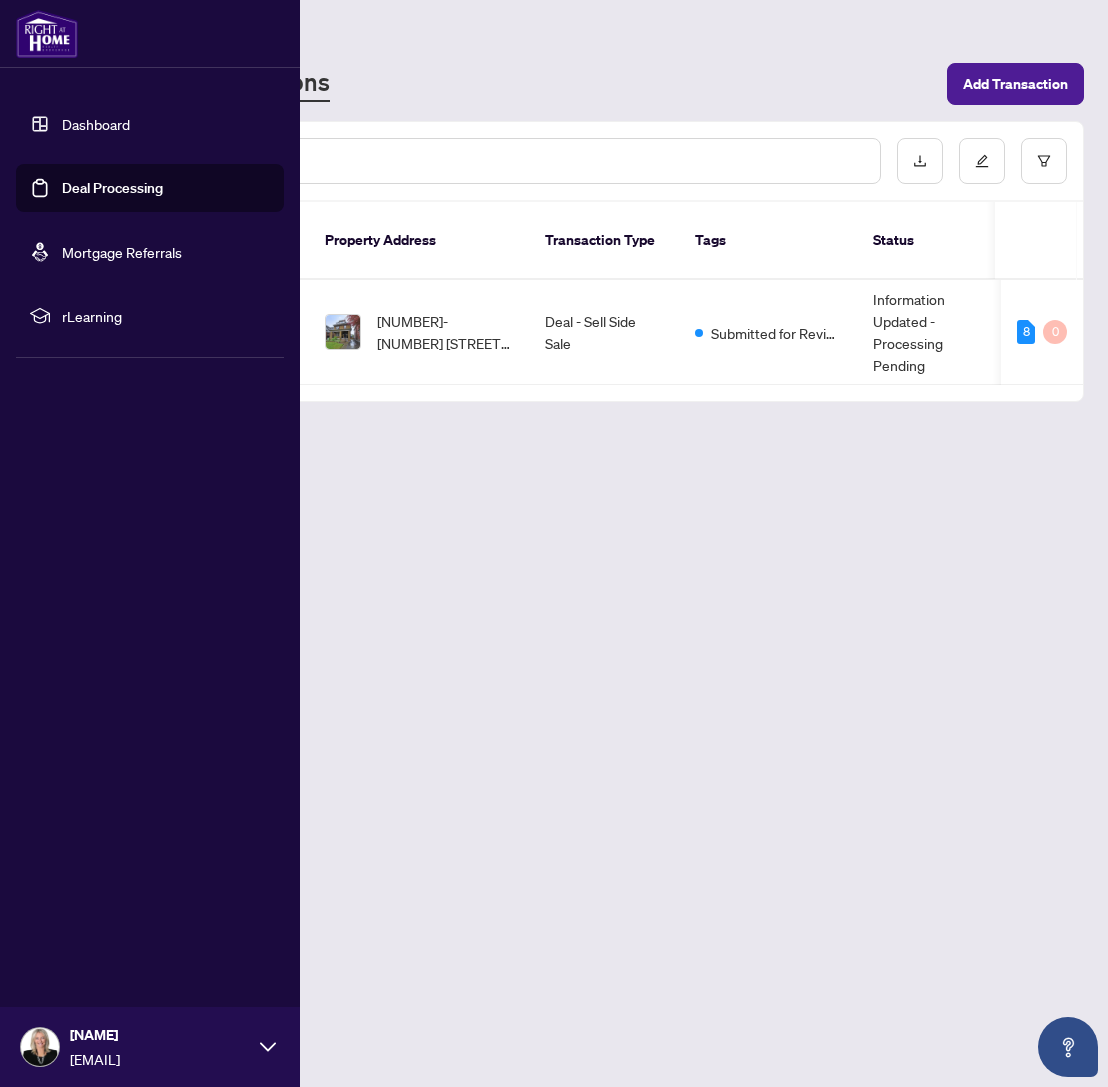 scroll, scrollTop: 0, scrollLeft: 0, axis: both 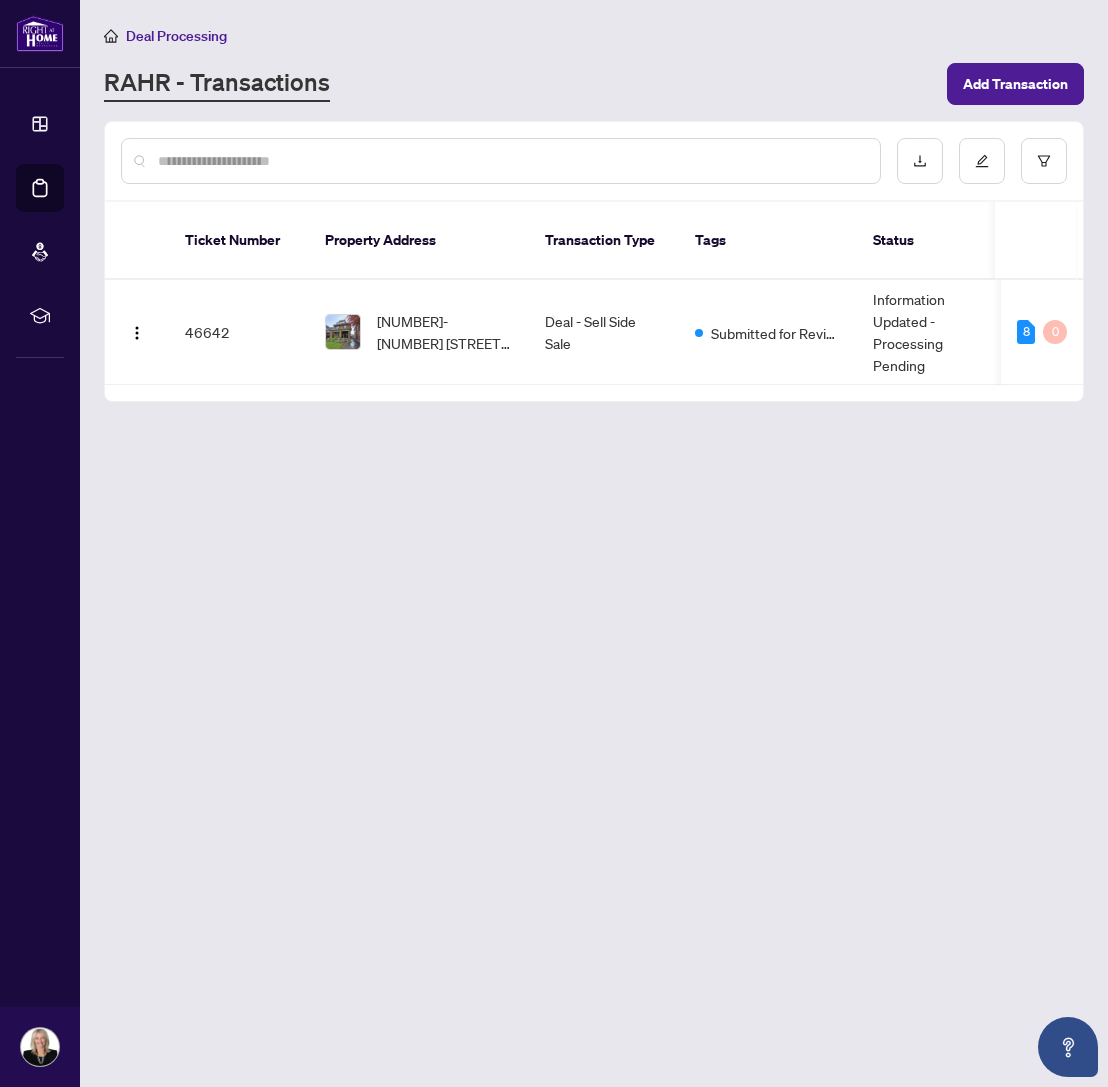 click on "Deal Processing RAHR - Transactions Add Transaction Ticket Number Property Address Transaction Type Tags Status Project Name MLS # Trade Number Last Updated By Last Modified Date Created By Created Date                             46642 248-248 Province Street, Hamilton, ON L8K 2L7, Canada Deal - Sell Side Sale Submitted for Review Information Updated - Processing Pending - 40732916 - YuPan Wang Aug/05/2025 Alison Cooper-Link Jul/31/2025 8 0" at bounding box center (594, 543) 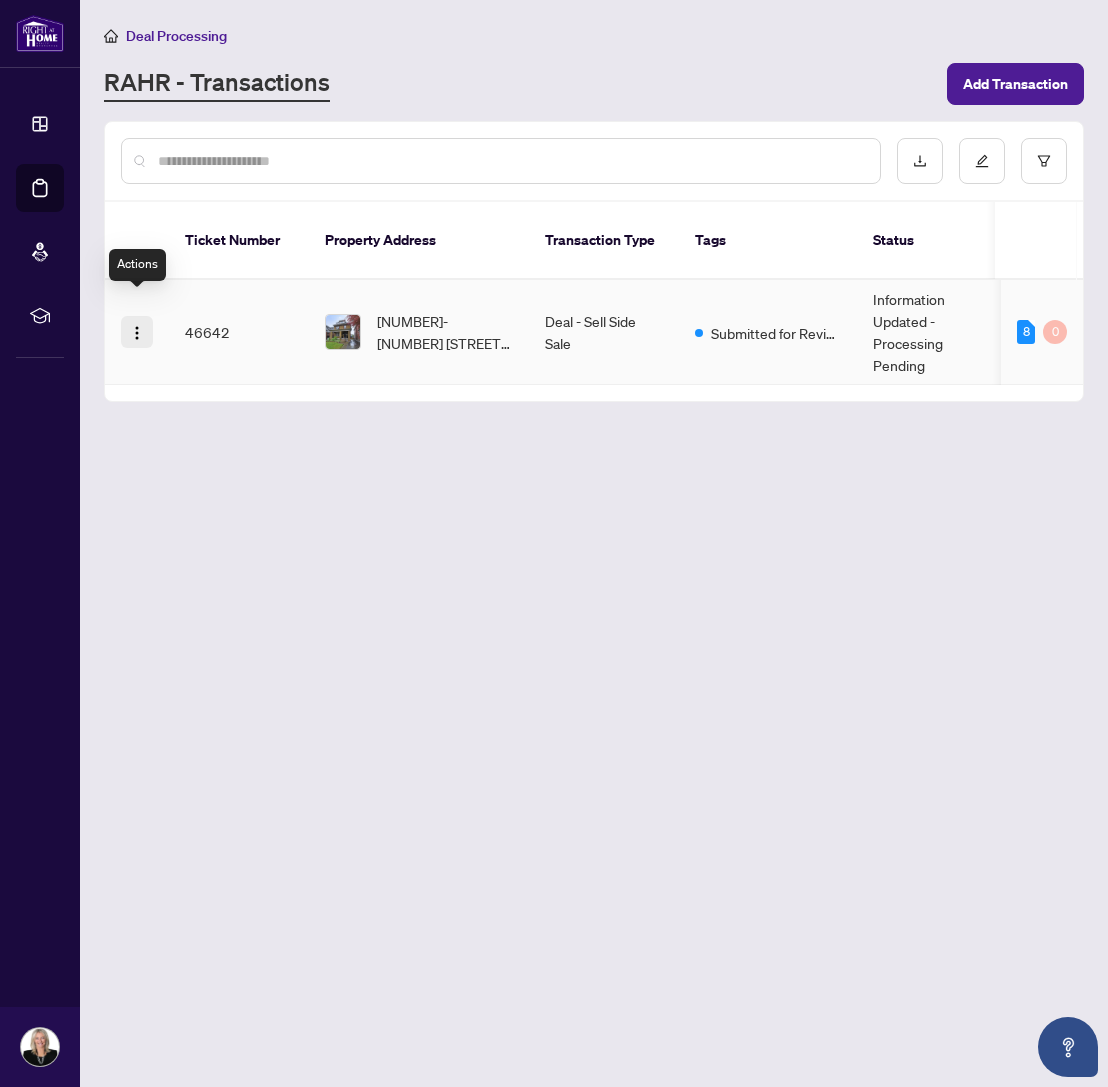 click at bounding box center (137, 333) 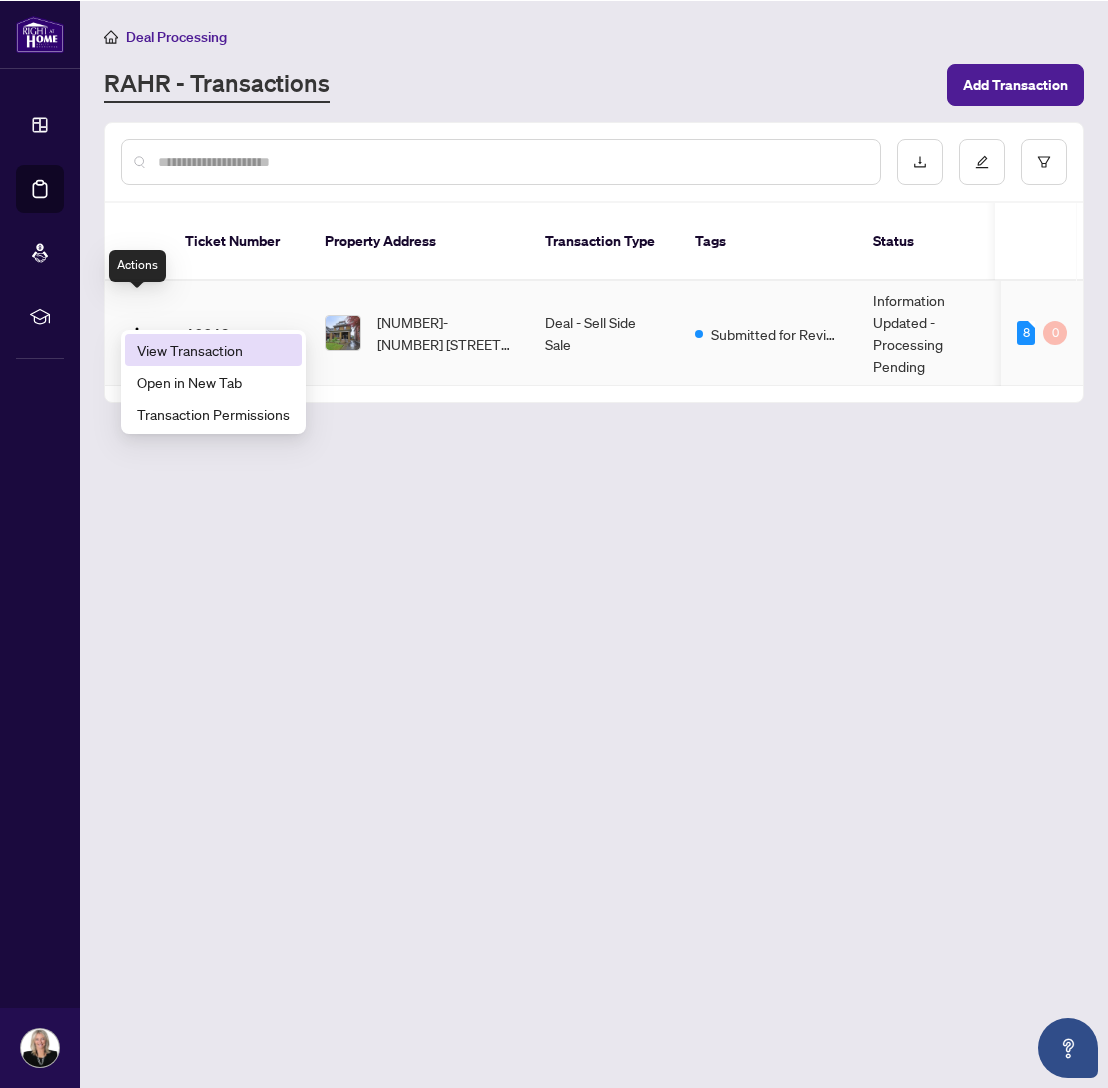 scroll, scrollTop: 0, scrollLeft: 0, axis: both 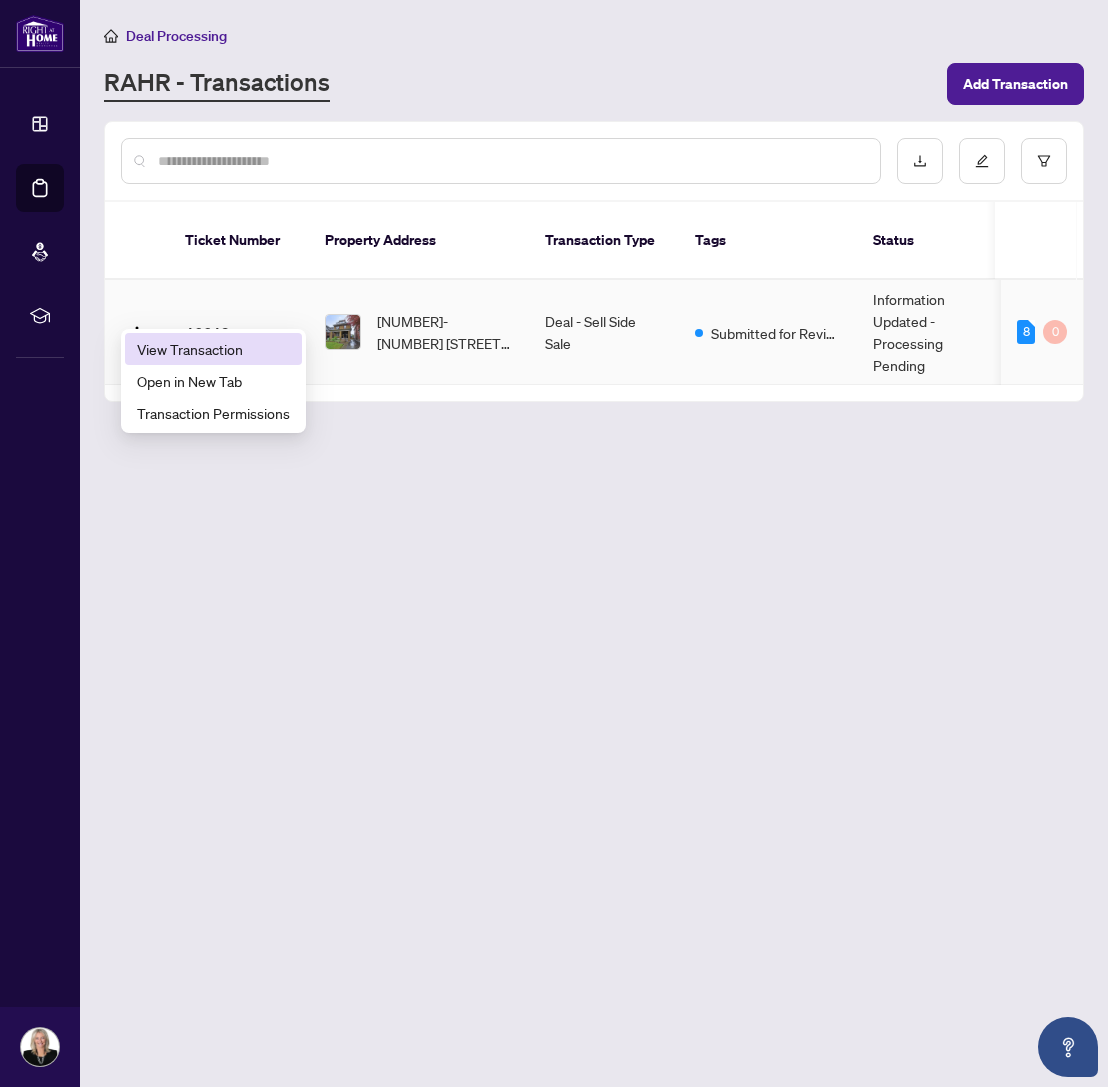click on "View Transaction" at bounding box center [213, 349] 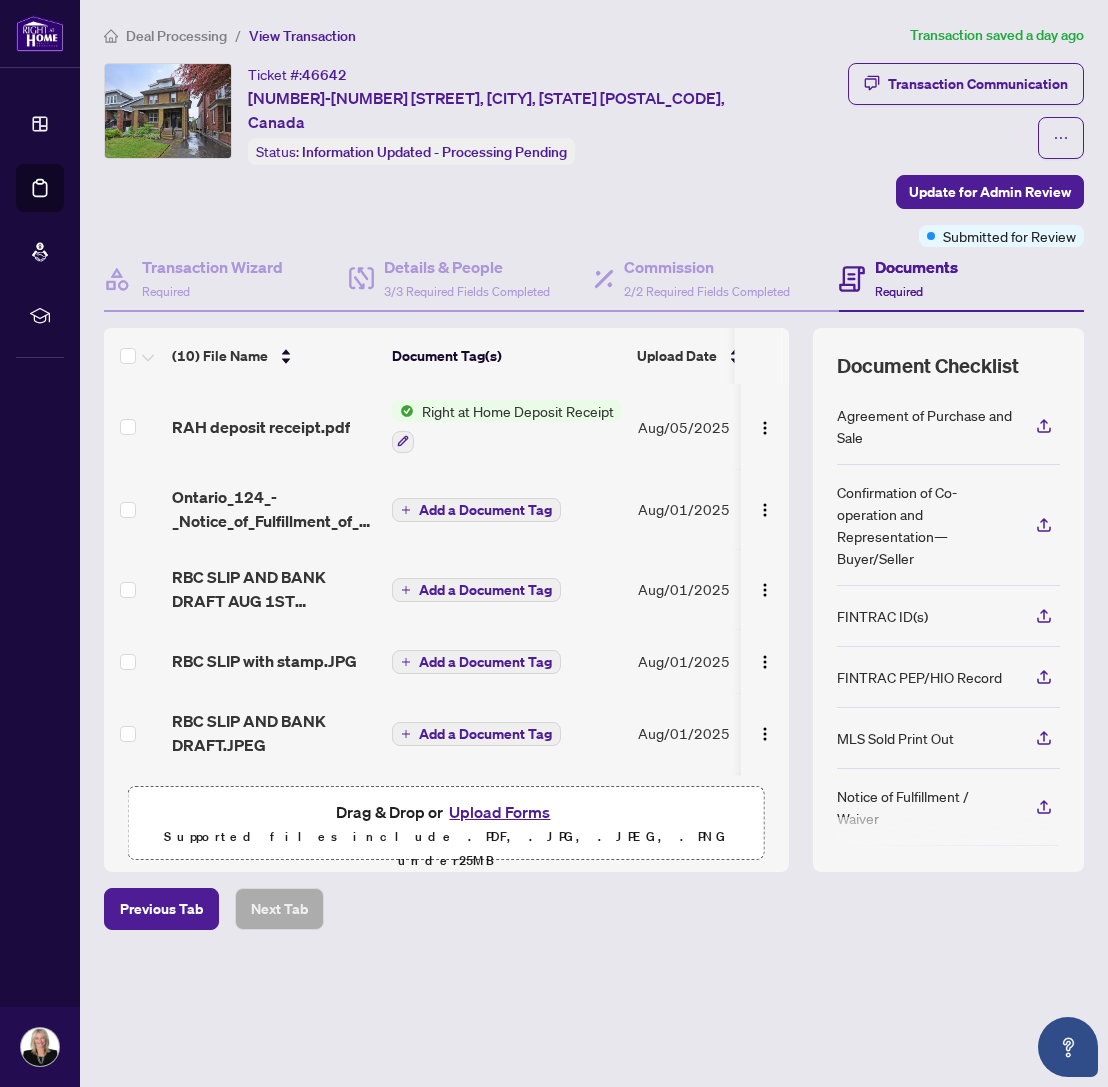 click at bounding box center (134, 426) 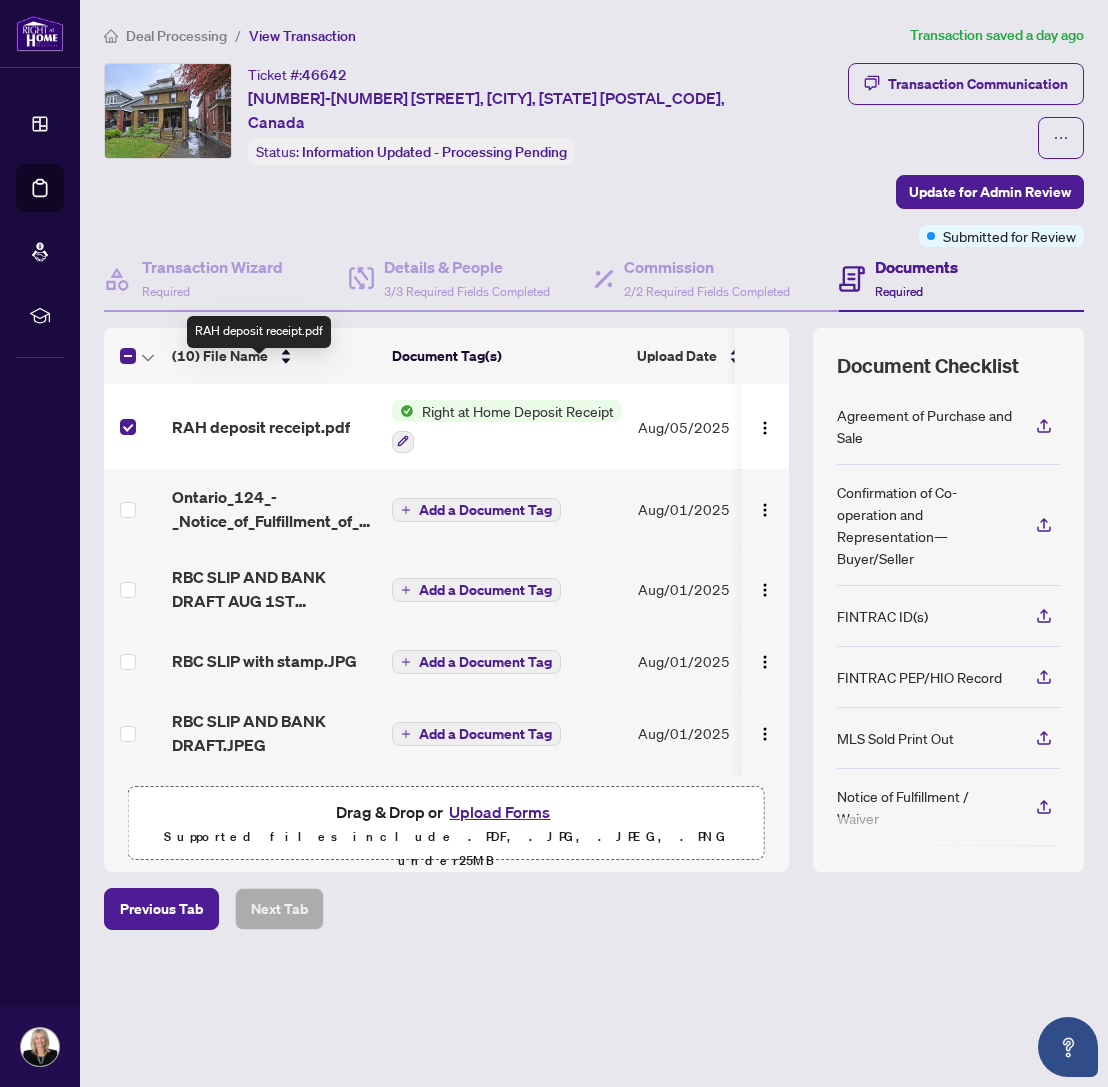 click on "RAH deposit receipt.pdf" at bounding box center [261, 427] 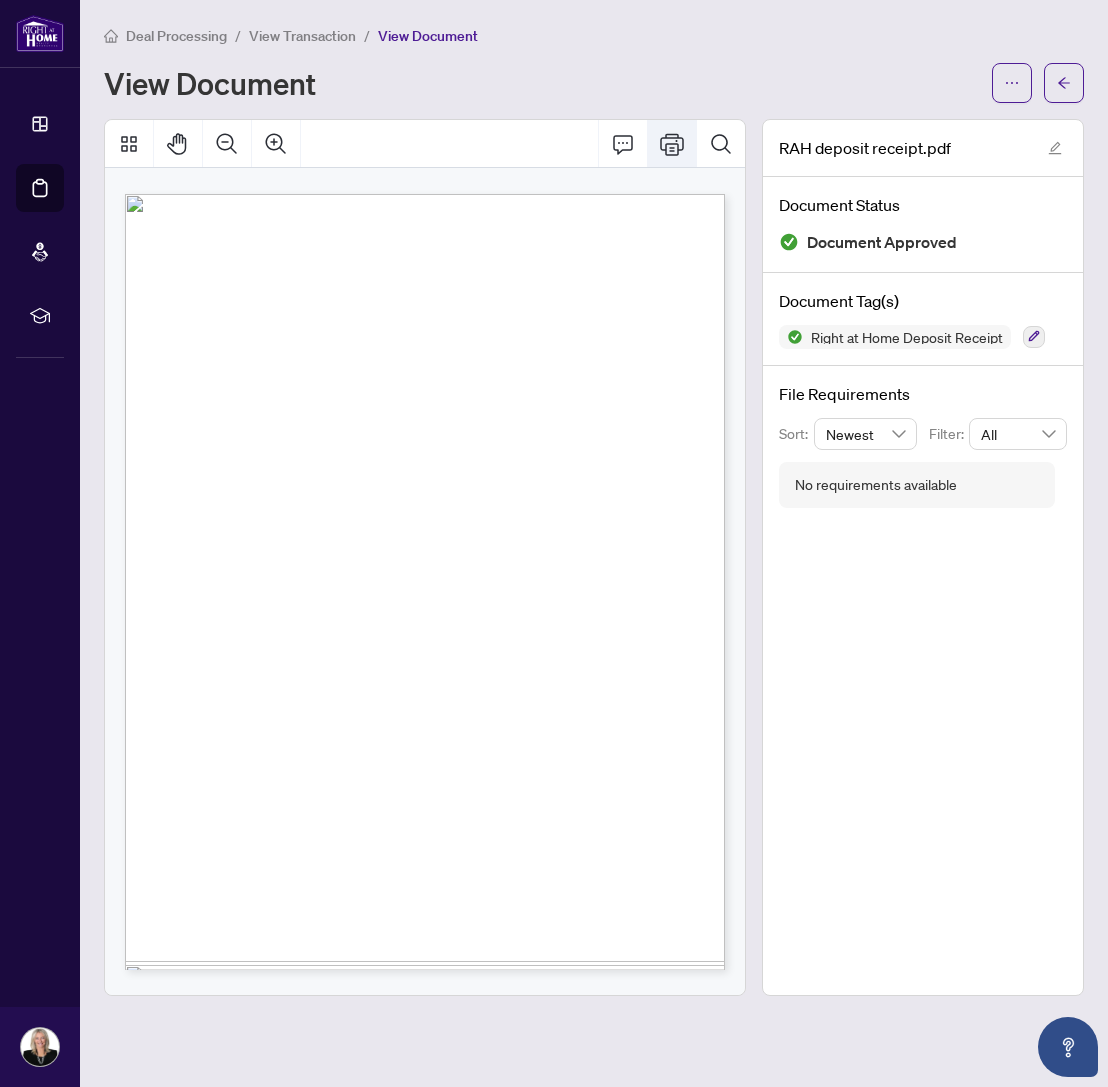 click 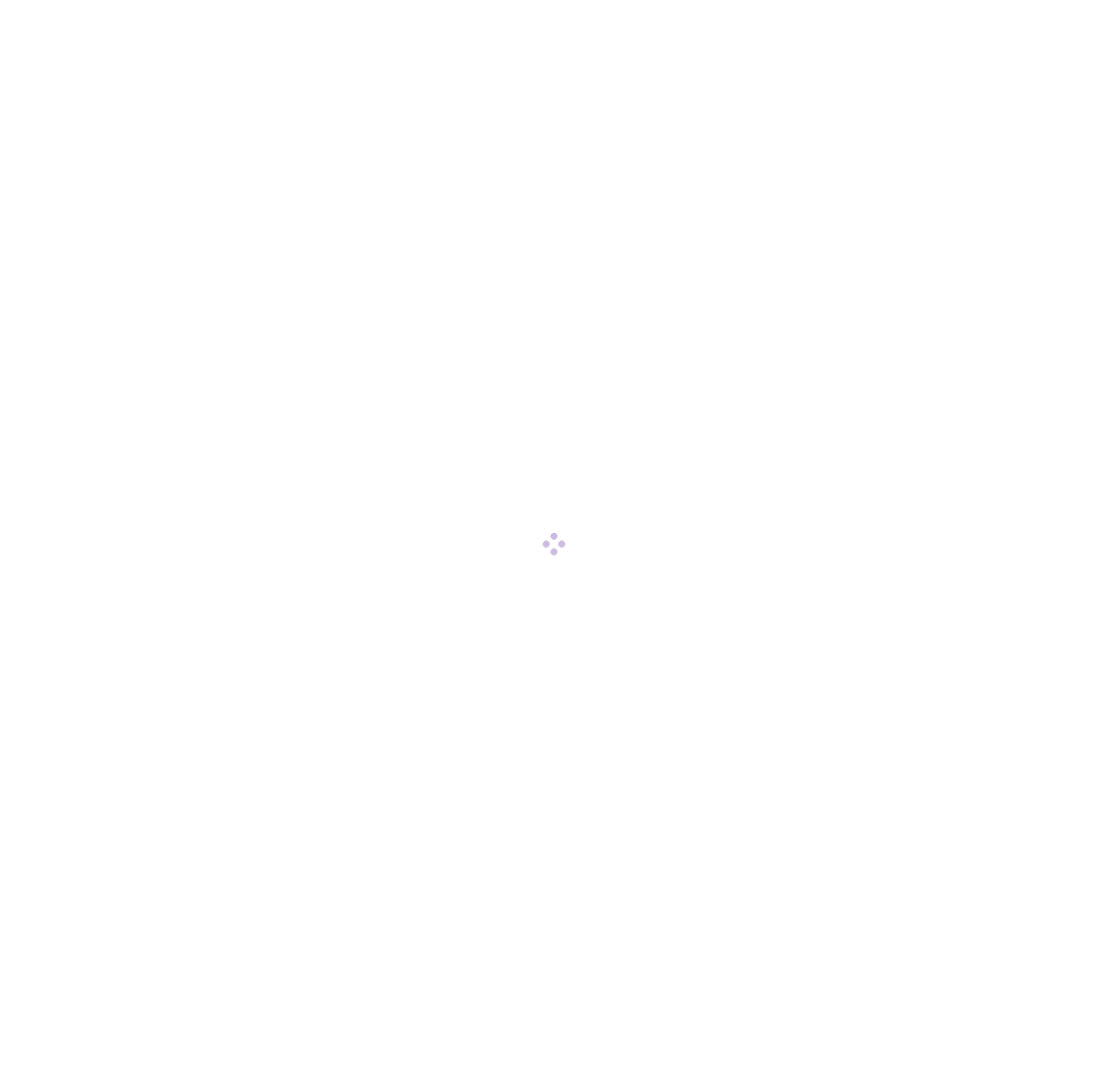 scroll, scrollTop: 0, scrollLeft: 0, axis: both 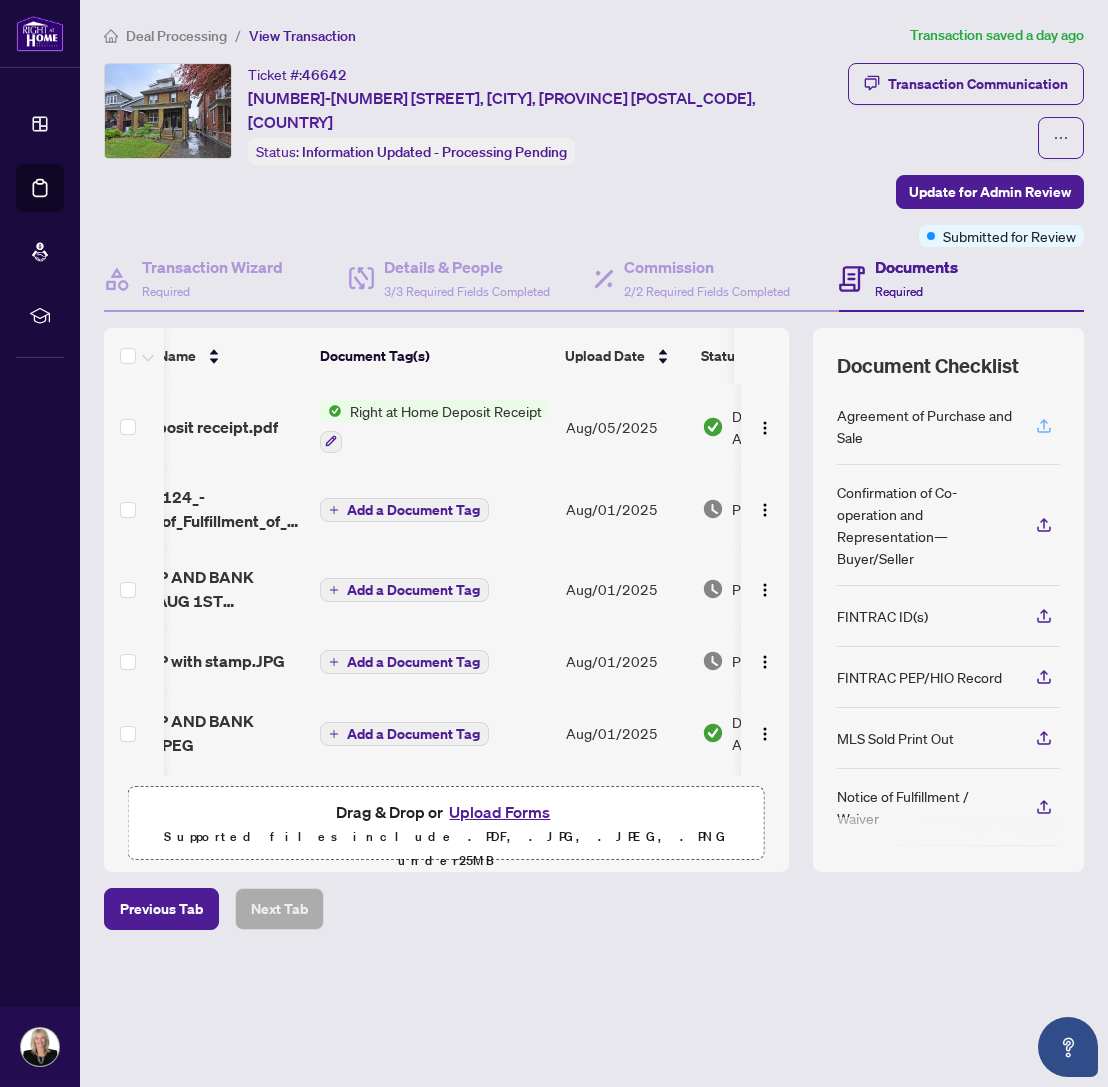 click 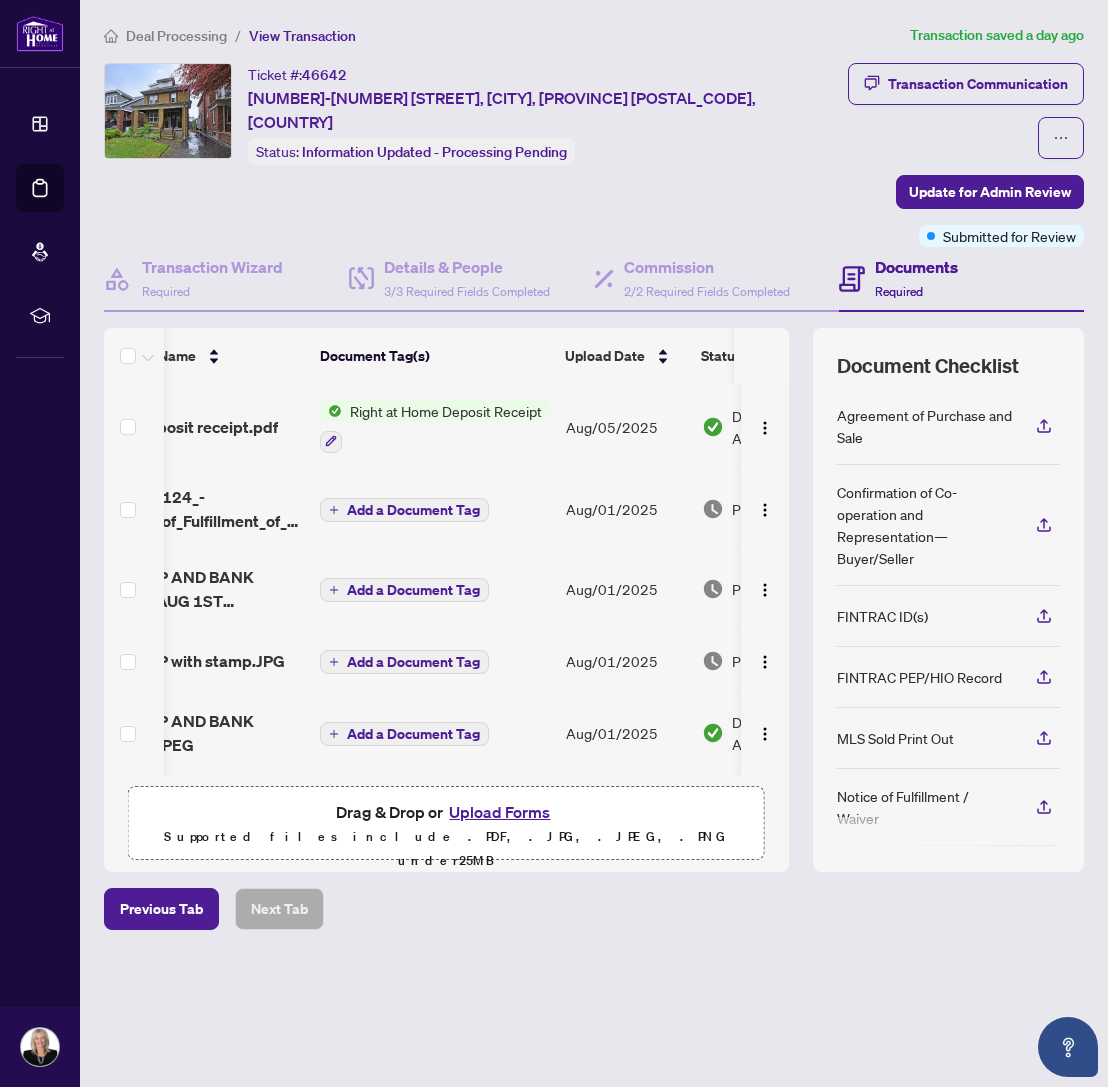 scroll, scrollTop: 0, scrollLeft: -24, axis: horizontal 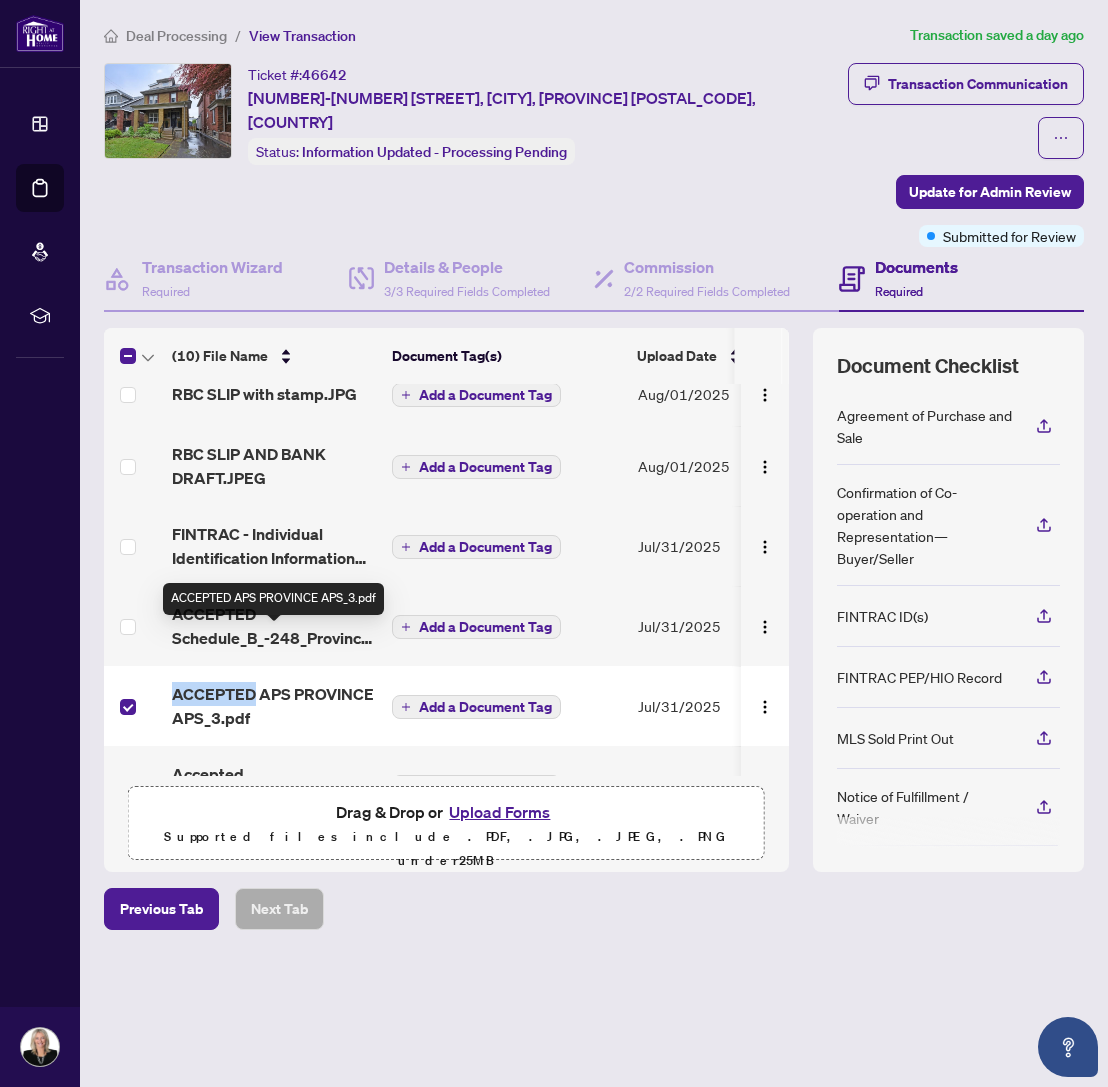 click on "ACCEPTED APS PROVINCE APS_3.pdf" at bounding box center [274, 706] 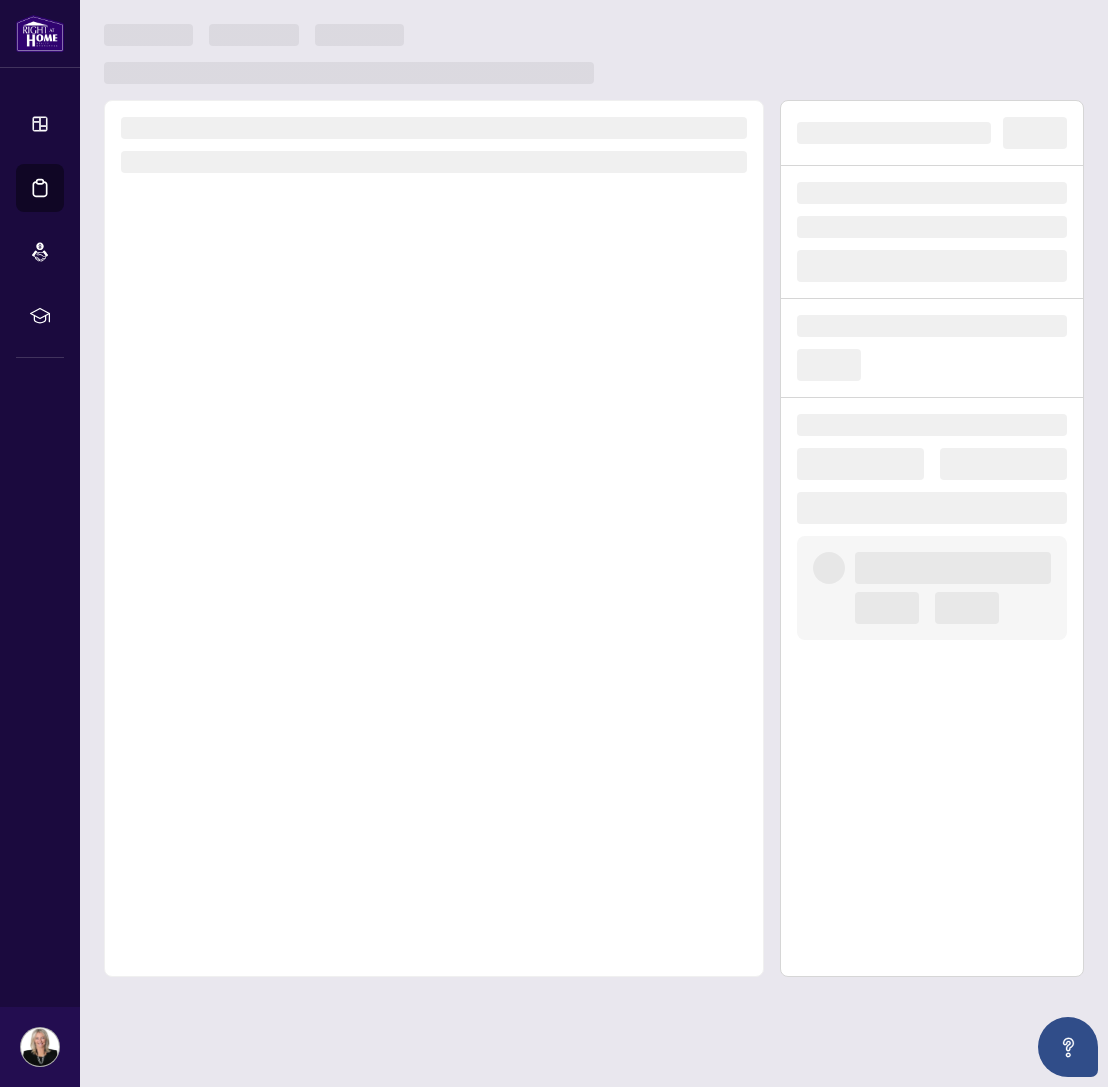 click at bounding box center [434, 538] 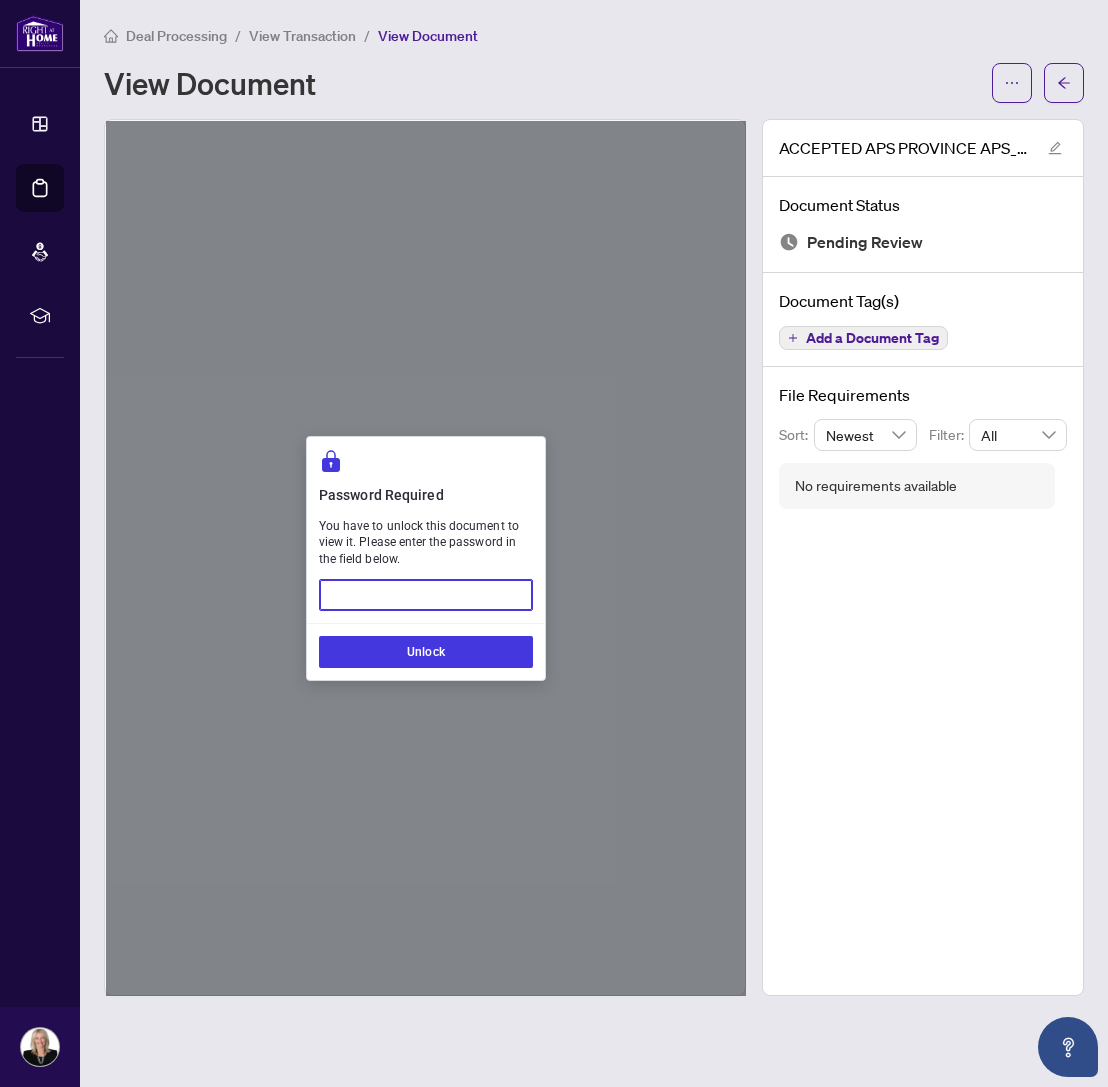 click on "ACCEPTED APS PROVINCE APS_3.pdf Document Status Pending Review Document Tag(s) Add a Document Tag File Requirements Sort: Newest Filter: All No requirements available" at bounding box center [923, 557] 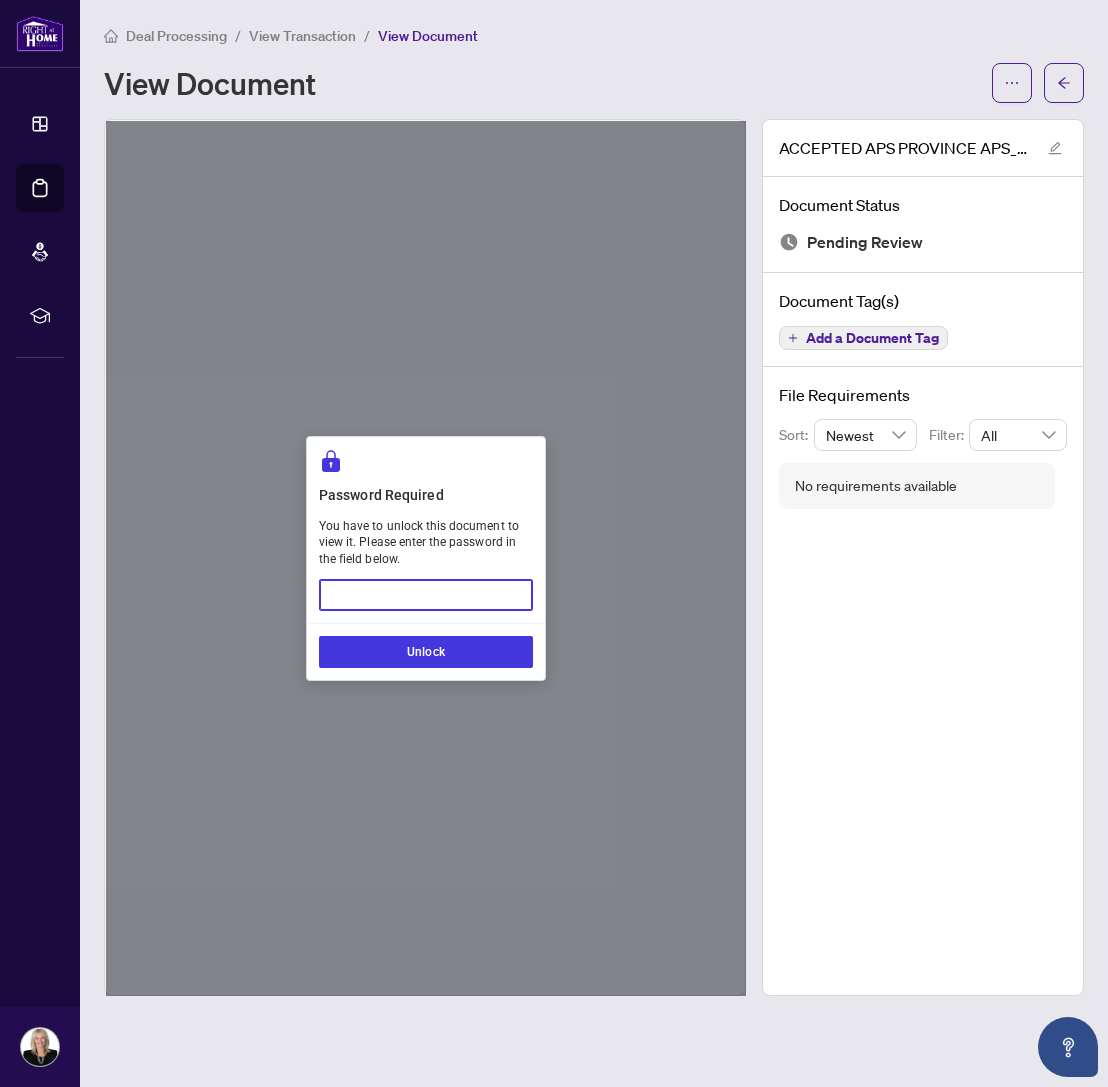 click on "ACCEPTED APS PROVINCE APS_3.pdf Document Status Pending Review Document Tag(s) Add a Document Tag File Requirements Sort: Newest Filter: All No requirements available" at bounding box center (923, 557) 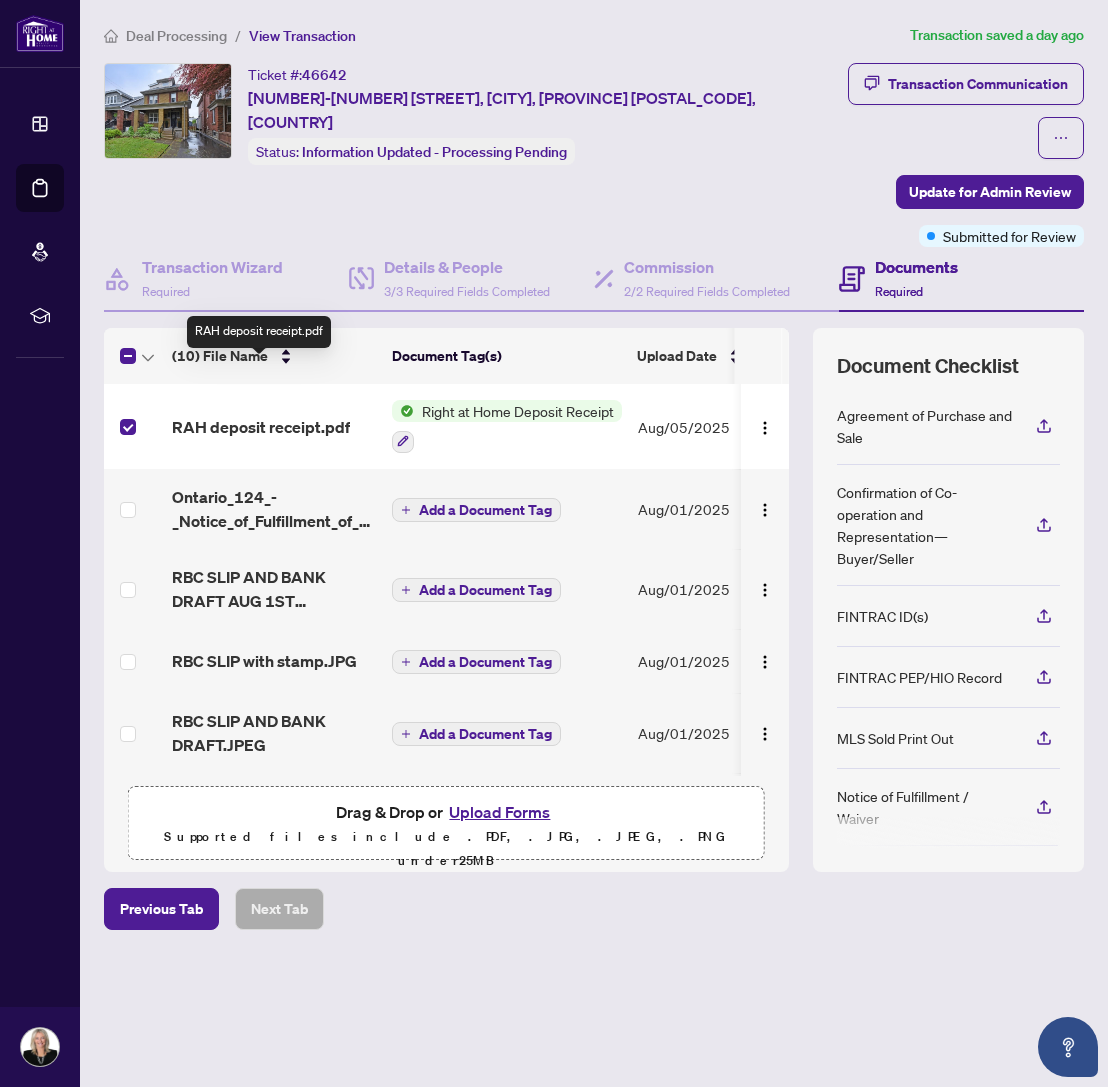 click on "RAH deposit receipt.pdf" at bounding box center [261, 427] 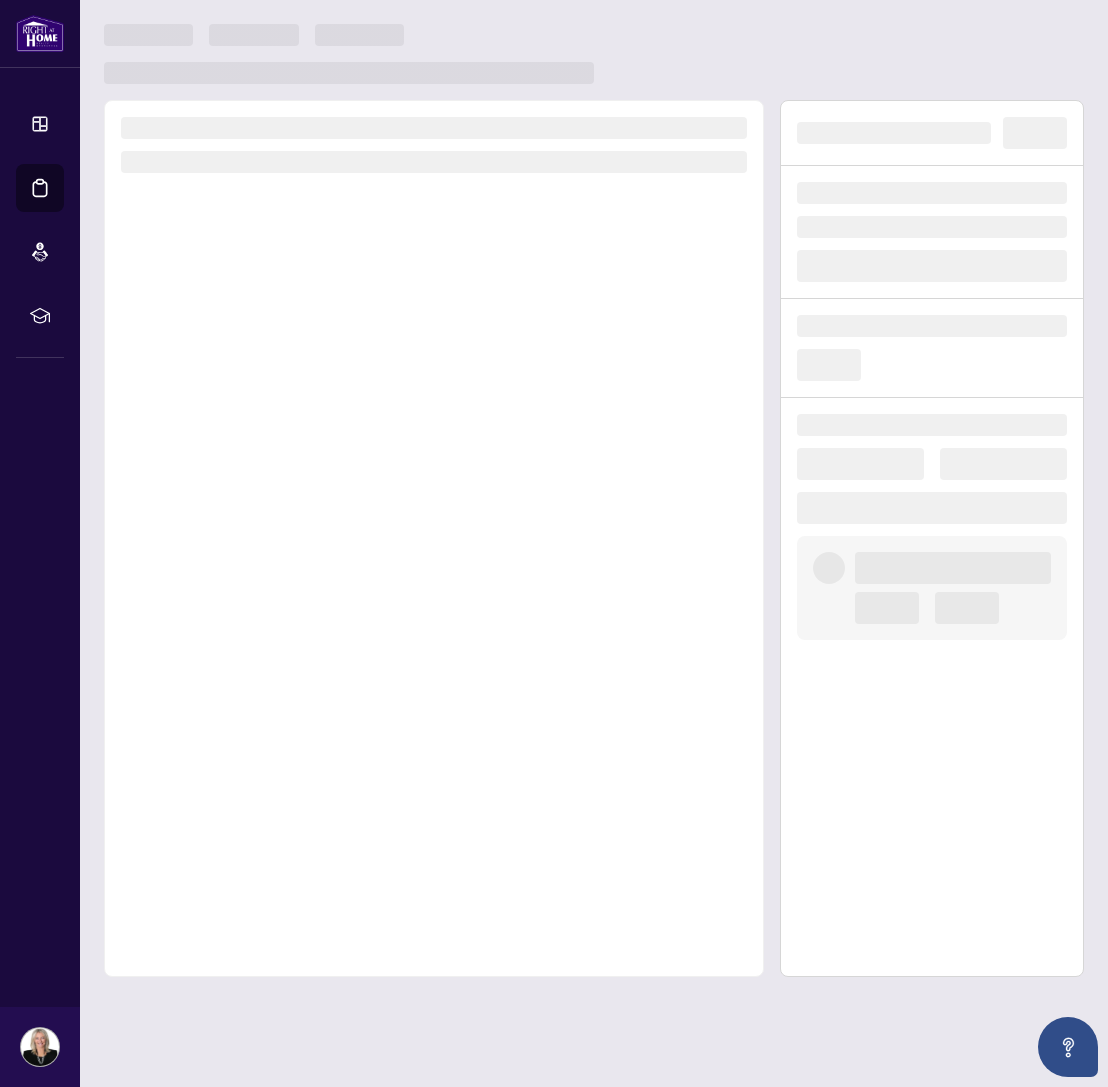 click at bounding box center (434, 538) 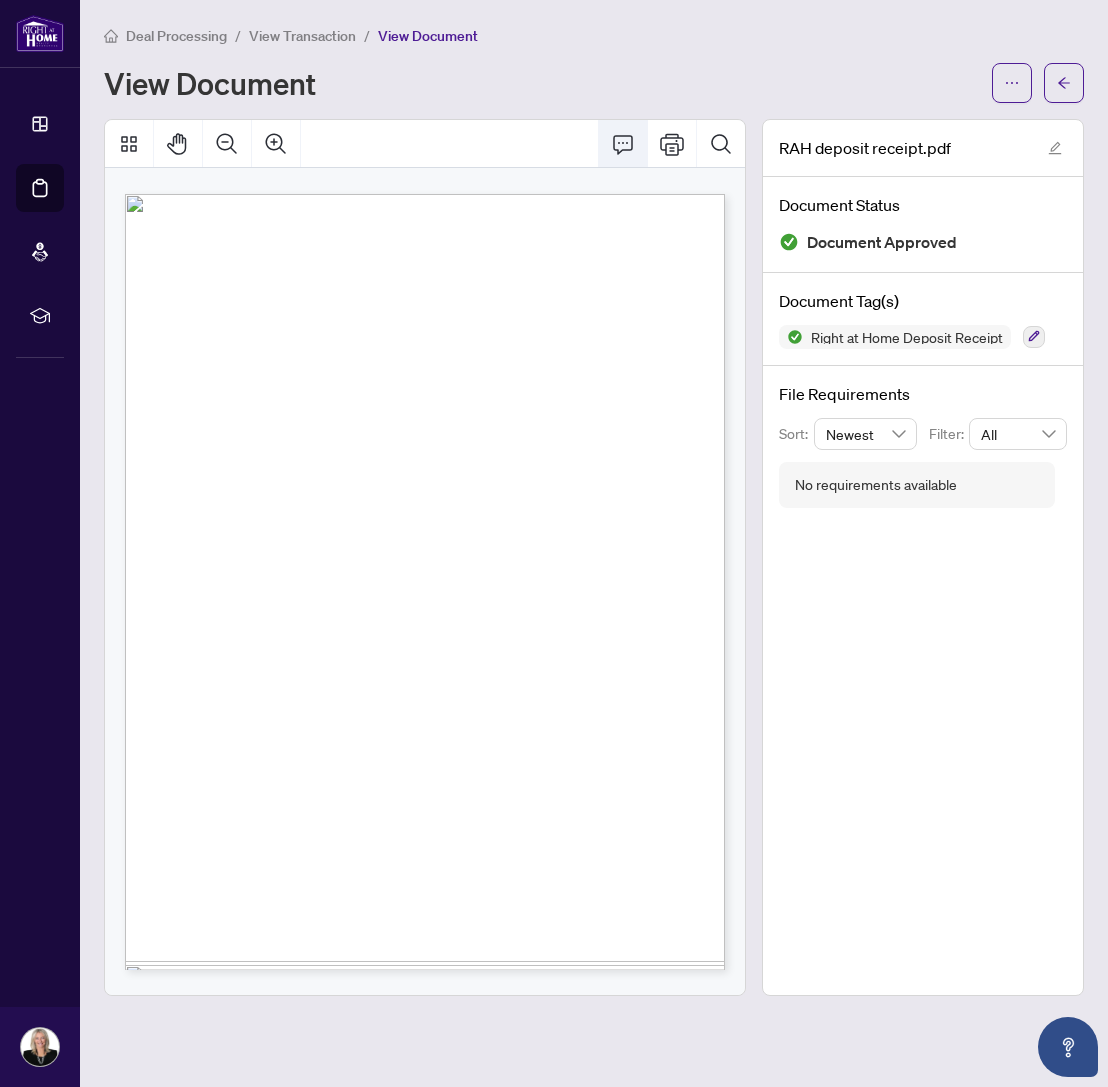 click 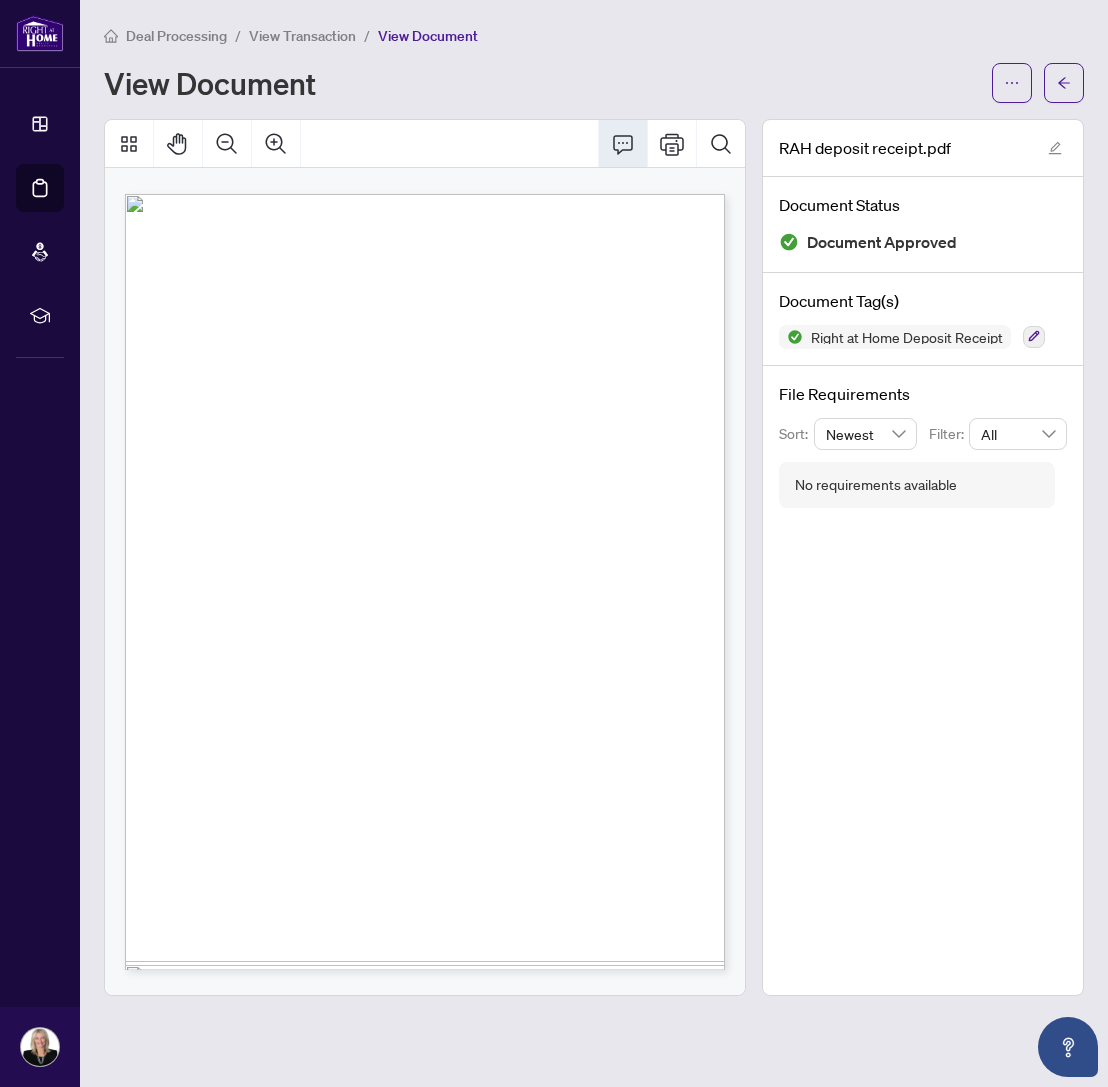 click 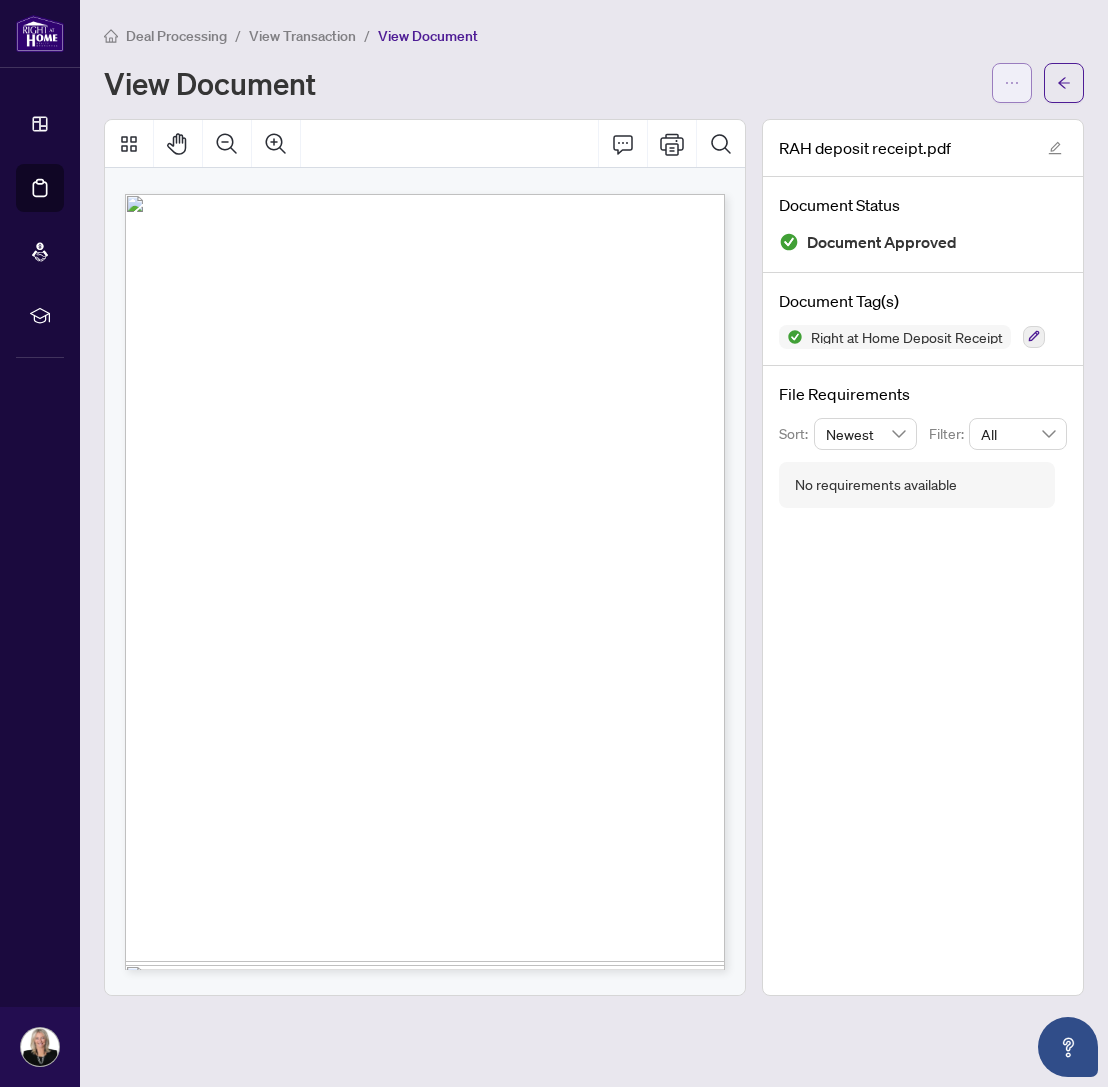click at bounding box center (1012, 83) 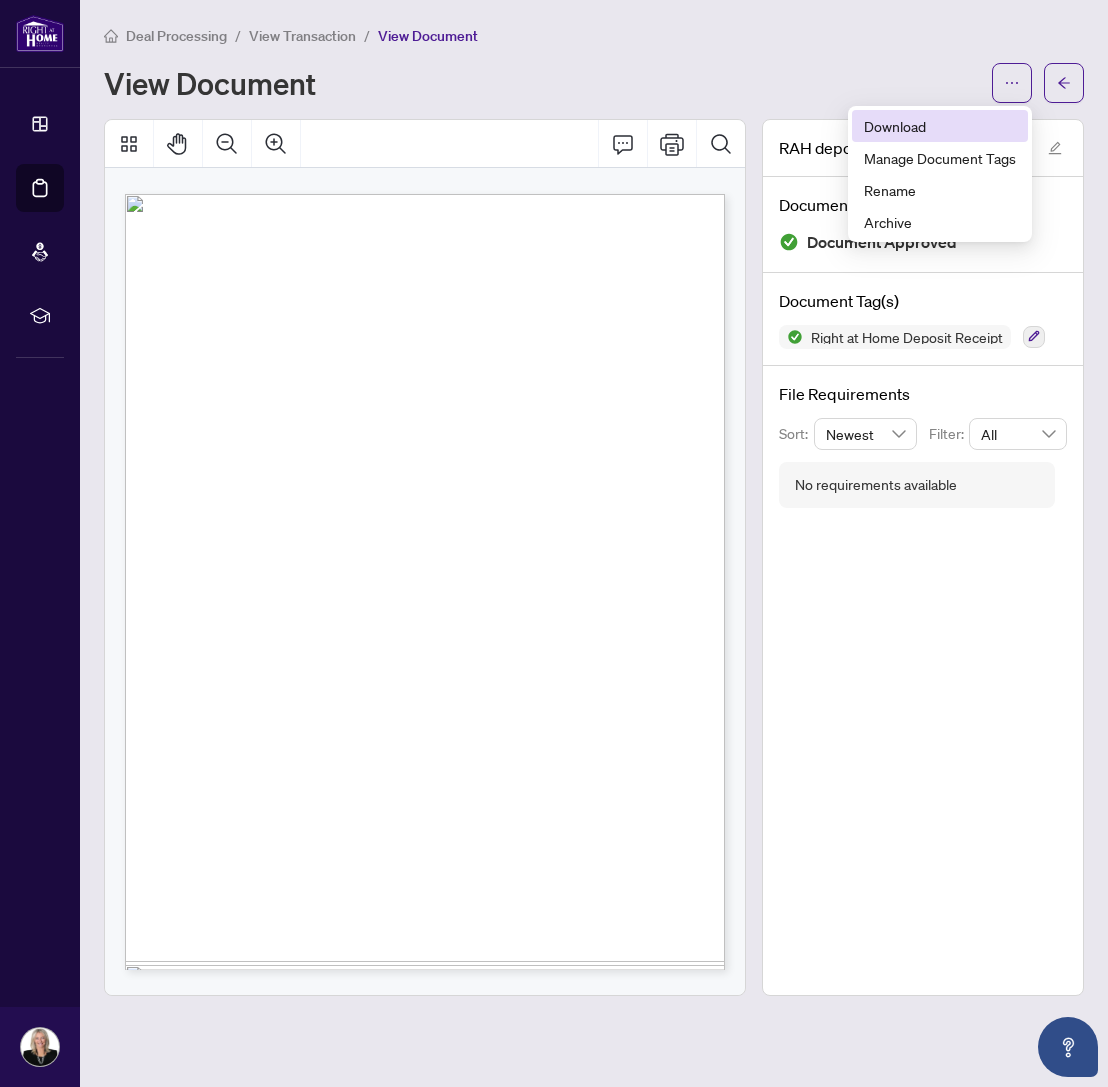 click on "Download" at bounding box center [940, 126] 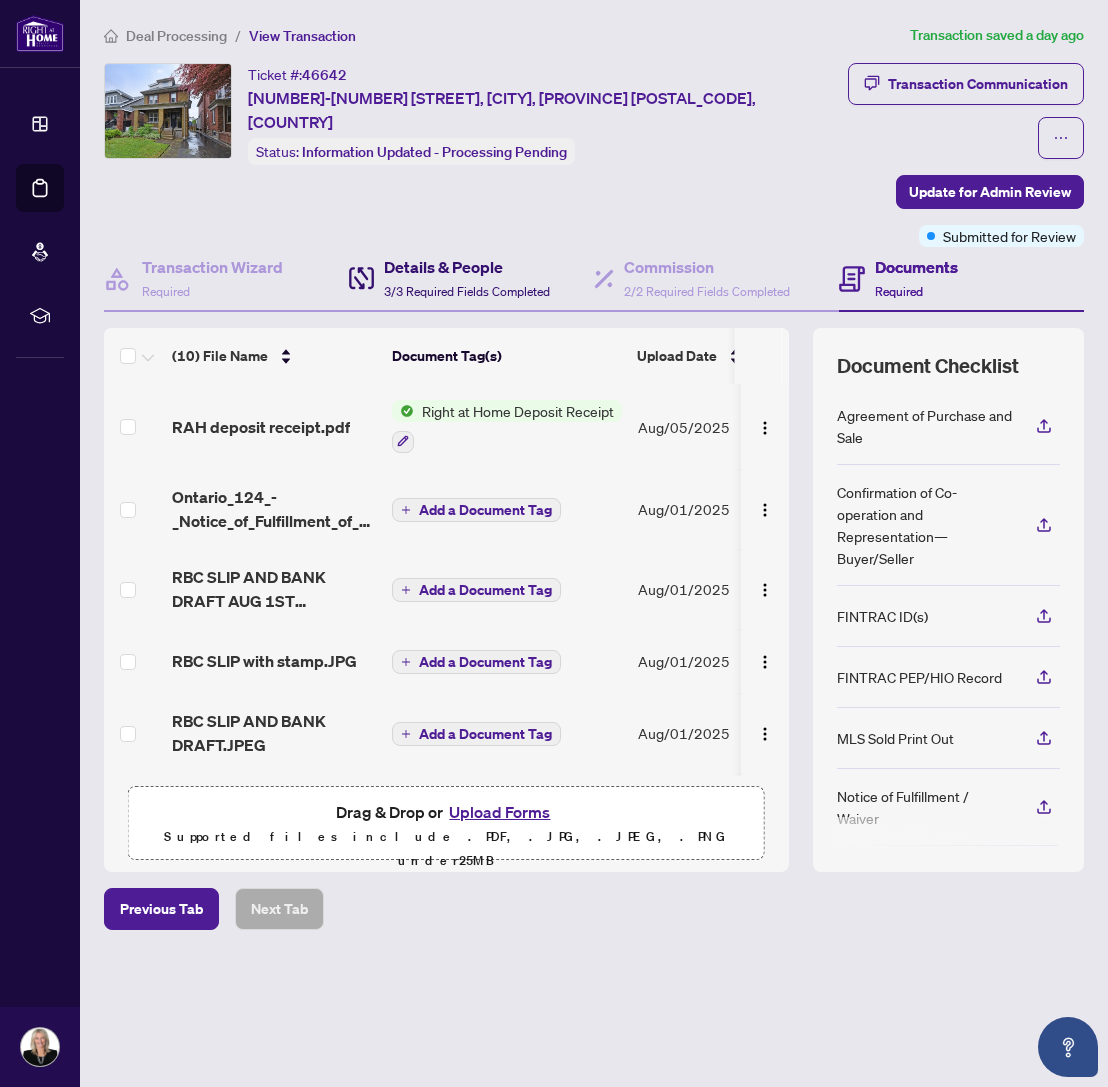 click on "Details & People" at bounding box center (467, 267) 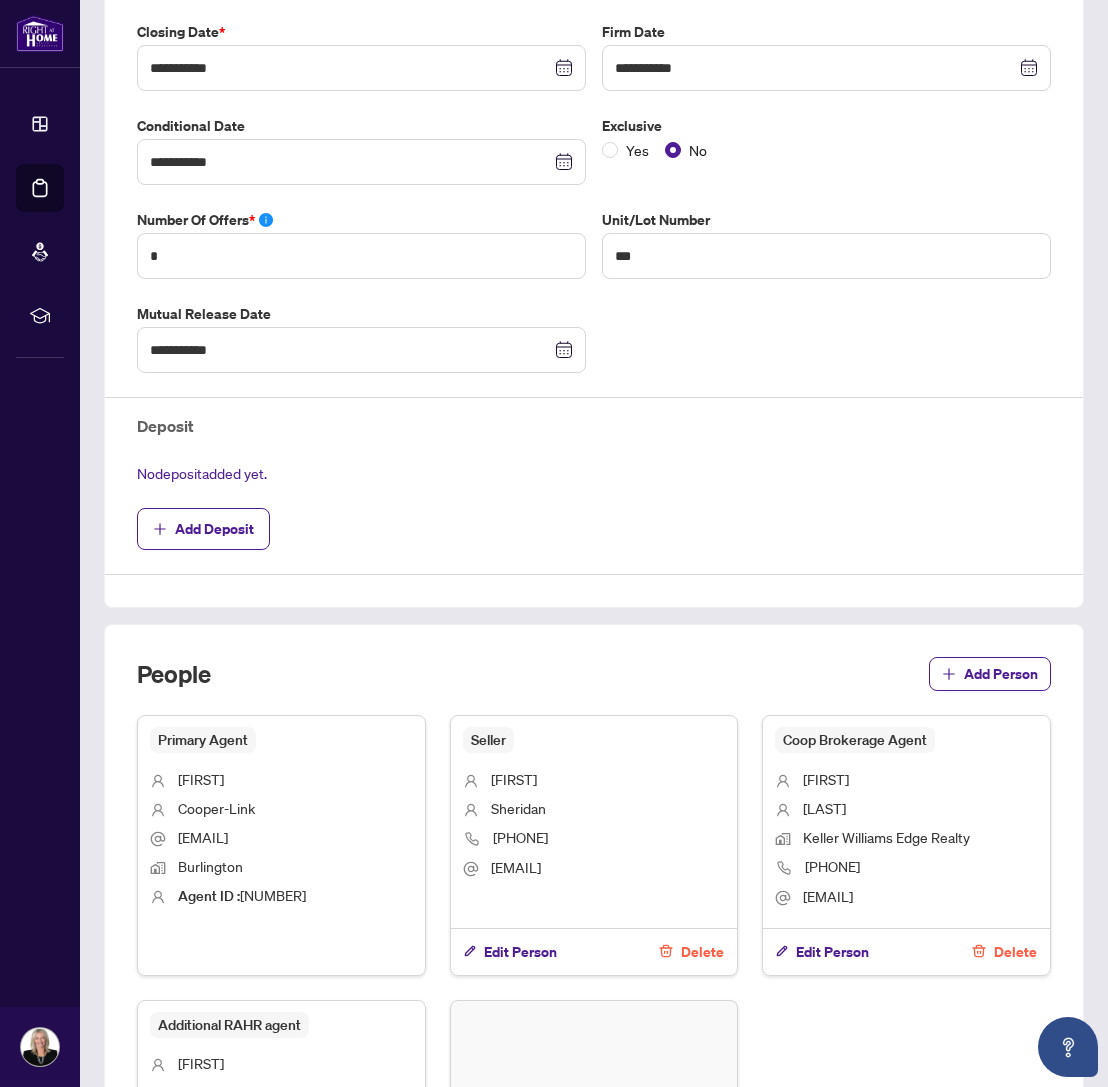 scroll, scrollTop: 543, scrollLeft: 0, axis: vertical 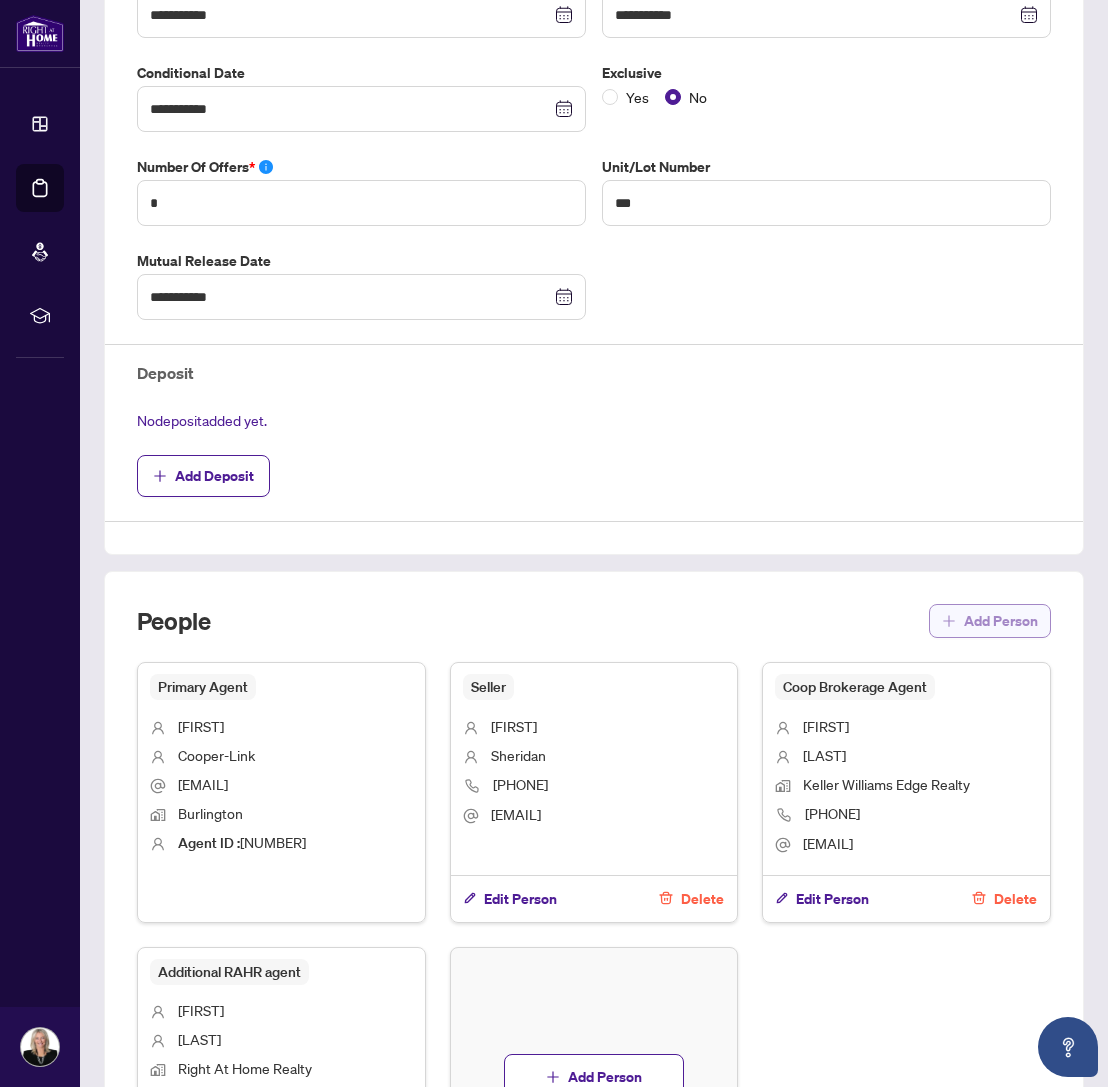 click 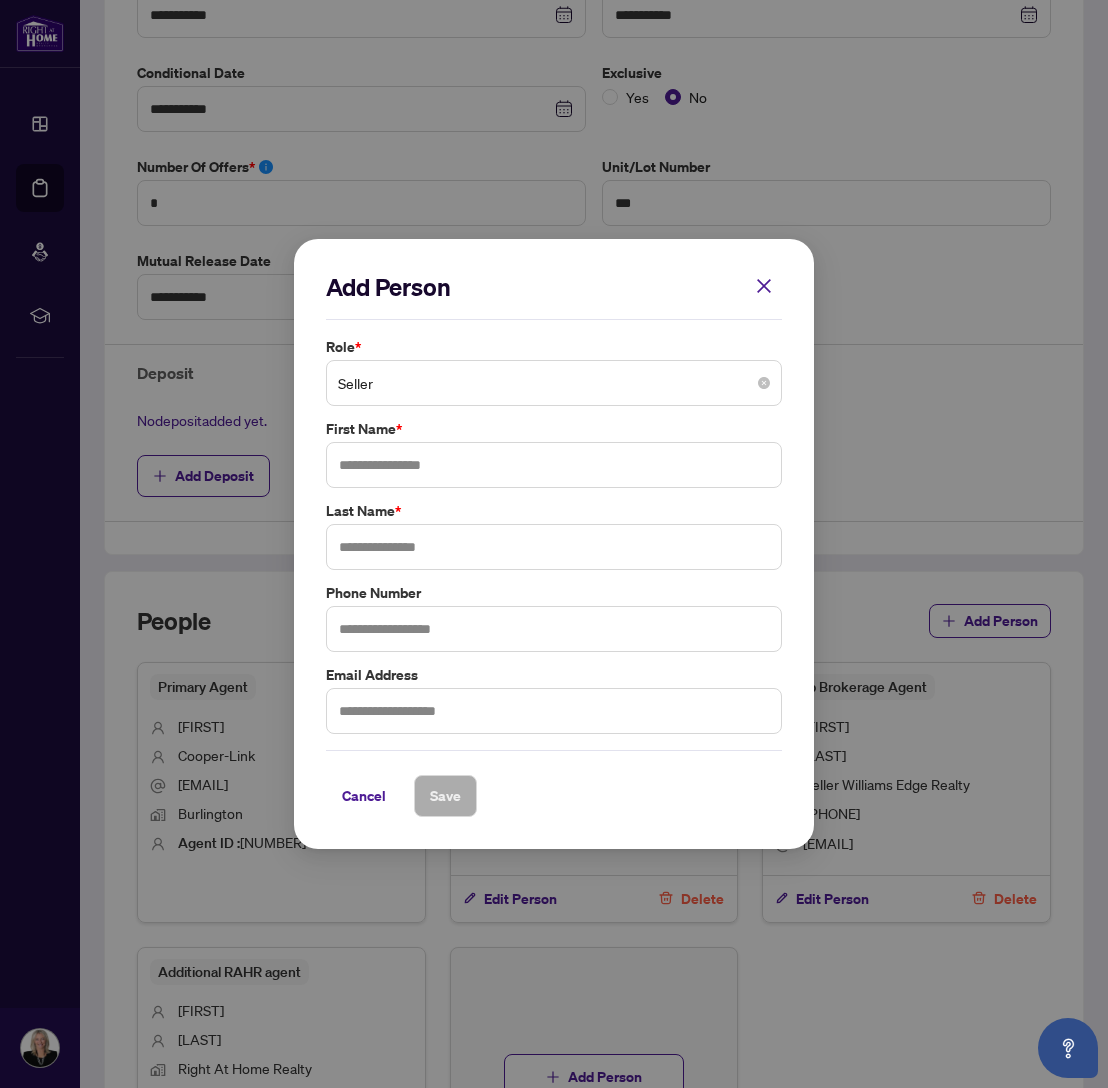 click on "Seller" at bounding box center (554, 383) 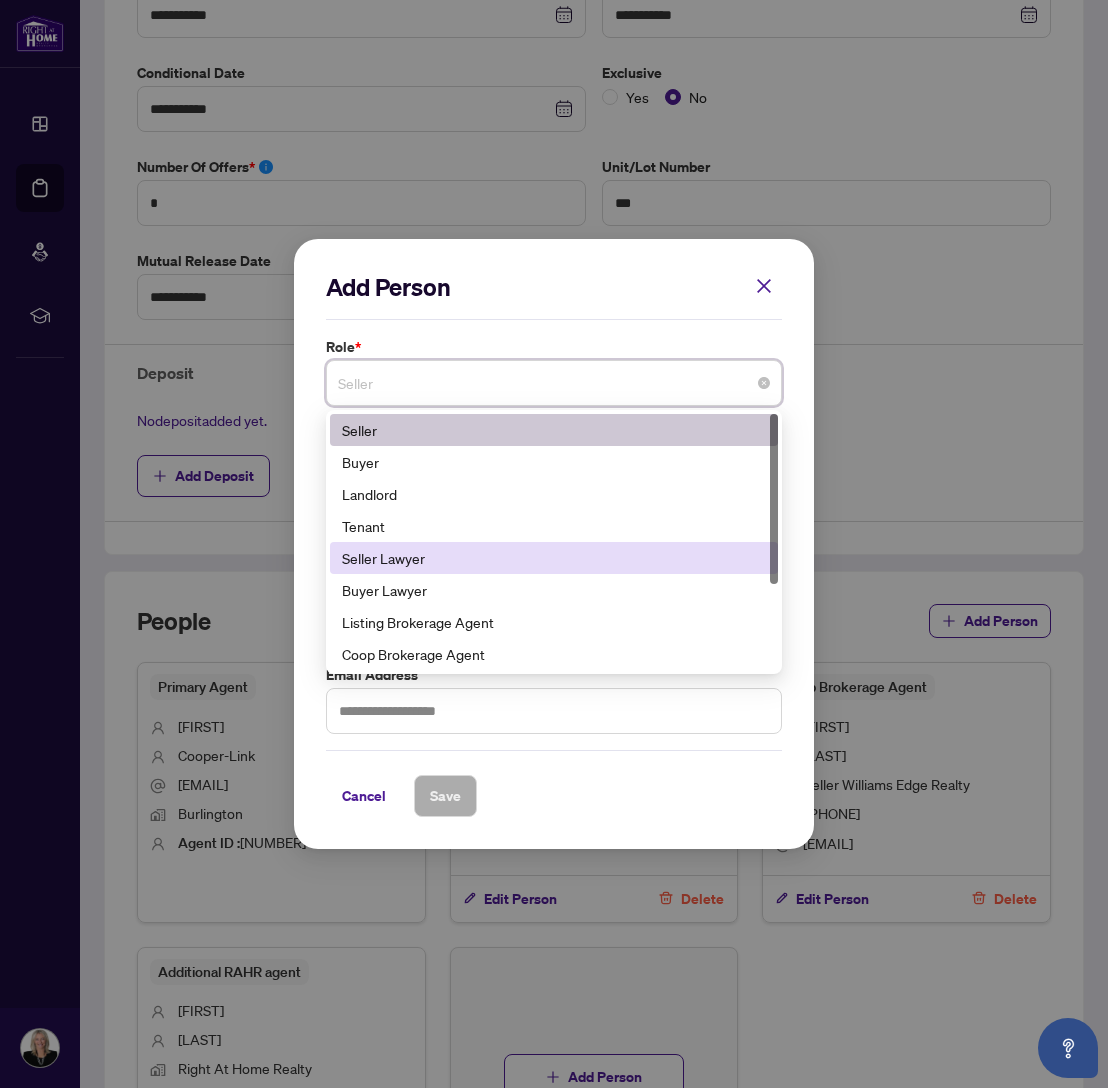 click on "Seller Lawyer" at bounding box center (554, 558) 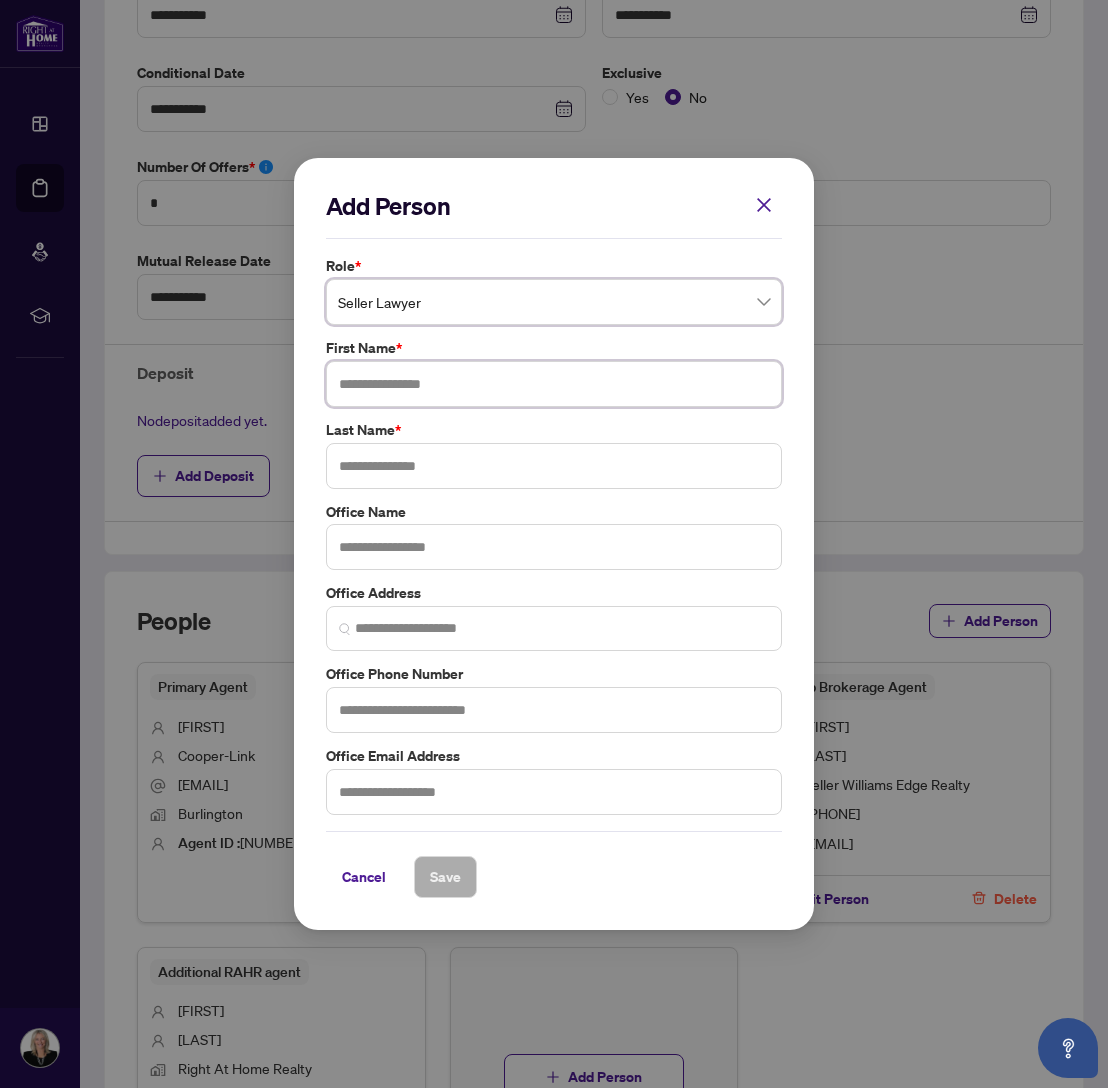 click at bounding box center (554, 384) 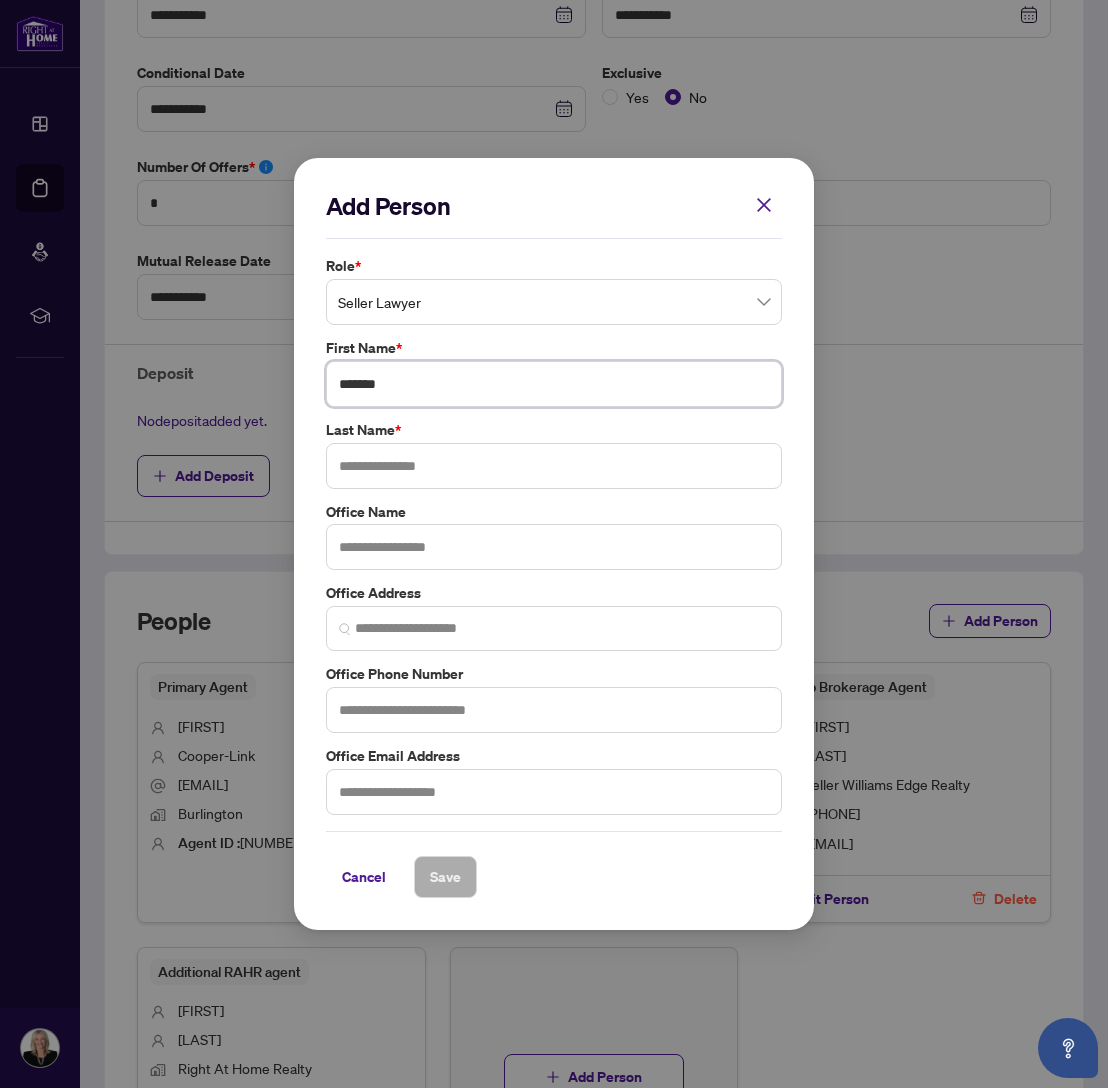 type on "******" 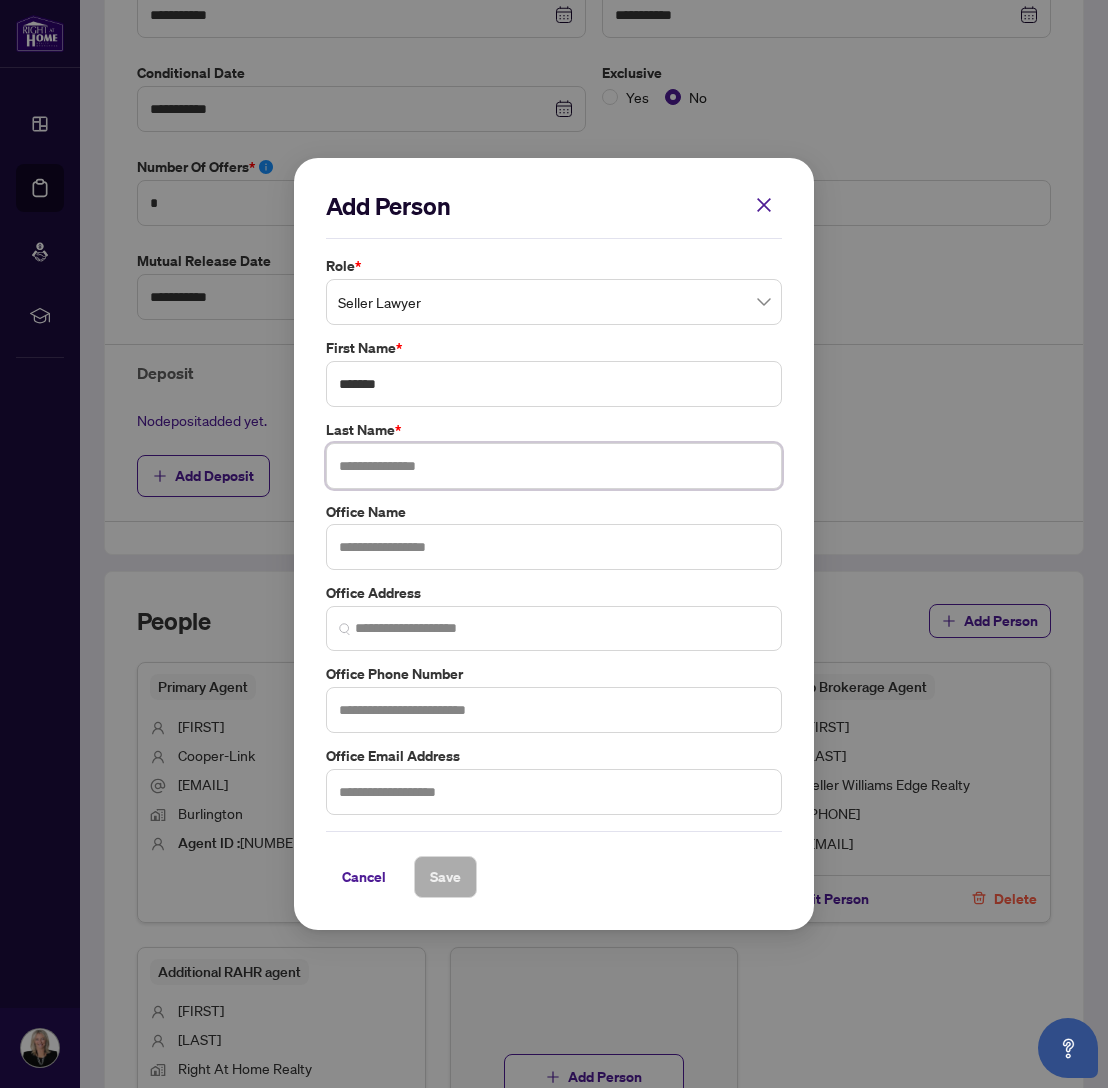 click at bounding box center (554, 466) 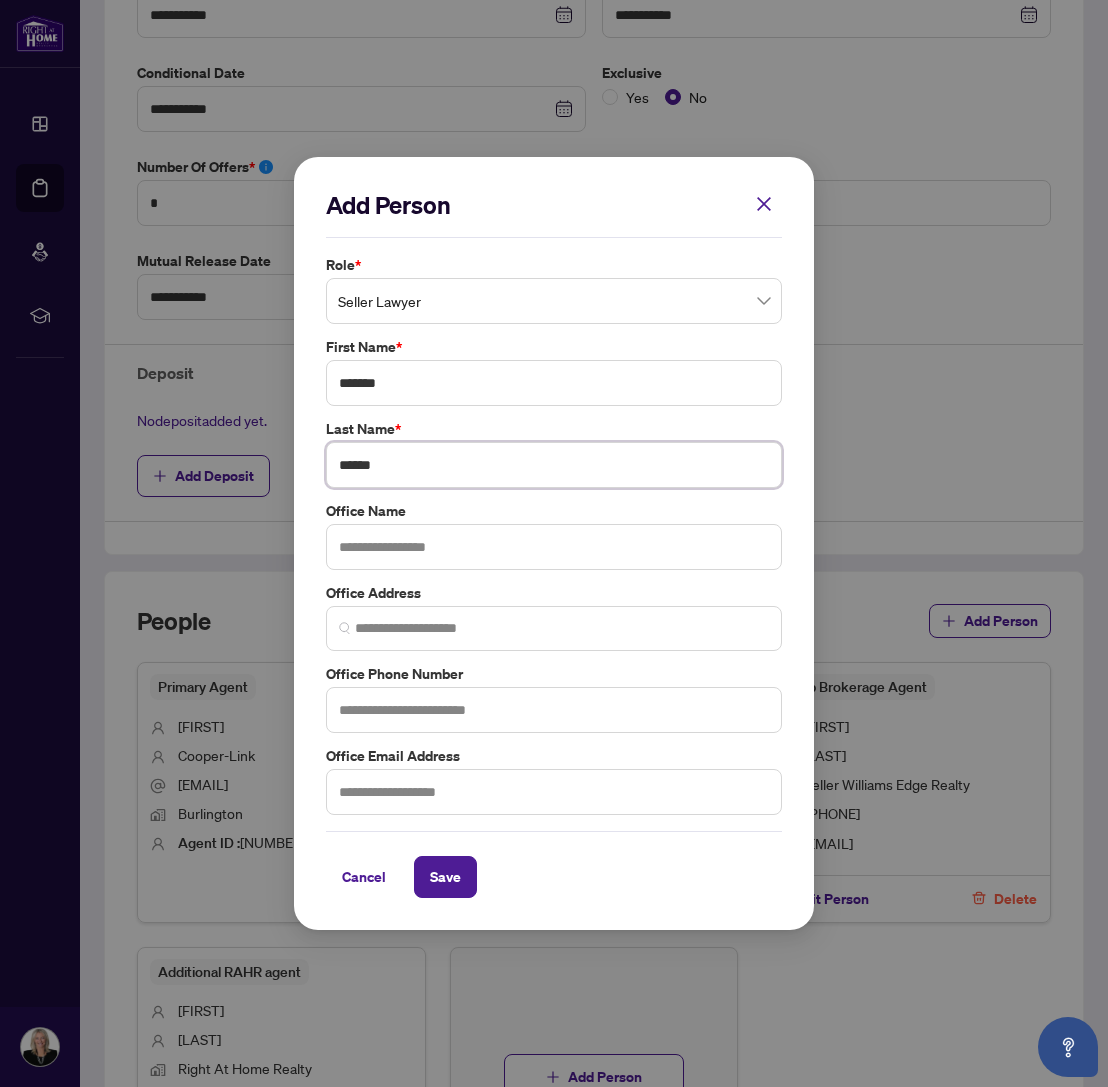 type on "******" 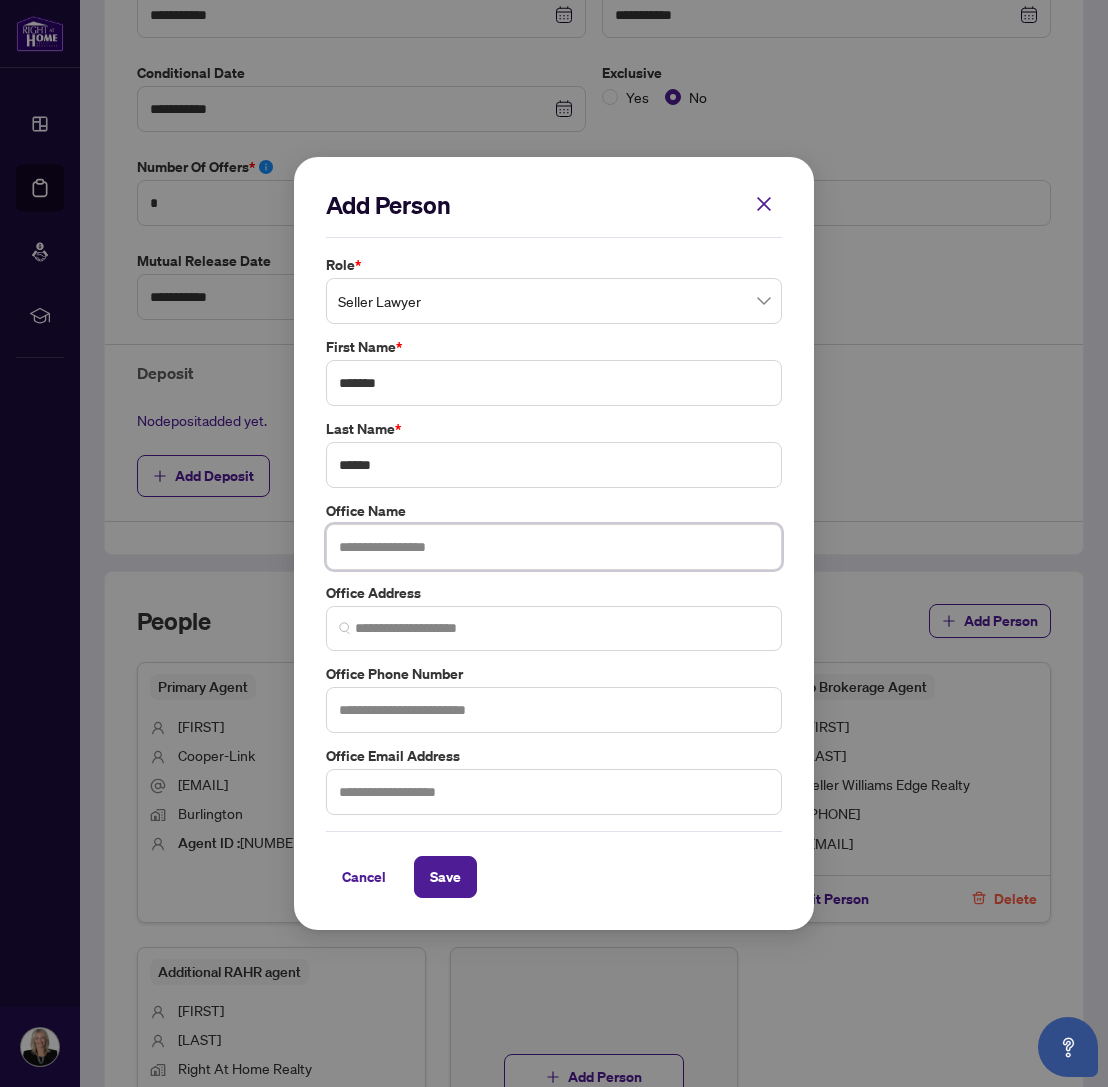 click at bounding box center (554, 547) 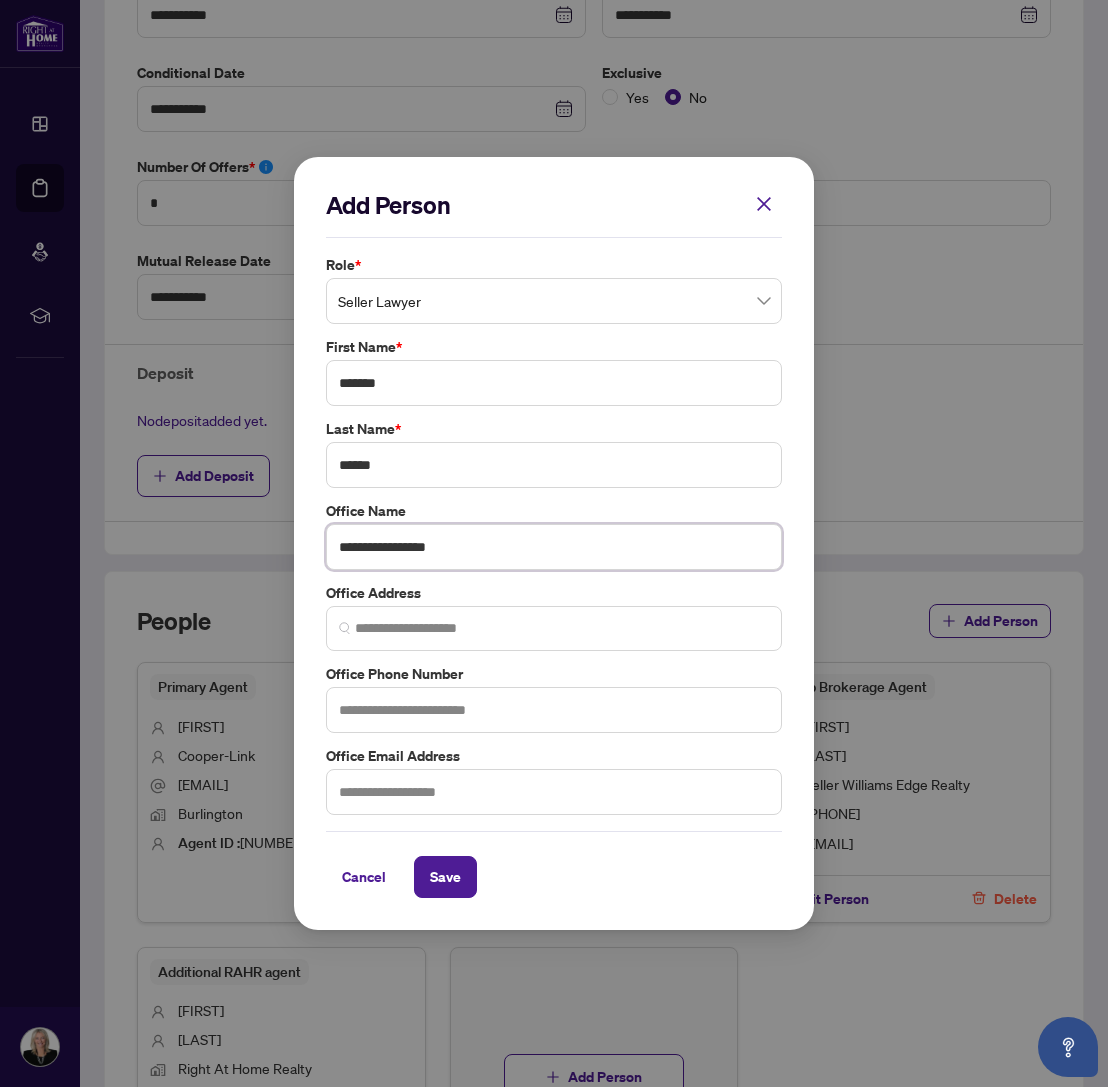 type on "**********" 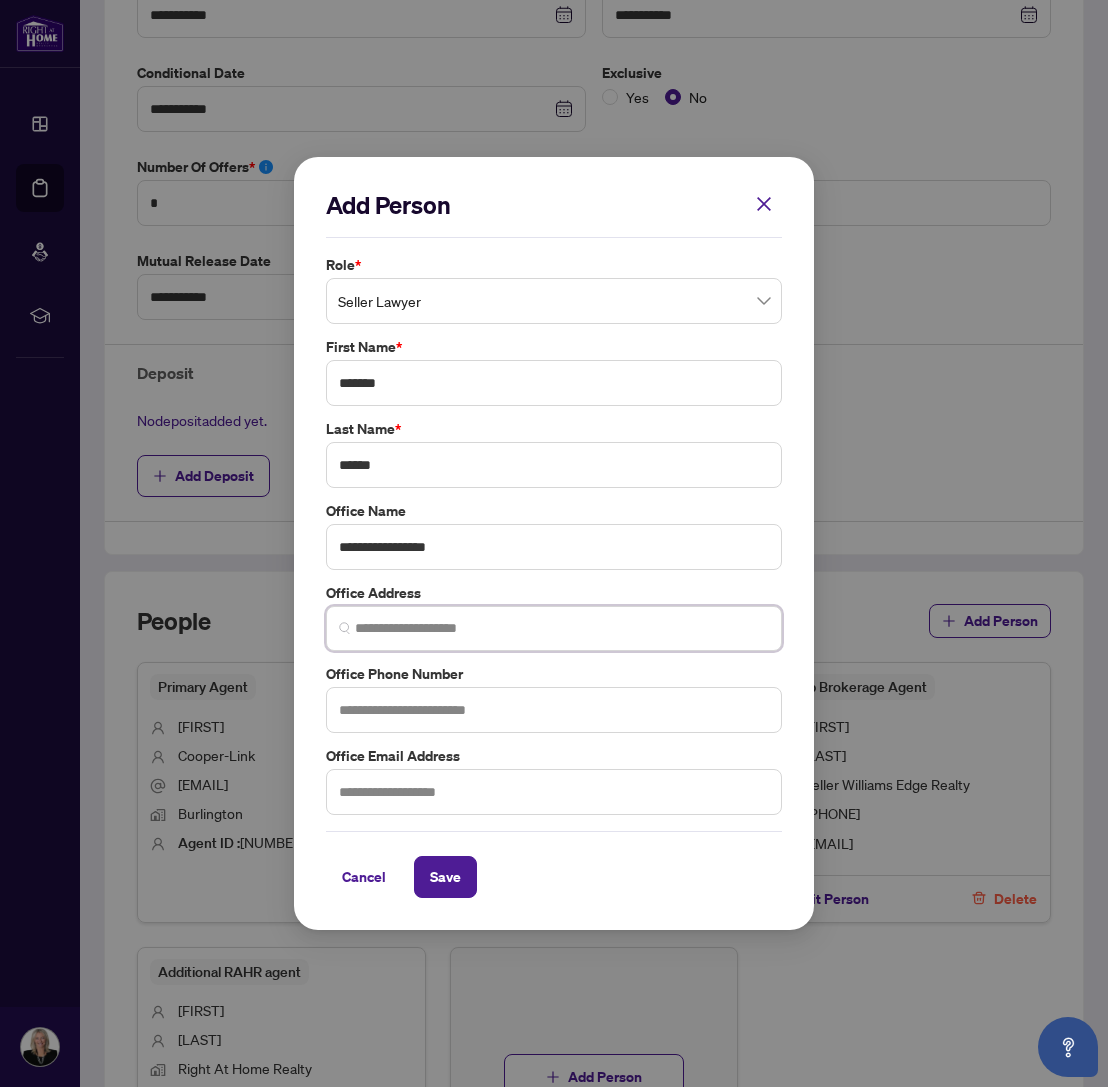 click at bounding box center (562, 628) 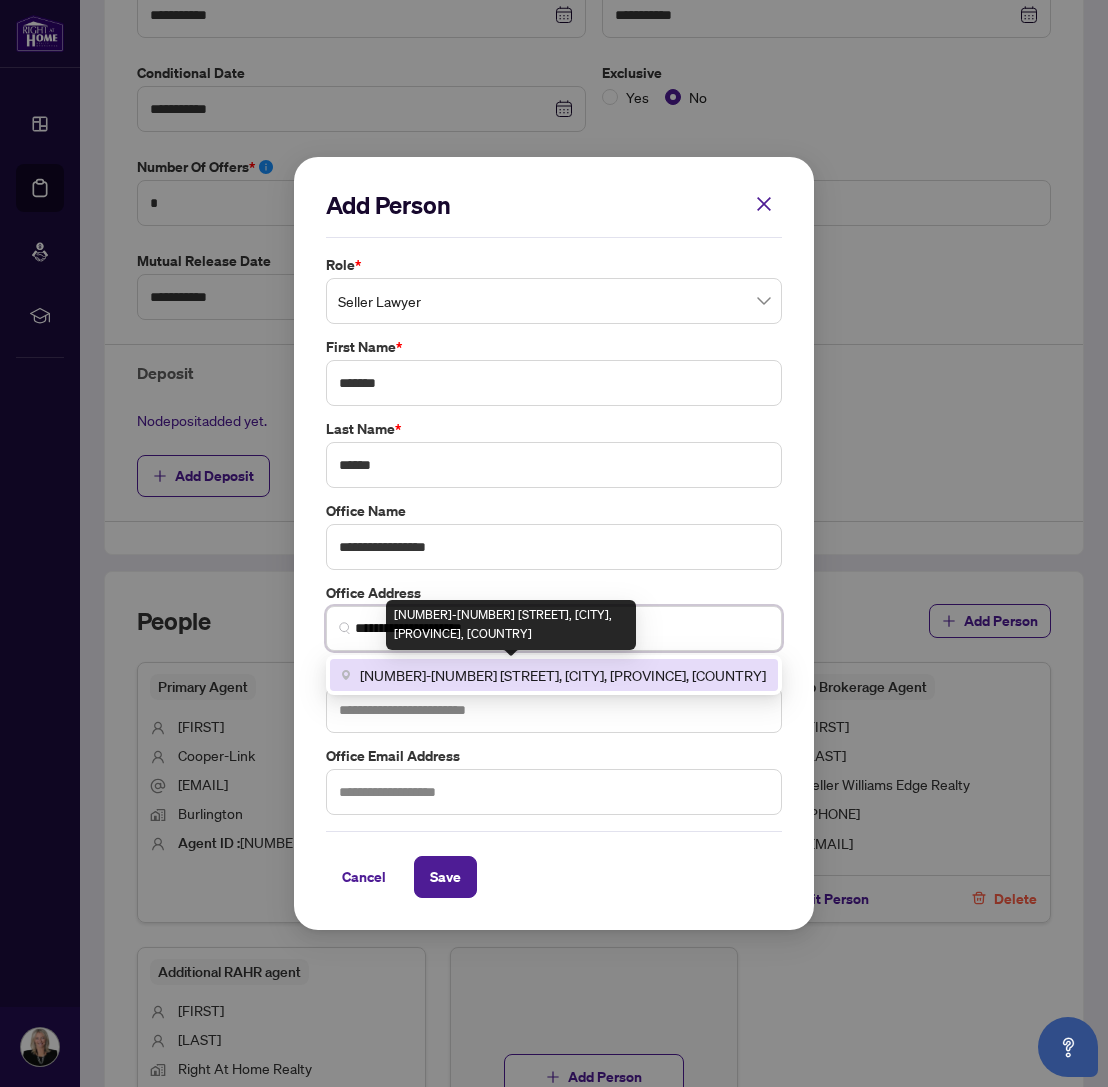 click on "[NUMBER]-[NUMBER] [STREET], [CITY], [PROVINCE], [COUNTRY]" at bounding box center (563, 675) 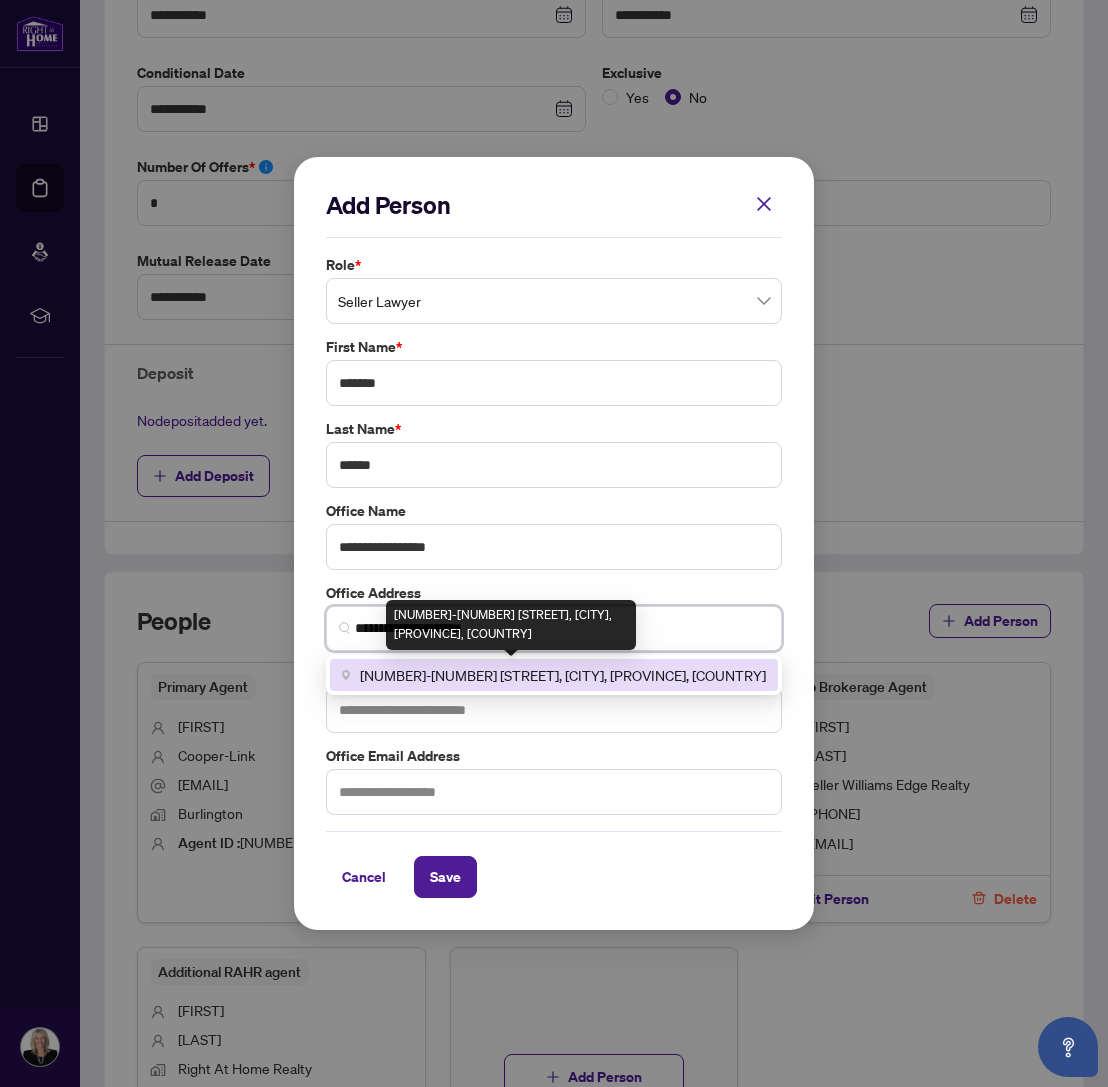 type on "**********" 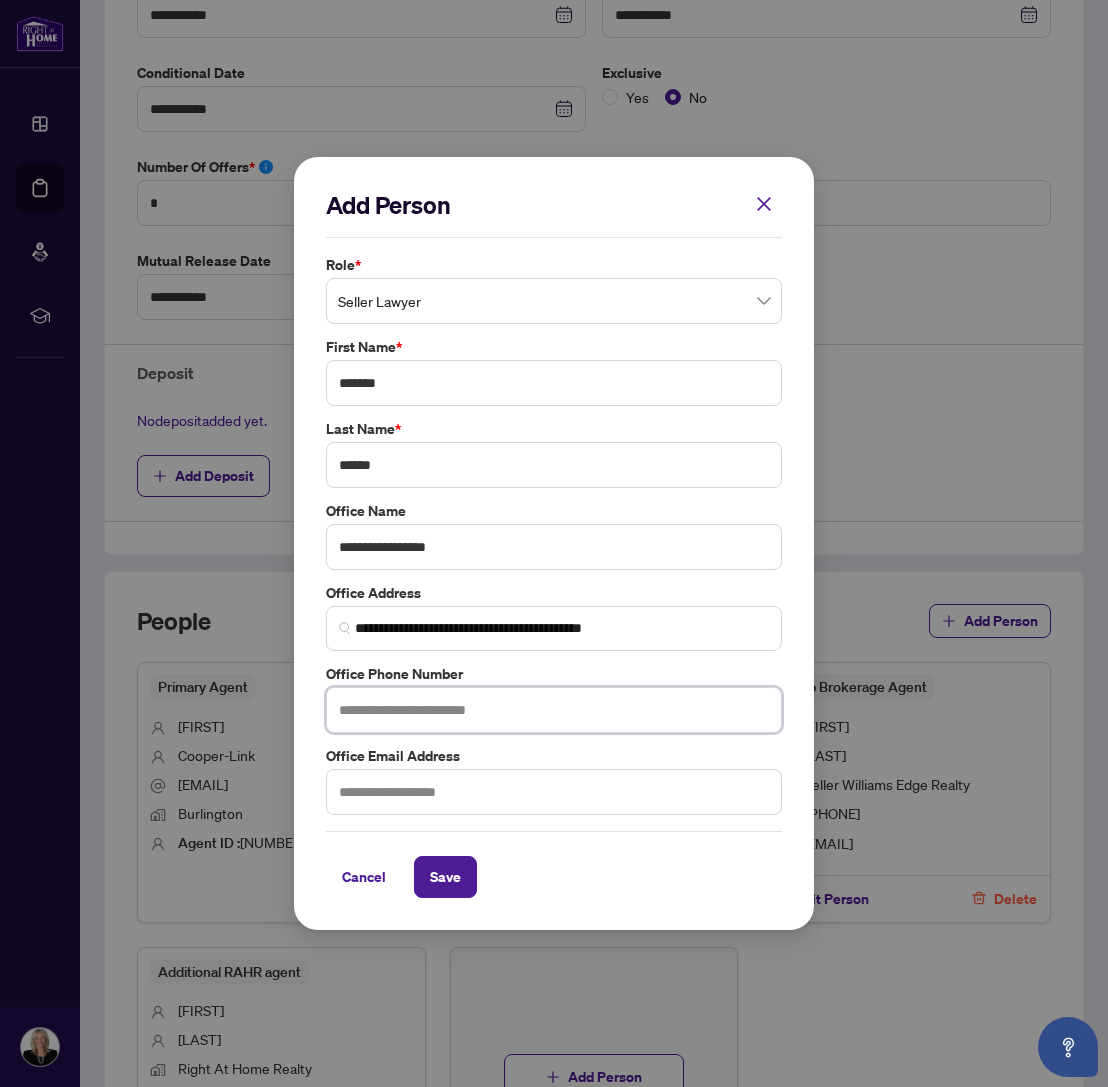click at bounding box center [554, 710] 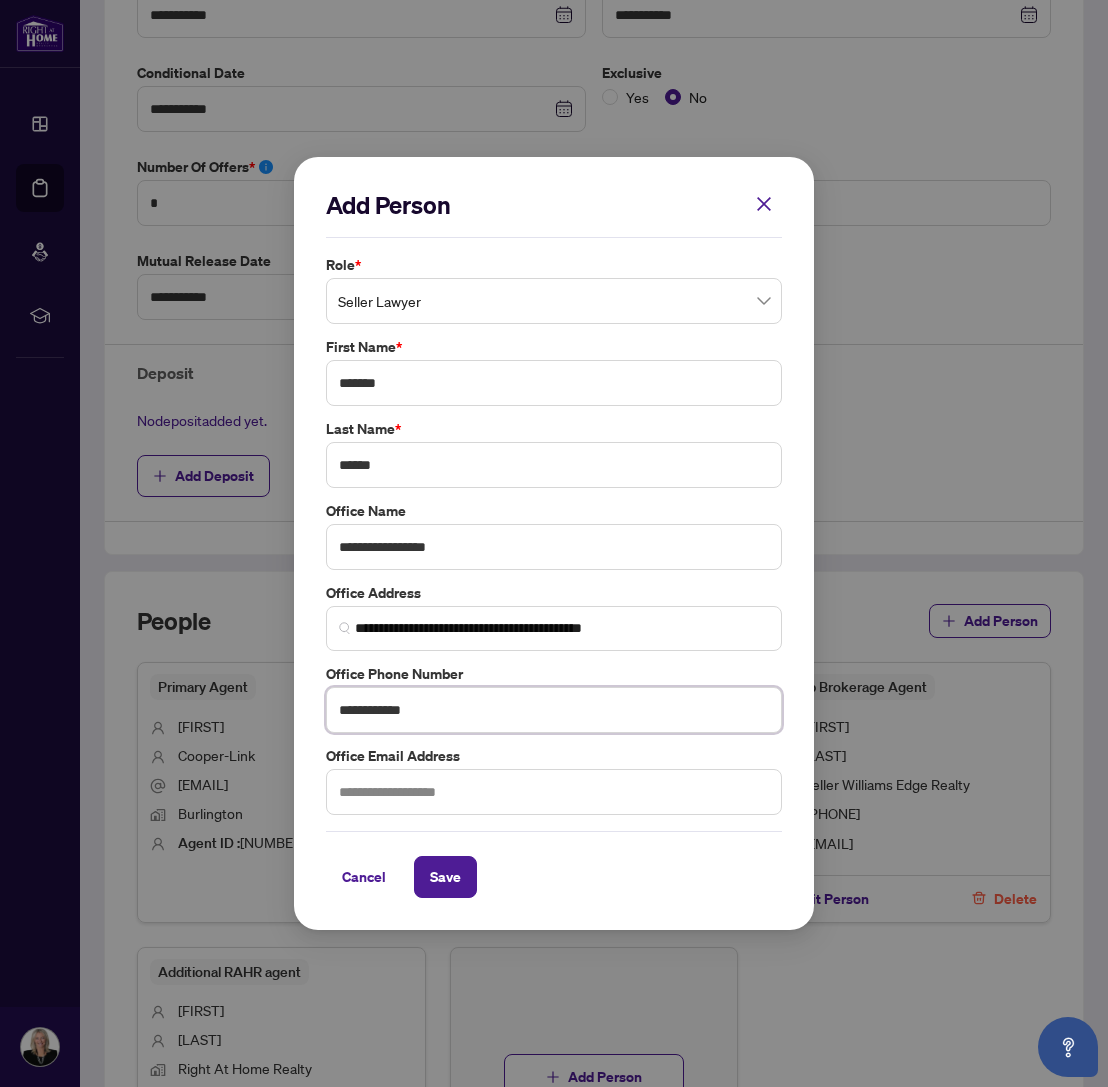scroll, scrollTop: 0, scrollLeft: 0, axis: both 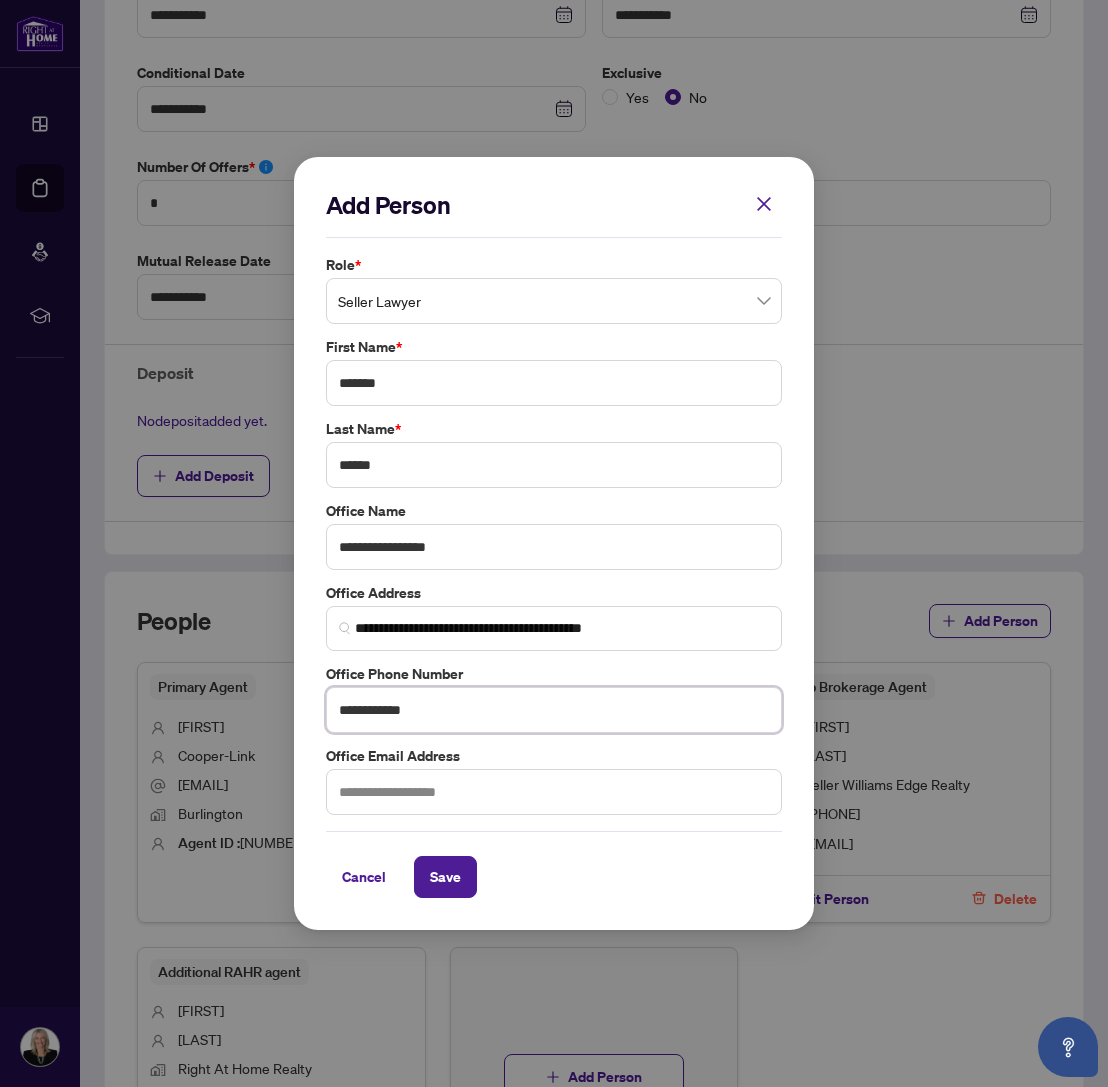 type on "**********" 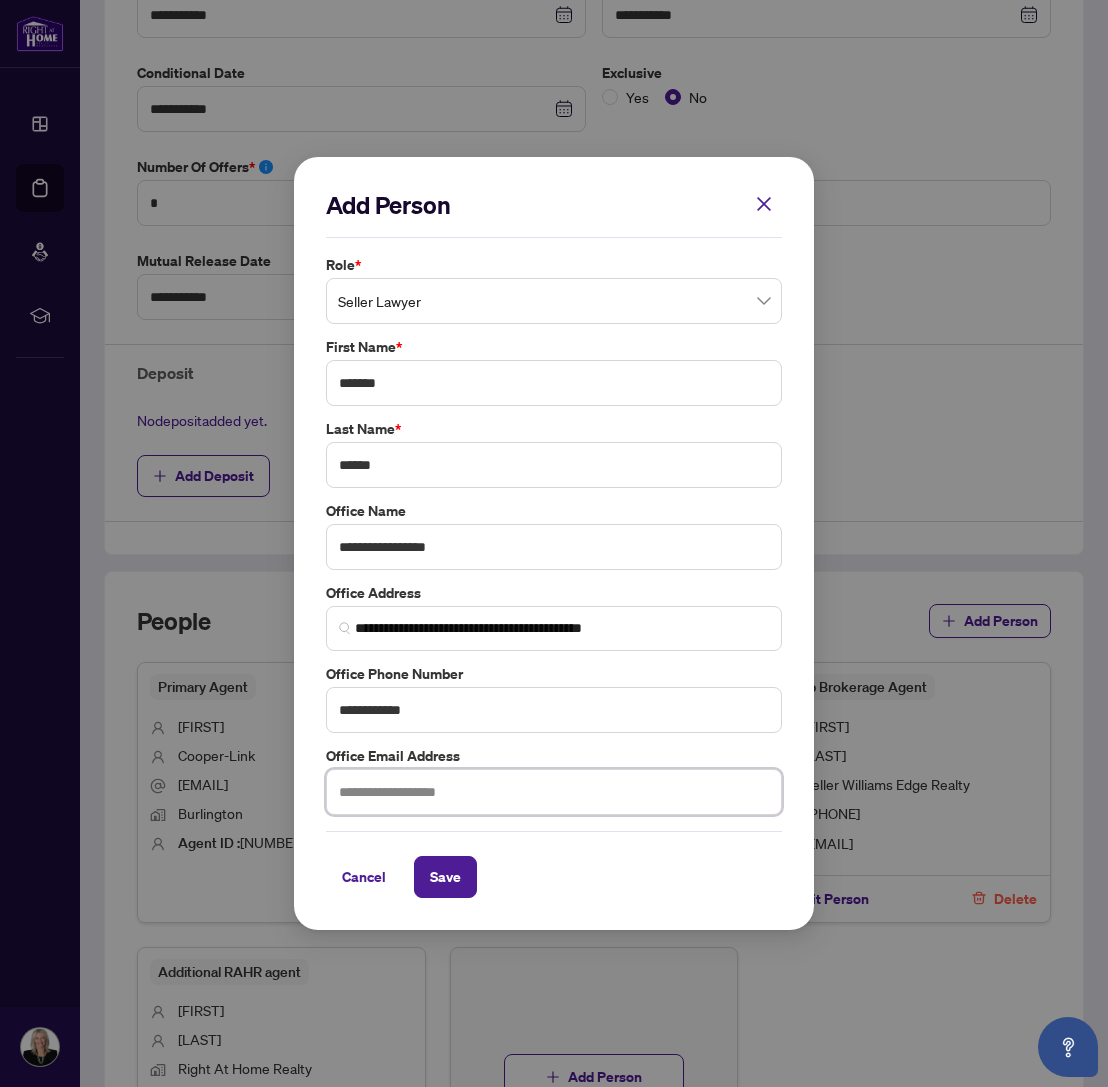 click at bounding box center [554, 792] 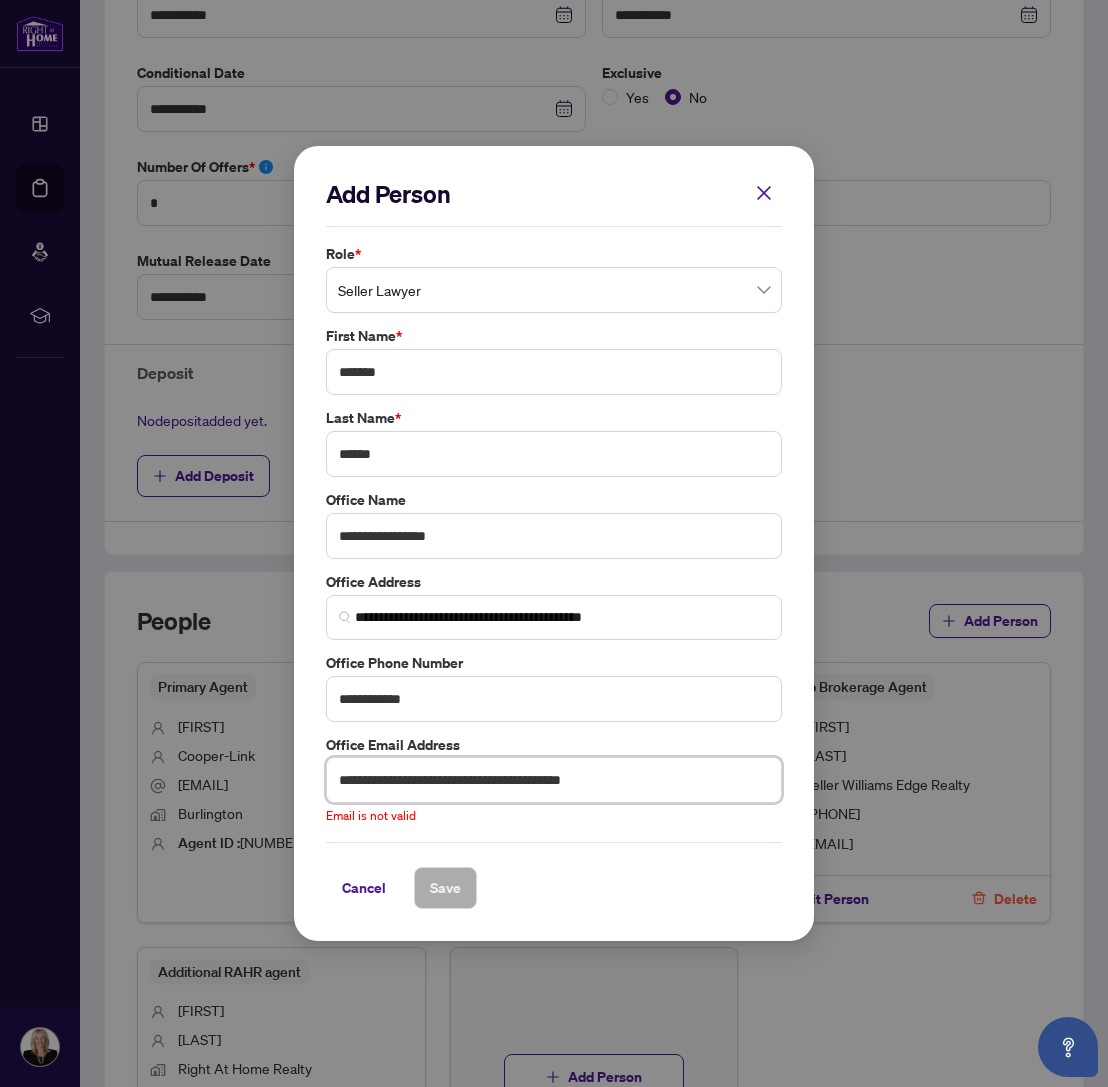 click on "**********" at bounding box center (554, 780) 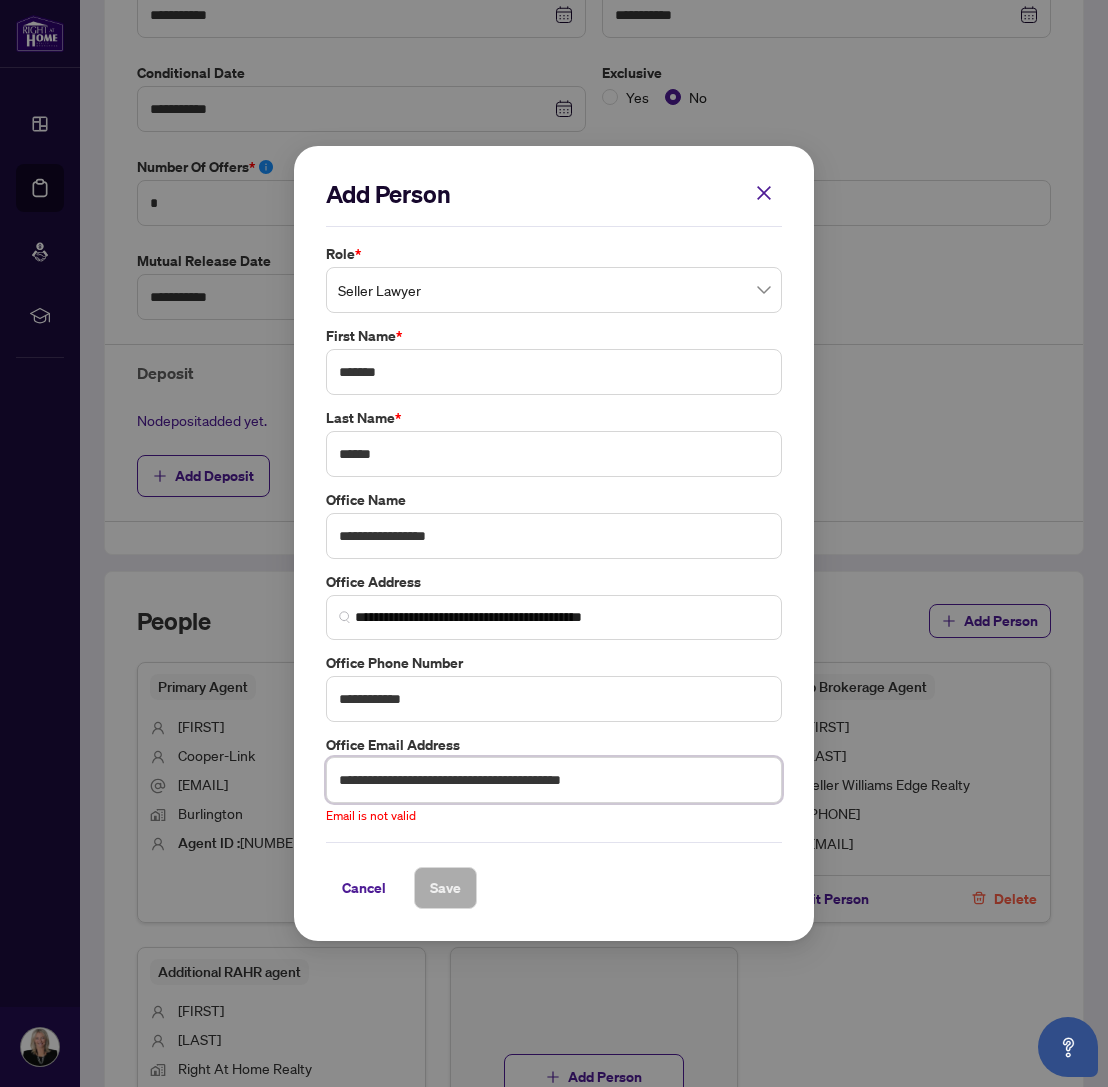drag, startPoint x: 651, startPoint y: 779, endPoint x: 490, endPoint y: 780, distance: 161.00311 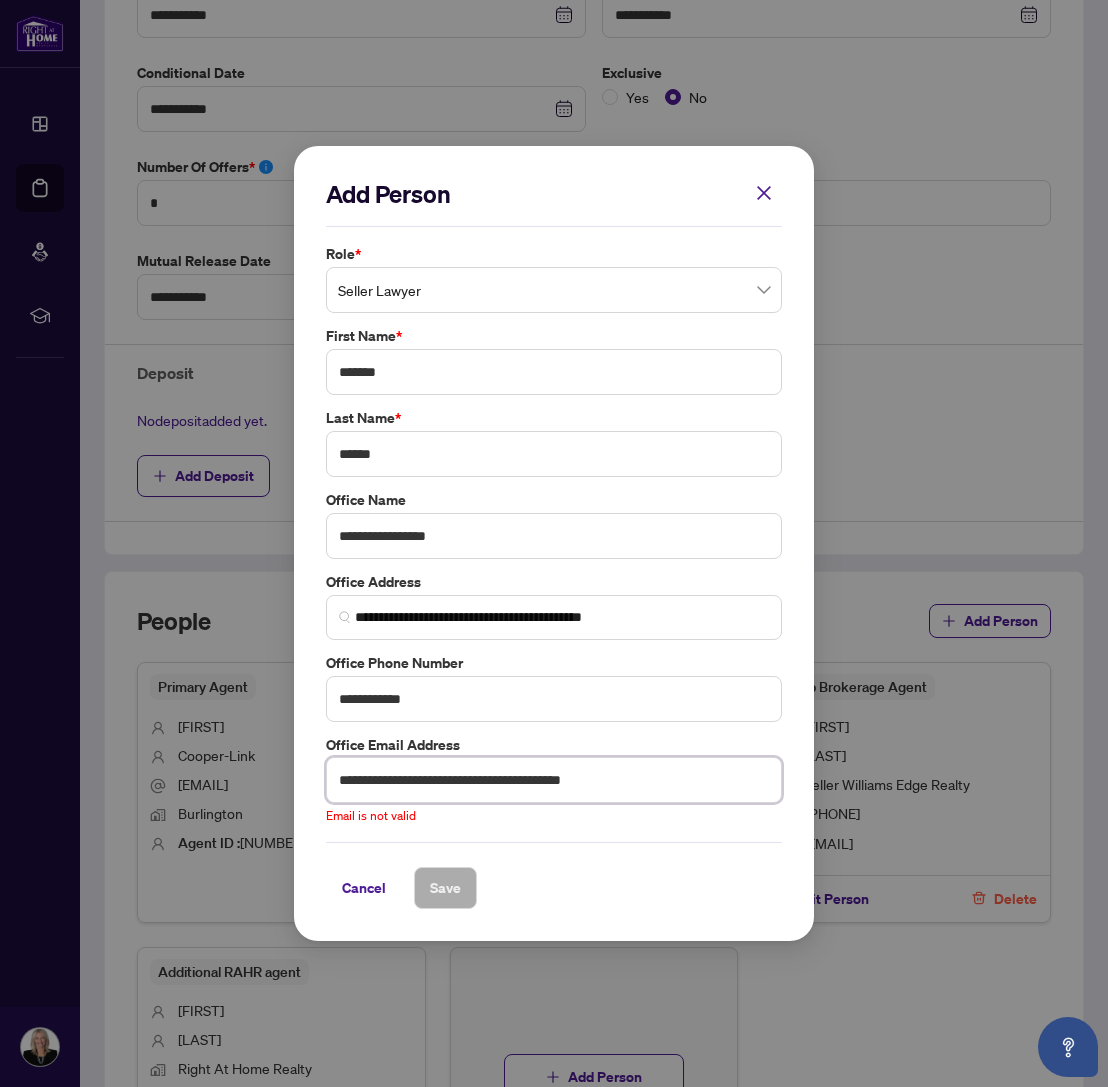 click on "**********" at bounding box center (554, 780) 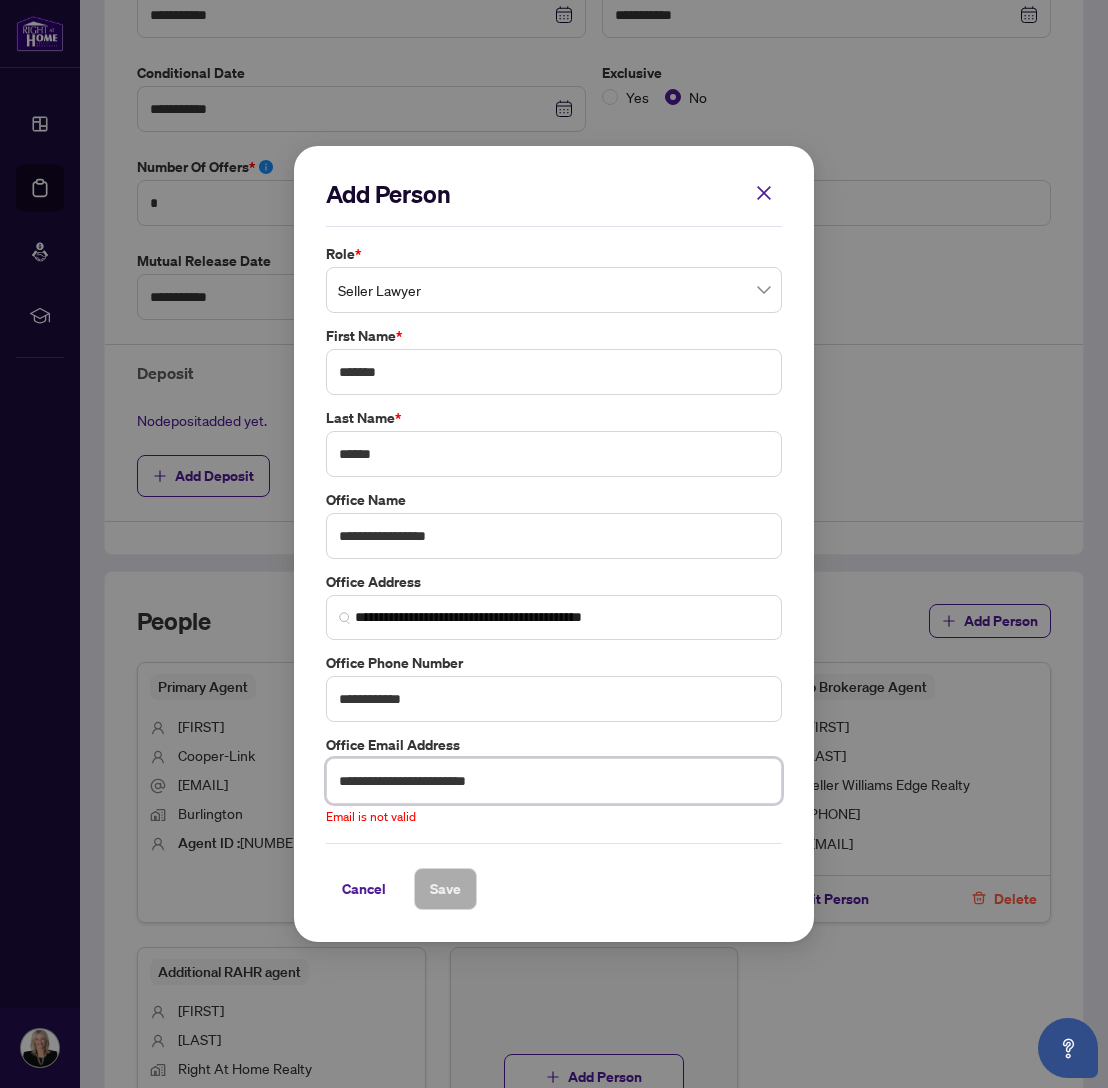 drag, startPoint x: 515, startPoint y: 781, endPoint x: 297, endPoint y: 771, distance: 218.22923 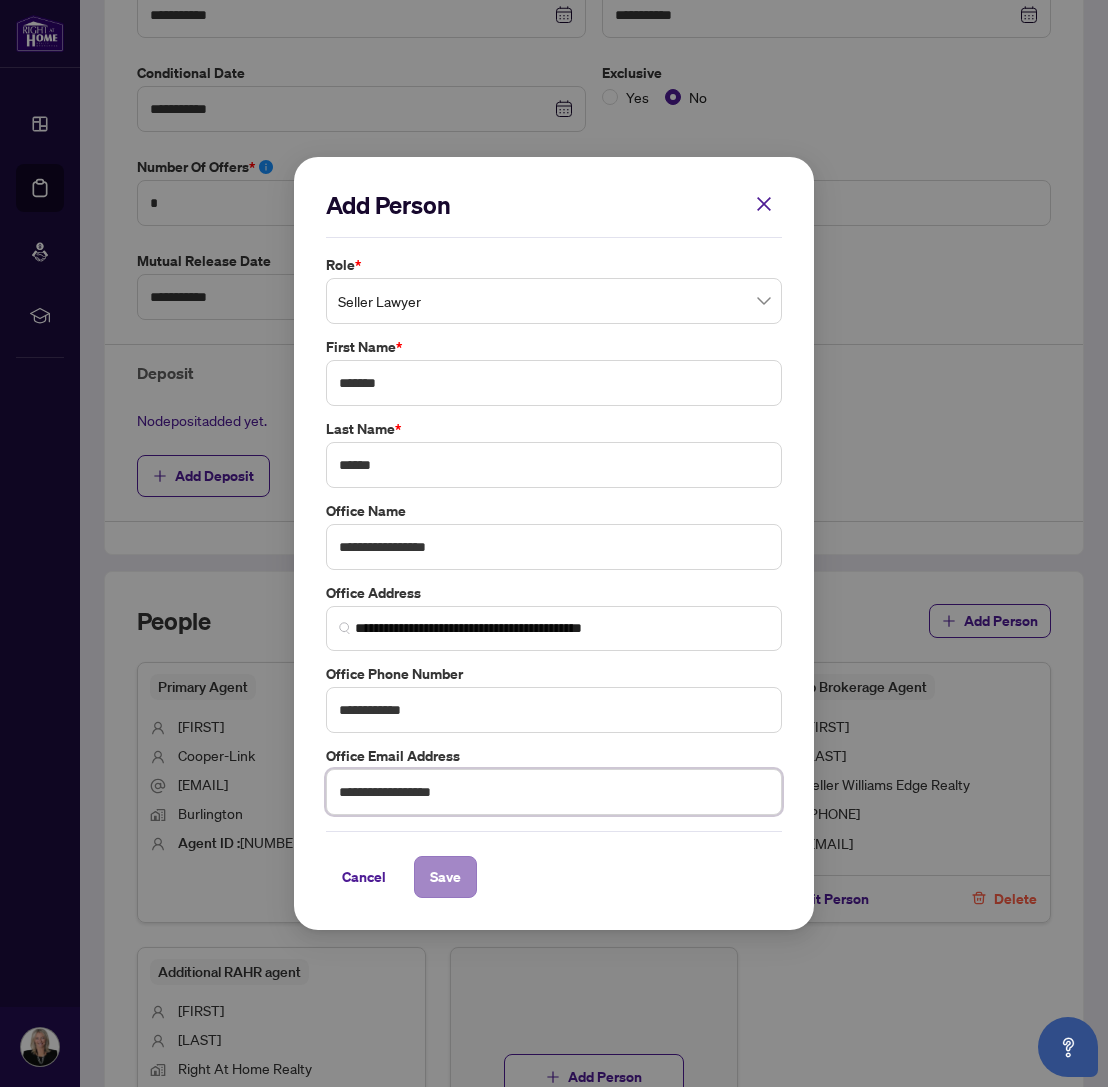 type on "**********" 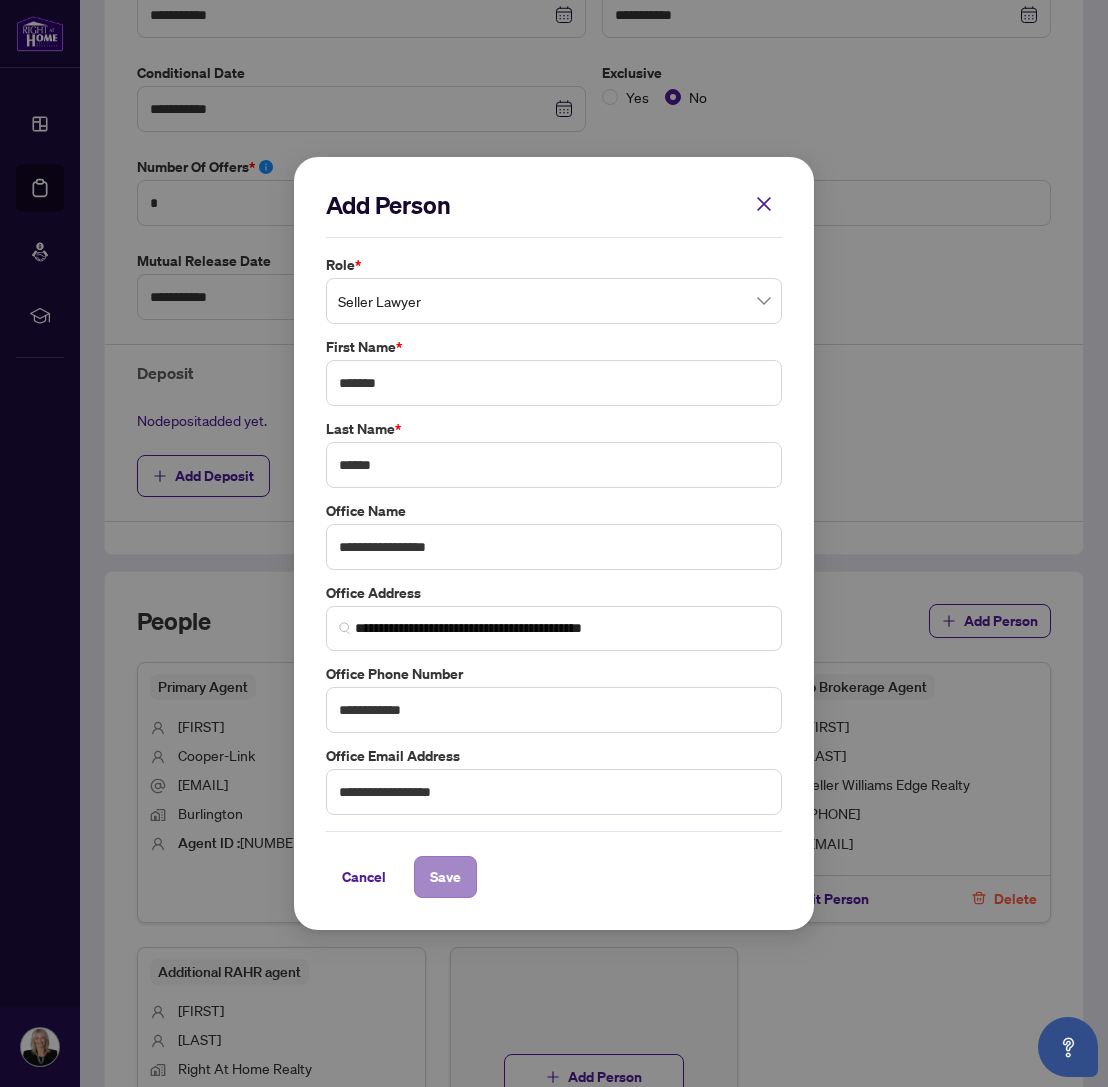 click on "Save" at bounding box center [445, 877] 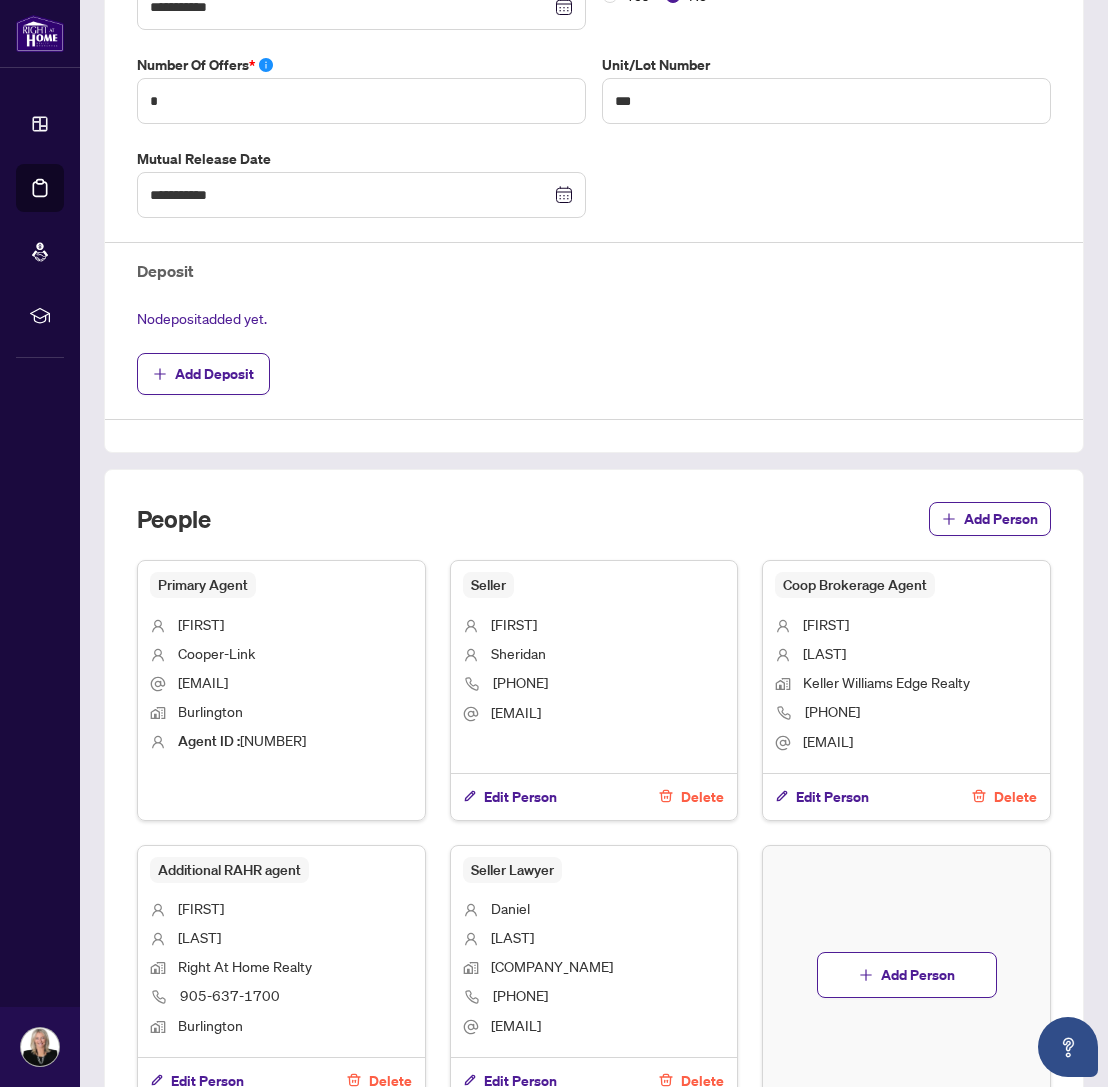 scroll, scrollTop: 647, scrollLeft: 0, axis: vertical 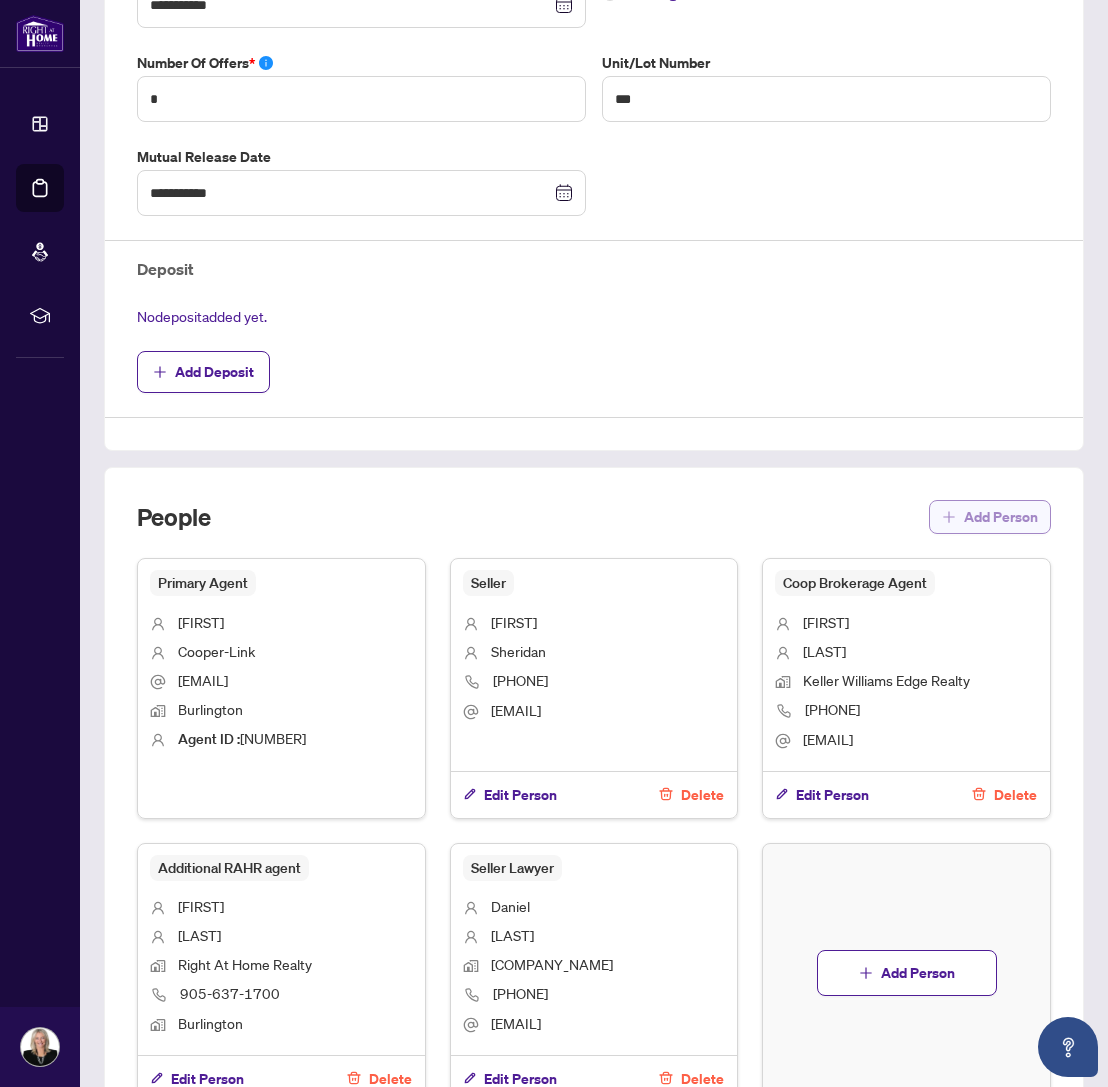 click on "Add Person" at bounding box center (1001, 517) 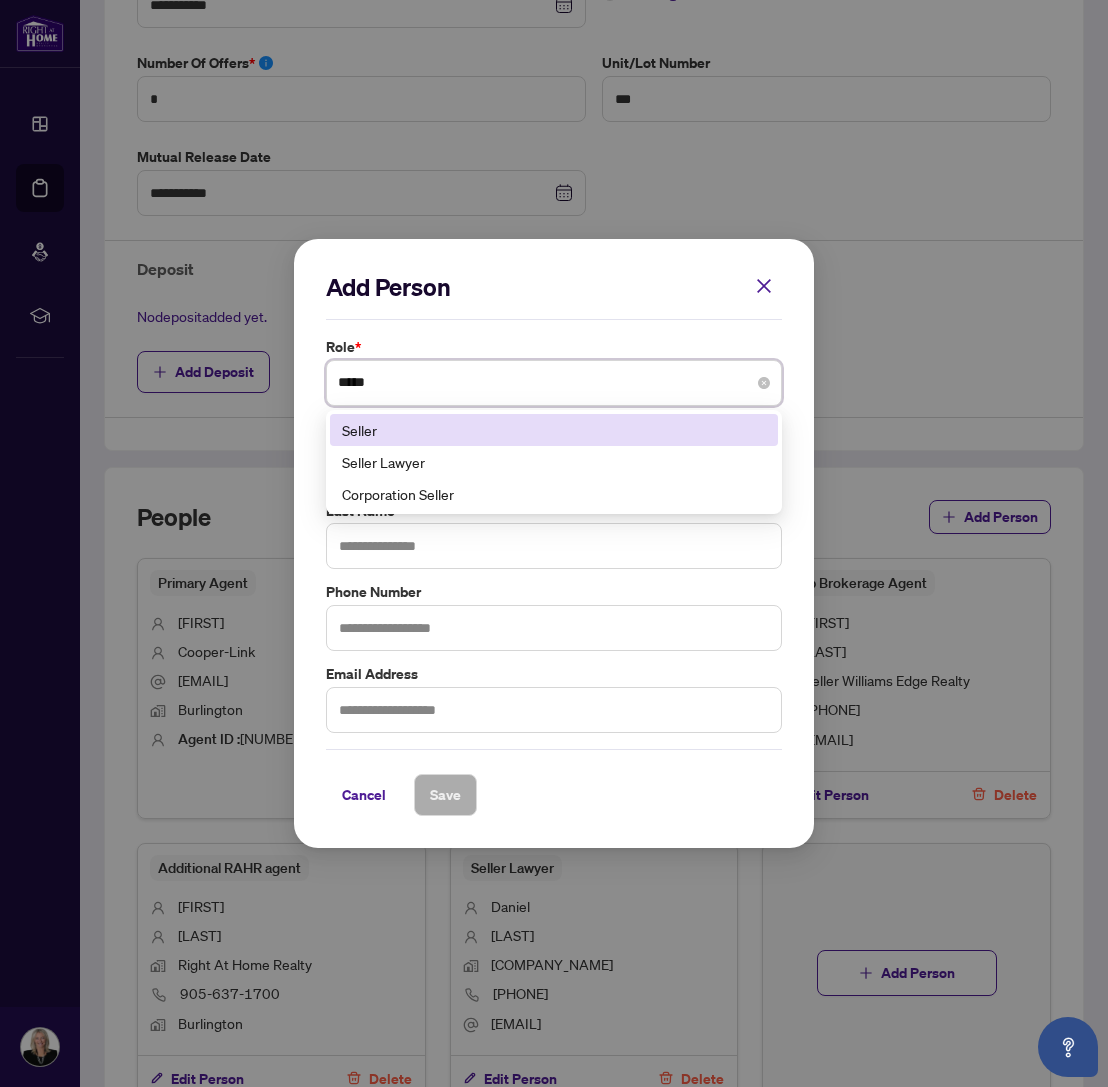 type on "******" 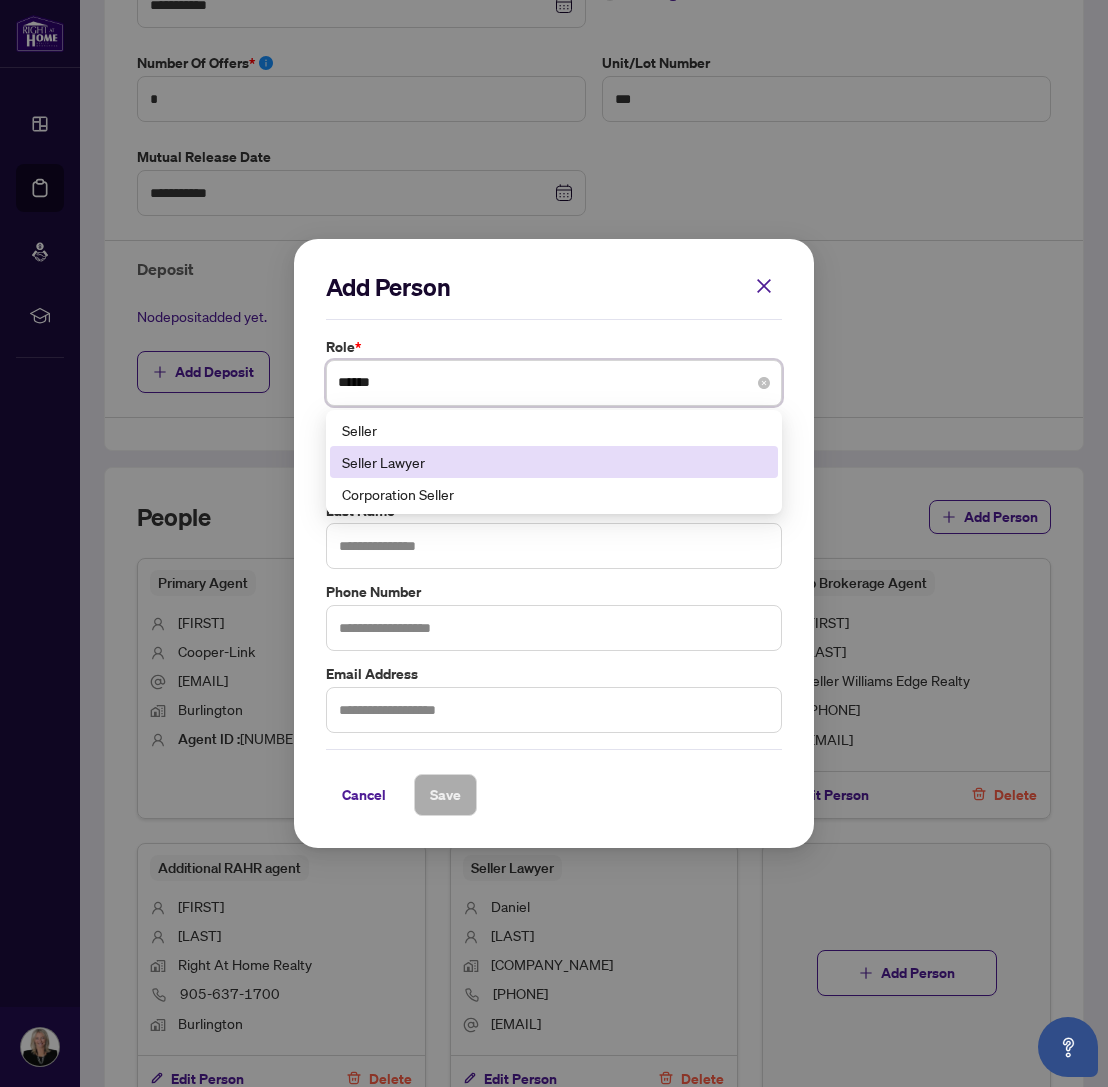 scroll, scrollTop: 1, scrollLeft: 0, axis: vertical 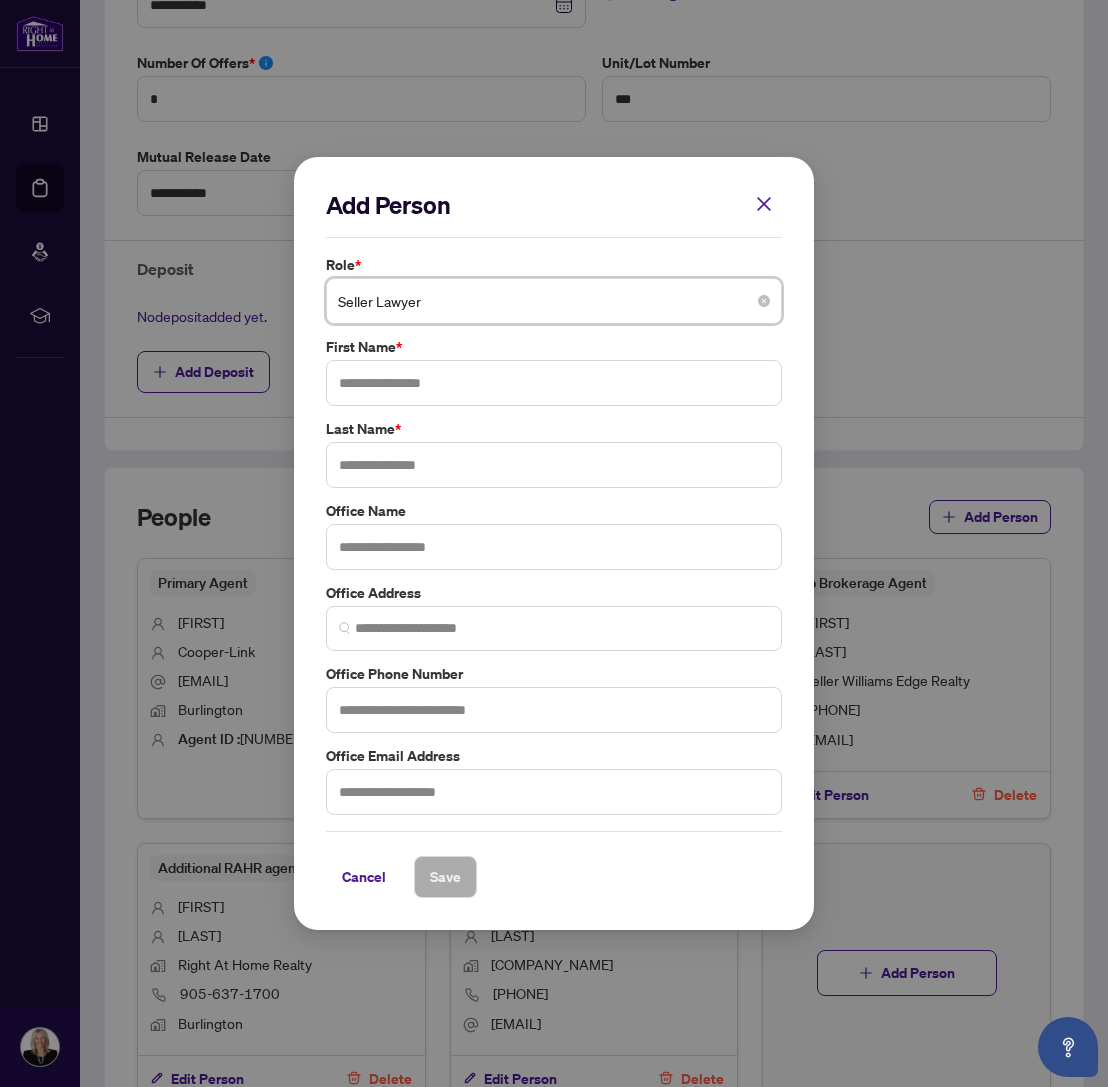 click on "Seller Lawyer" at bounding box center [554, 301] 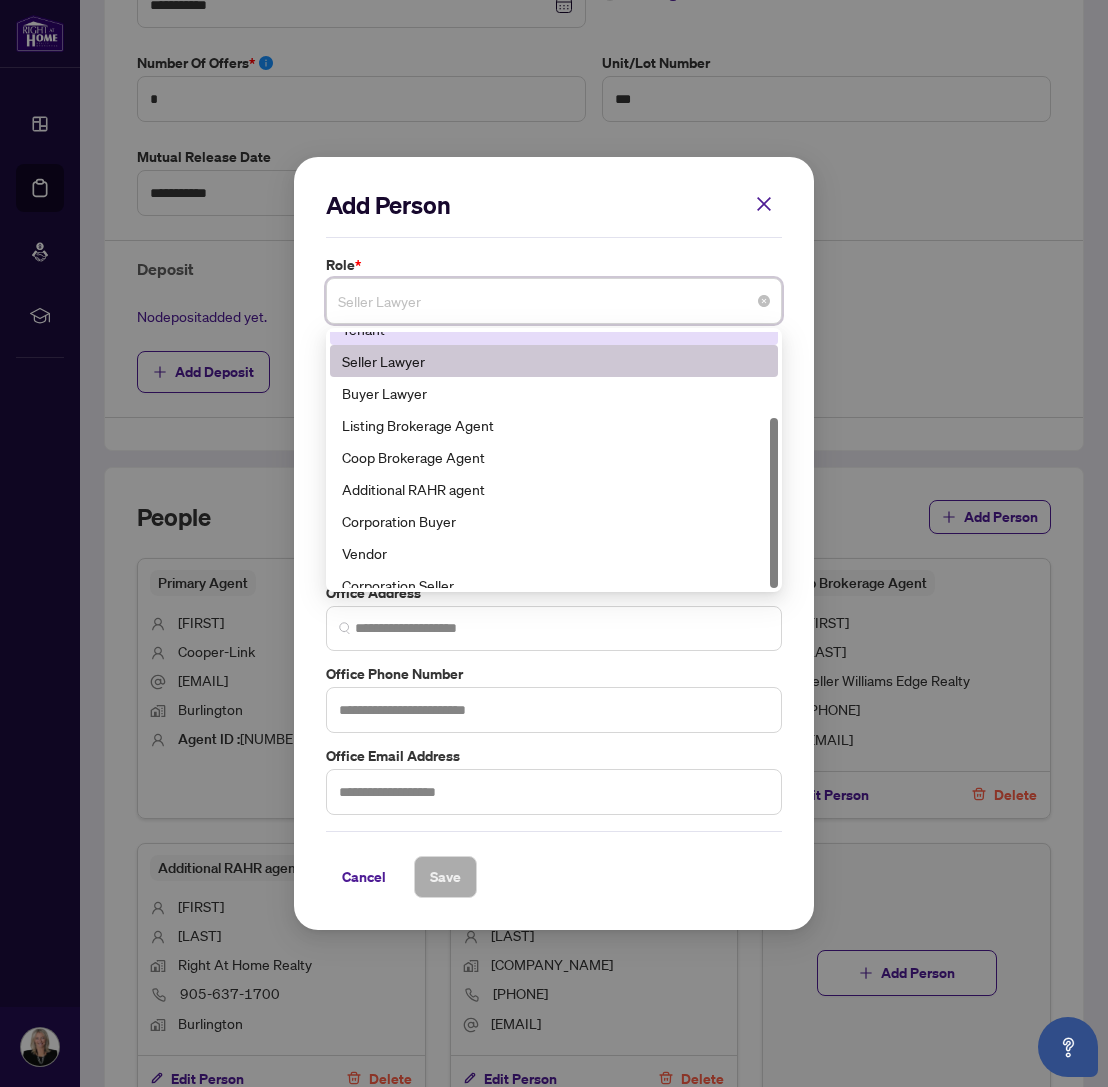 scroll, scrollTop: 128, scrollLeft: 0, axis: vertical 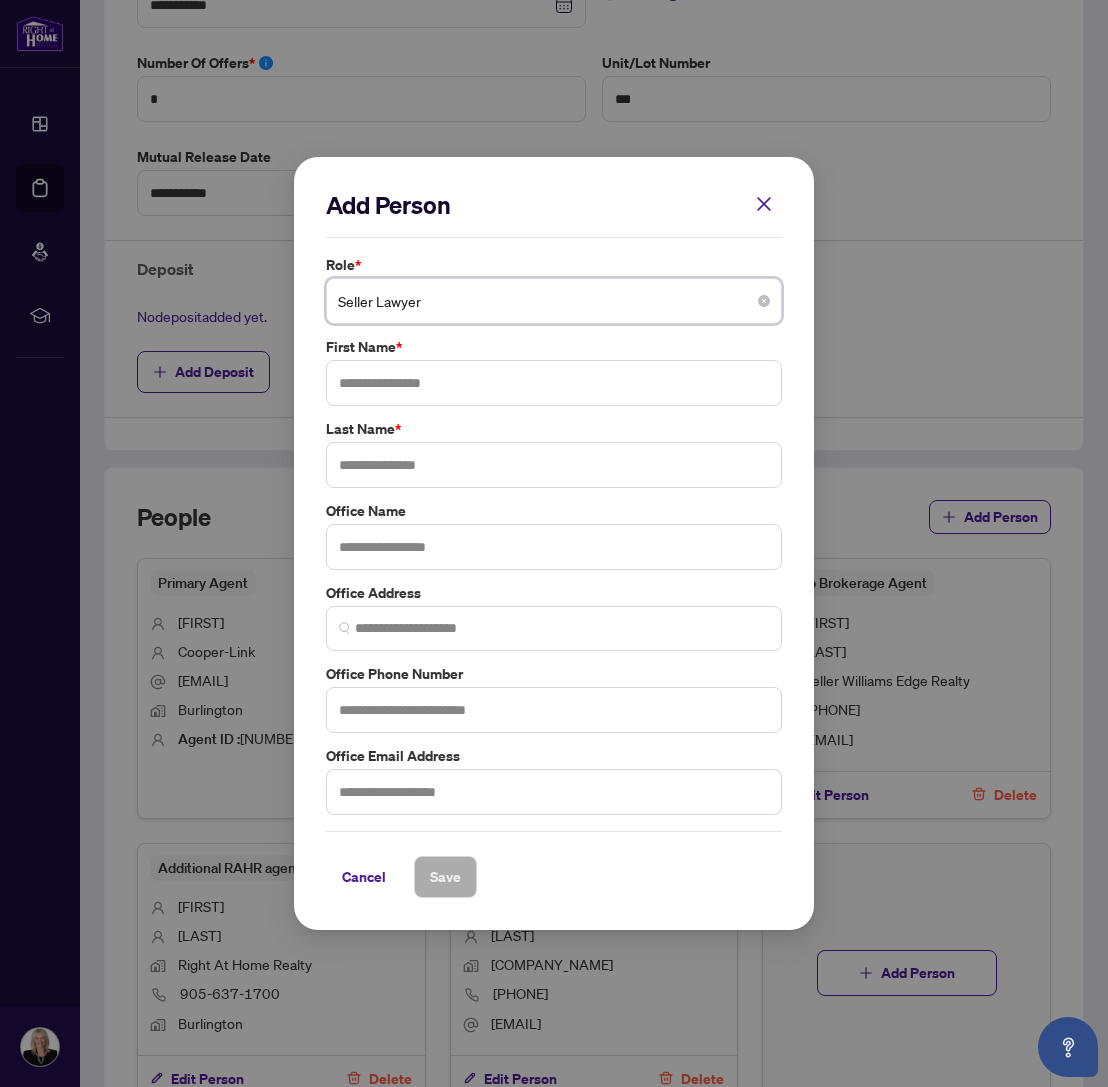 click on "Seller Lawyer" at bounding box center (554, 301) 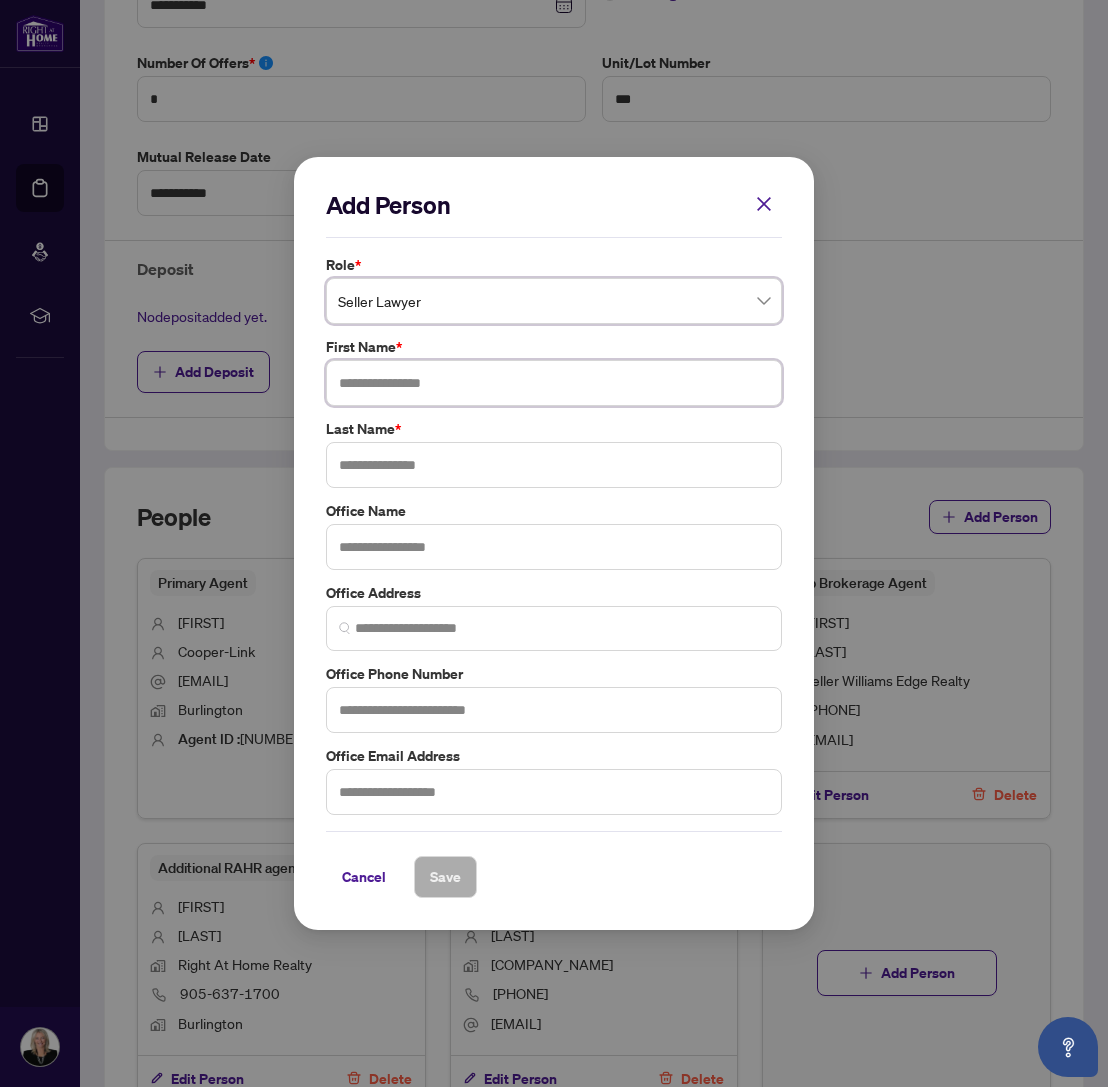 click at bounding box center (554, 383) 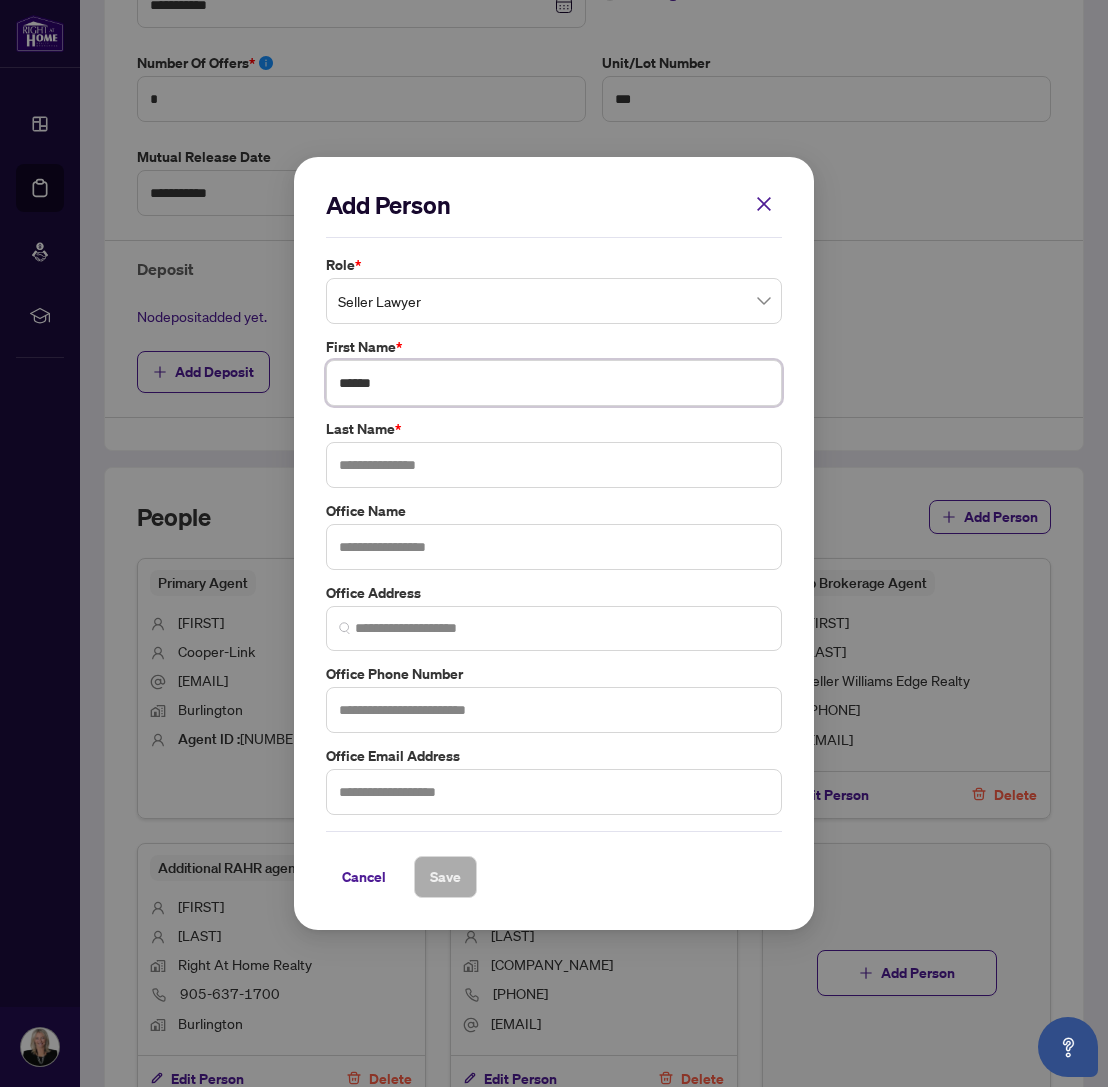 type on "******" 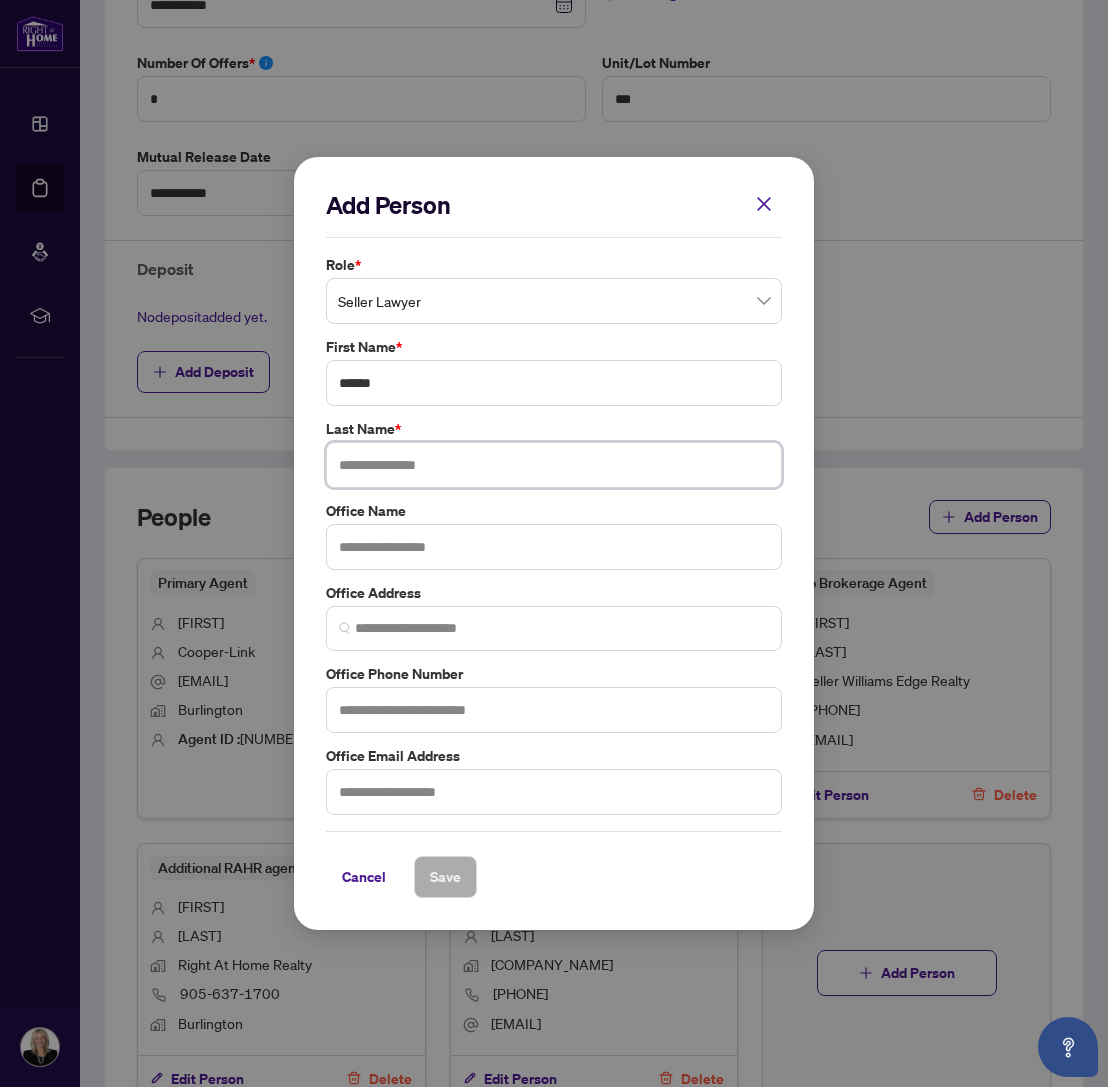 click at bounding box center [554, 465] 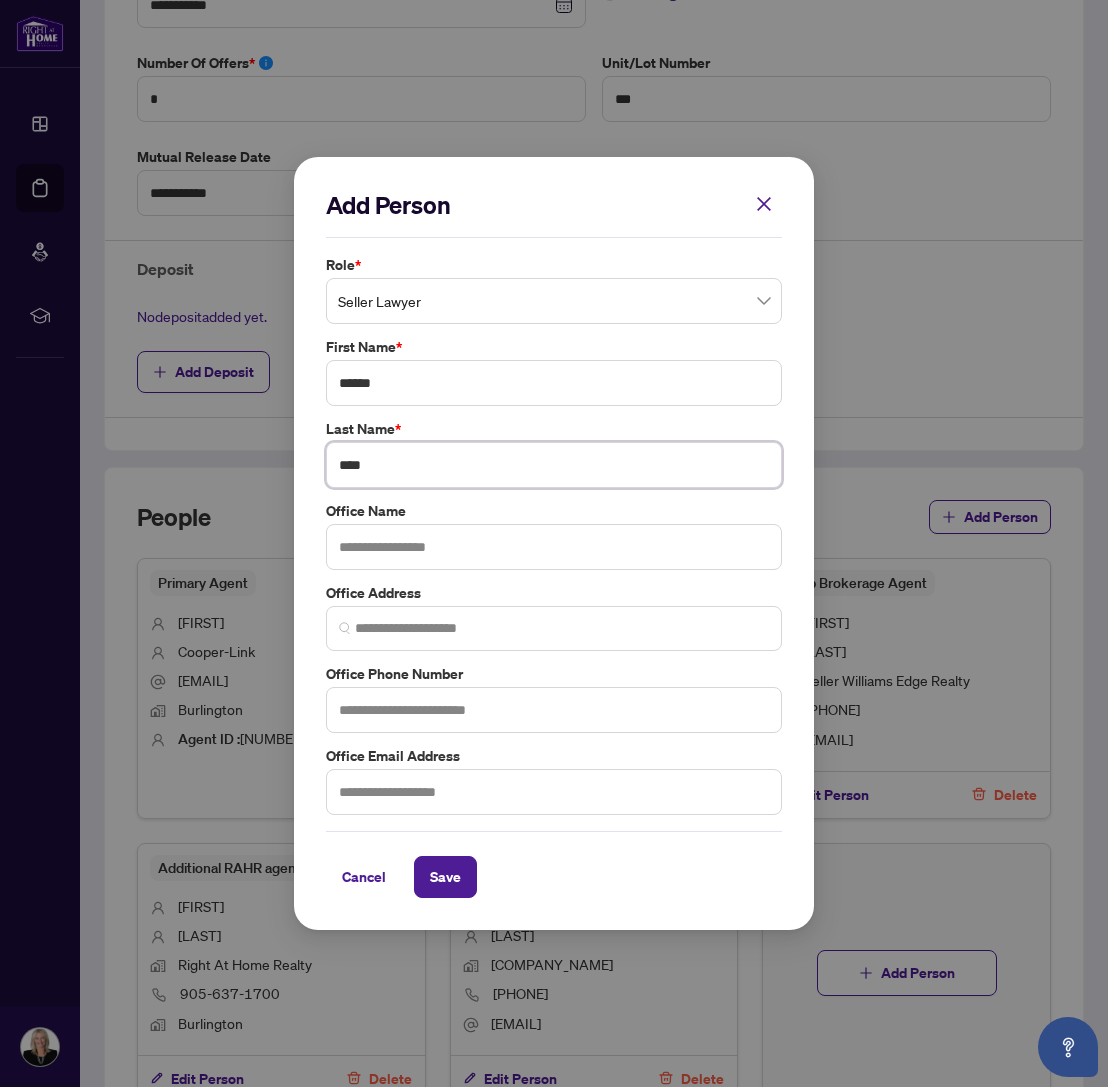 type on "****" 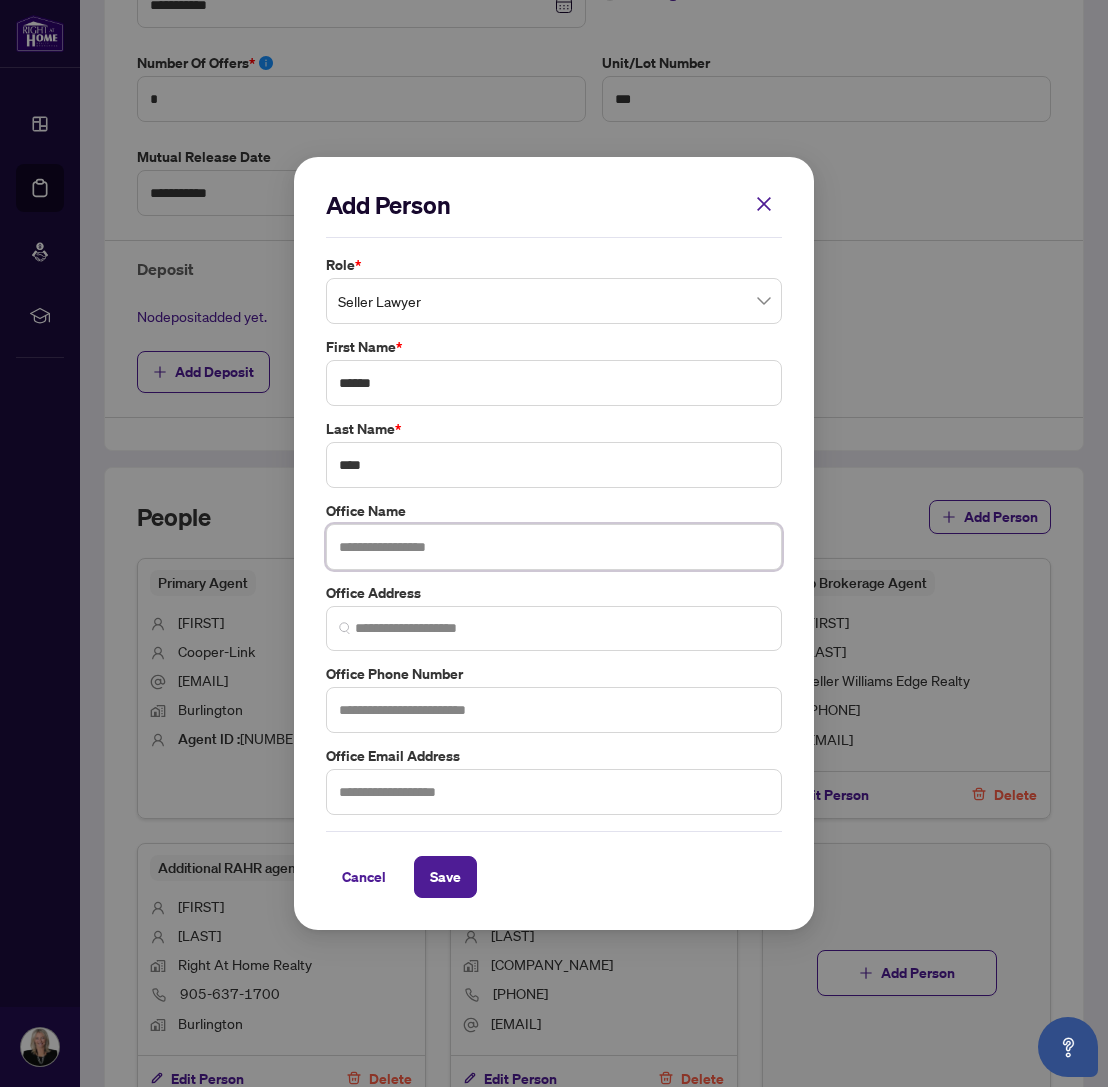 click at bounding box center [554, 547] 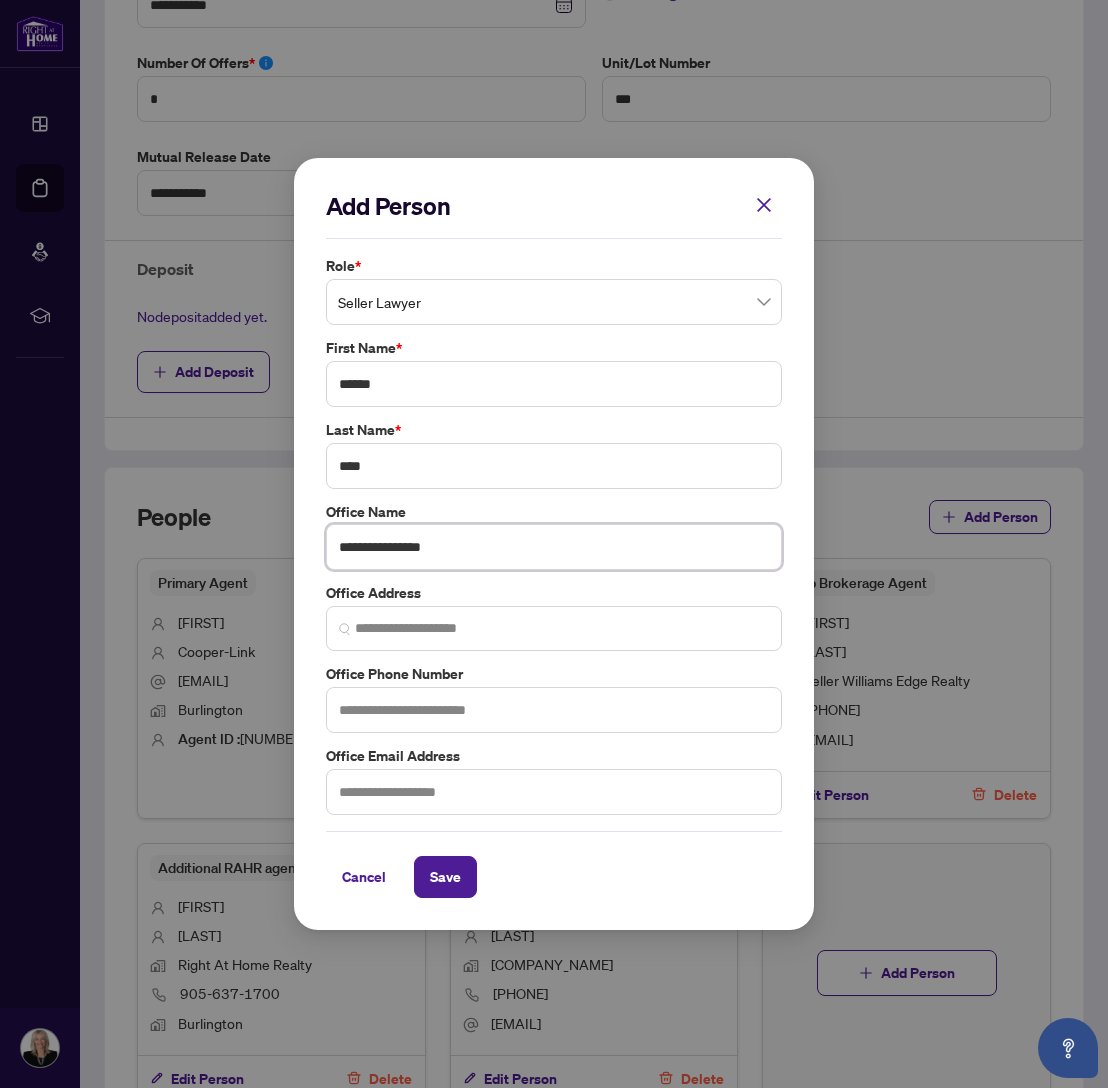 type on "**********" 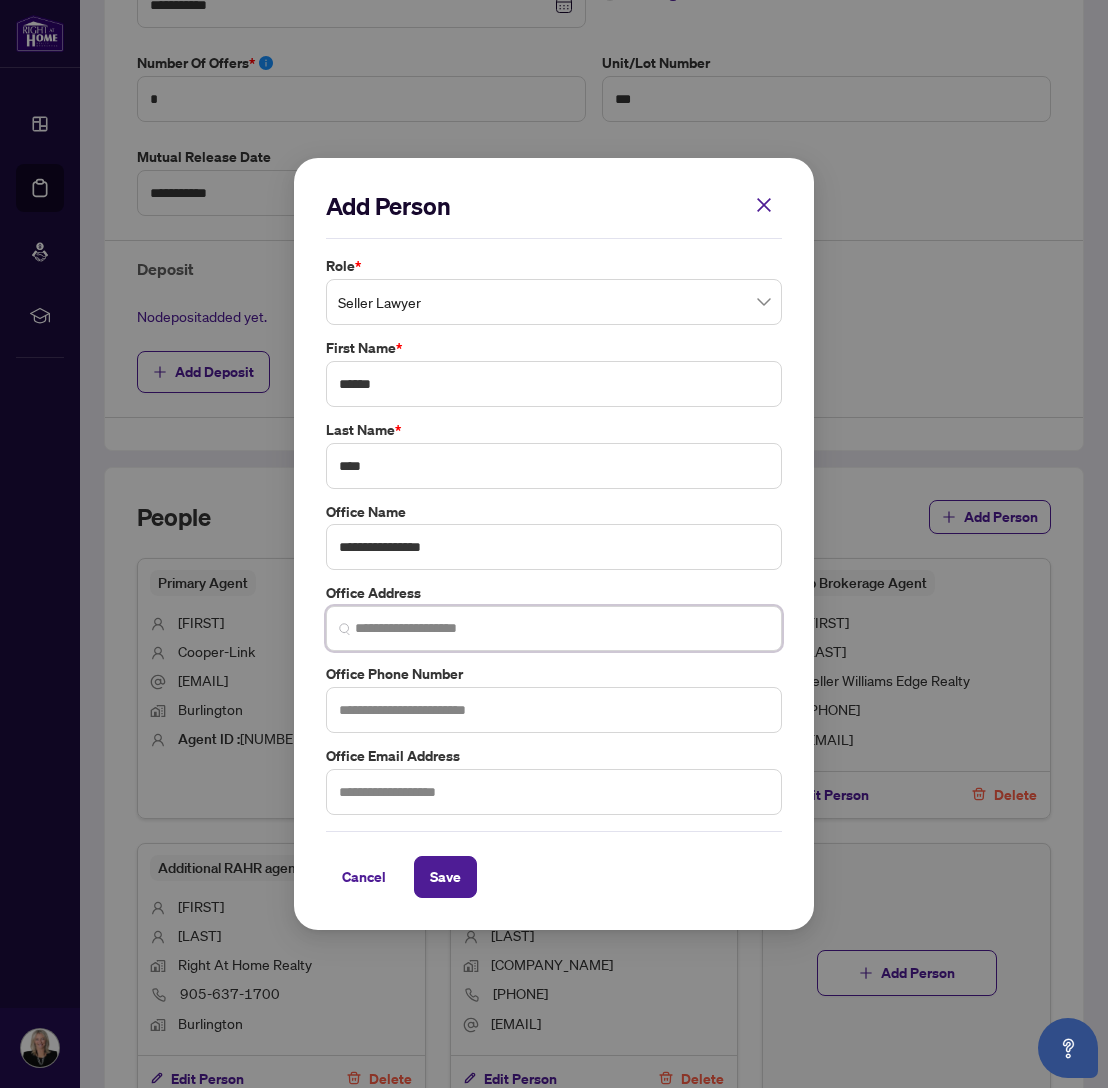 click at bounding box center [562, 628] 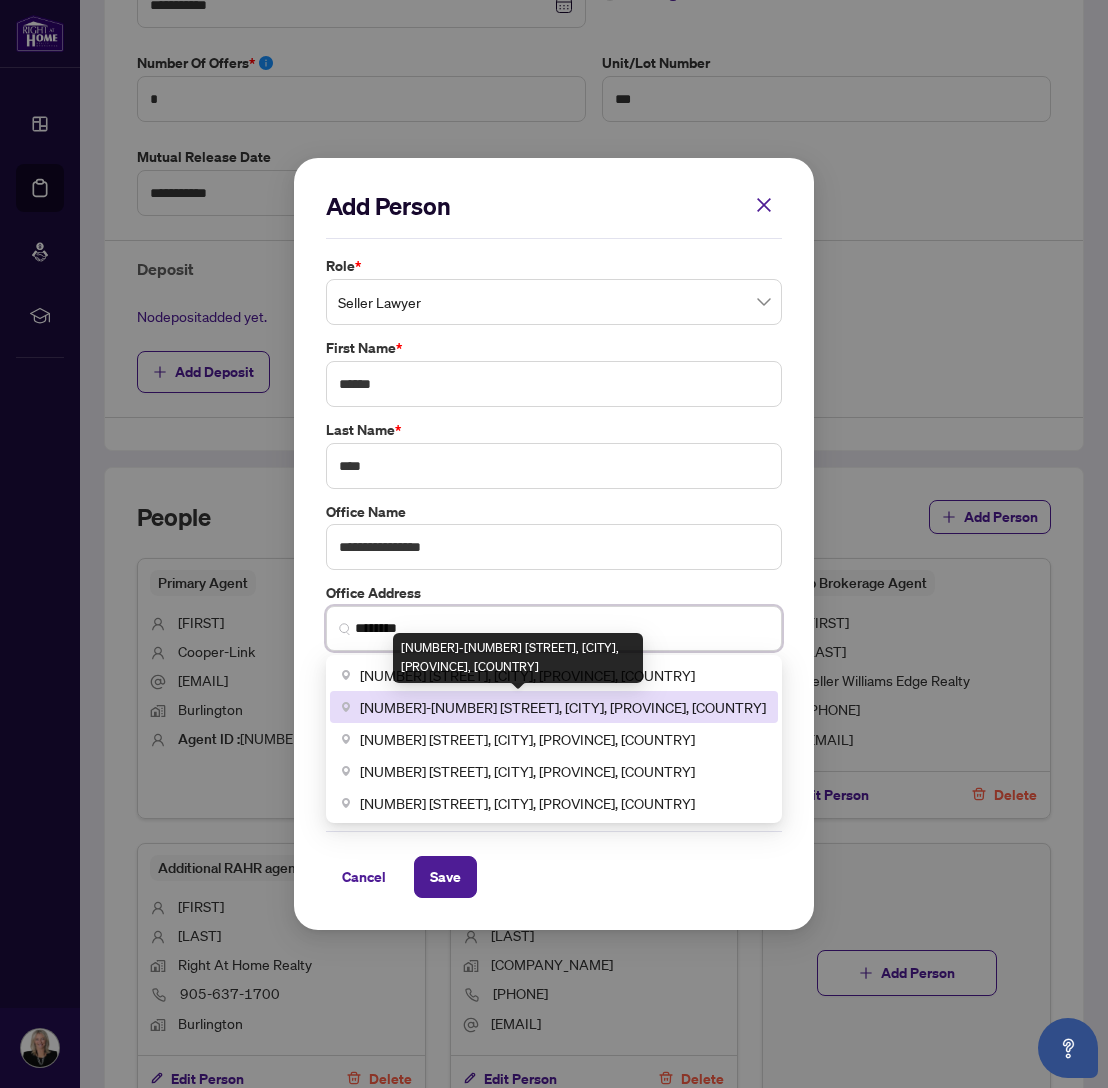 click on "[NUMBER]-[NUMBER] [STREET], [CITY], [PROVINCE], [COUNTRY]" at bounding box center [563, 707] 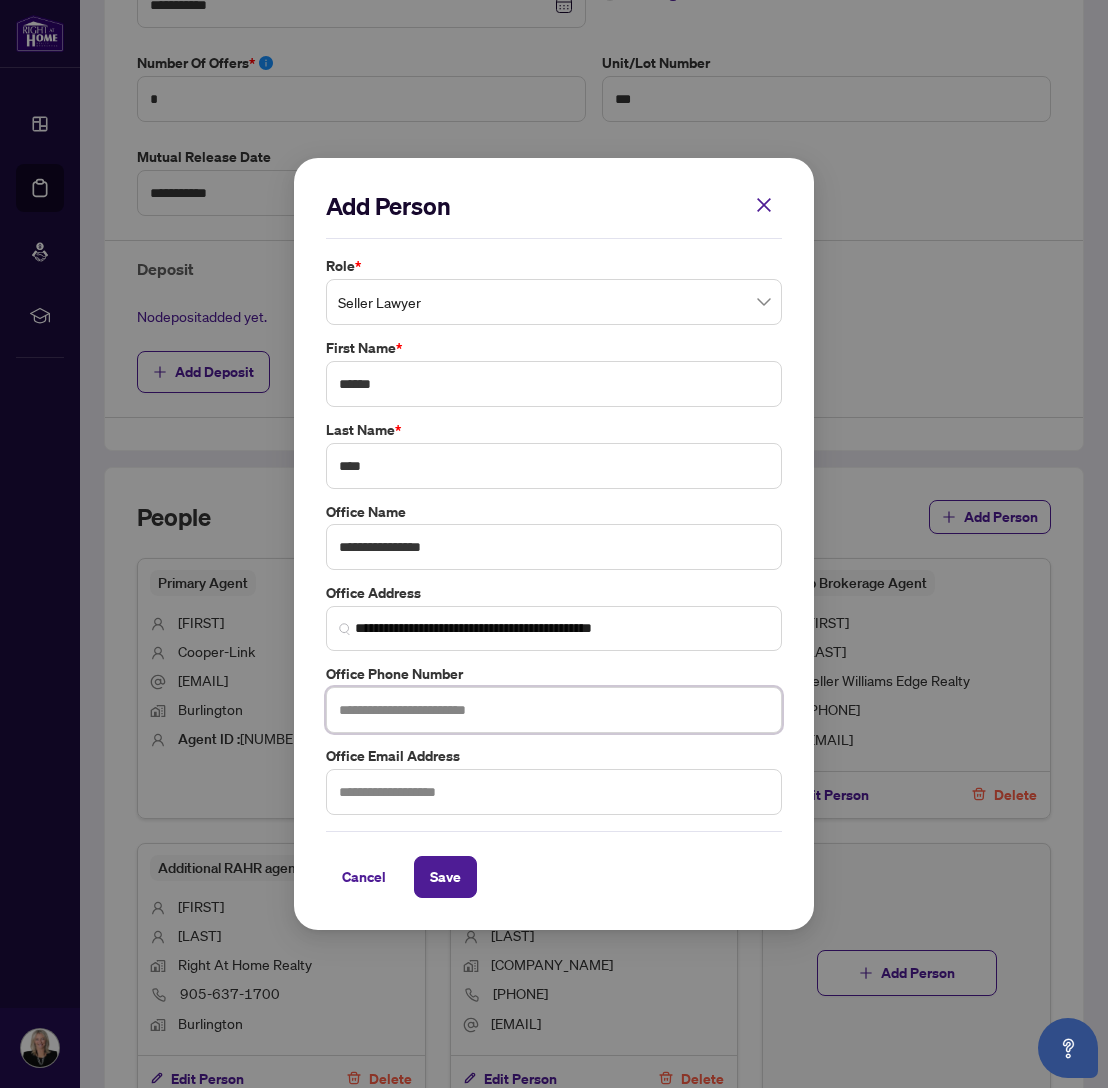 click at bounding box center [554, 710] 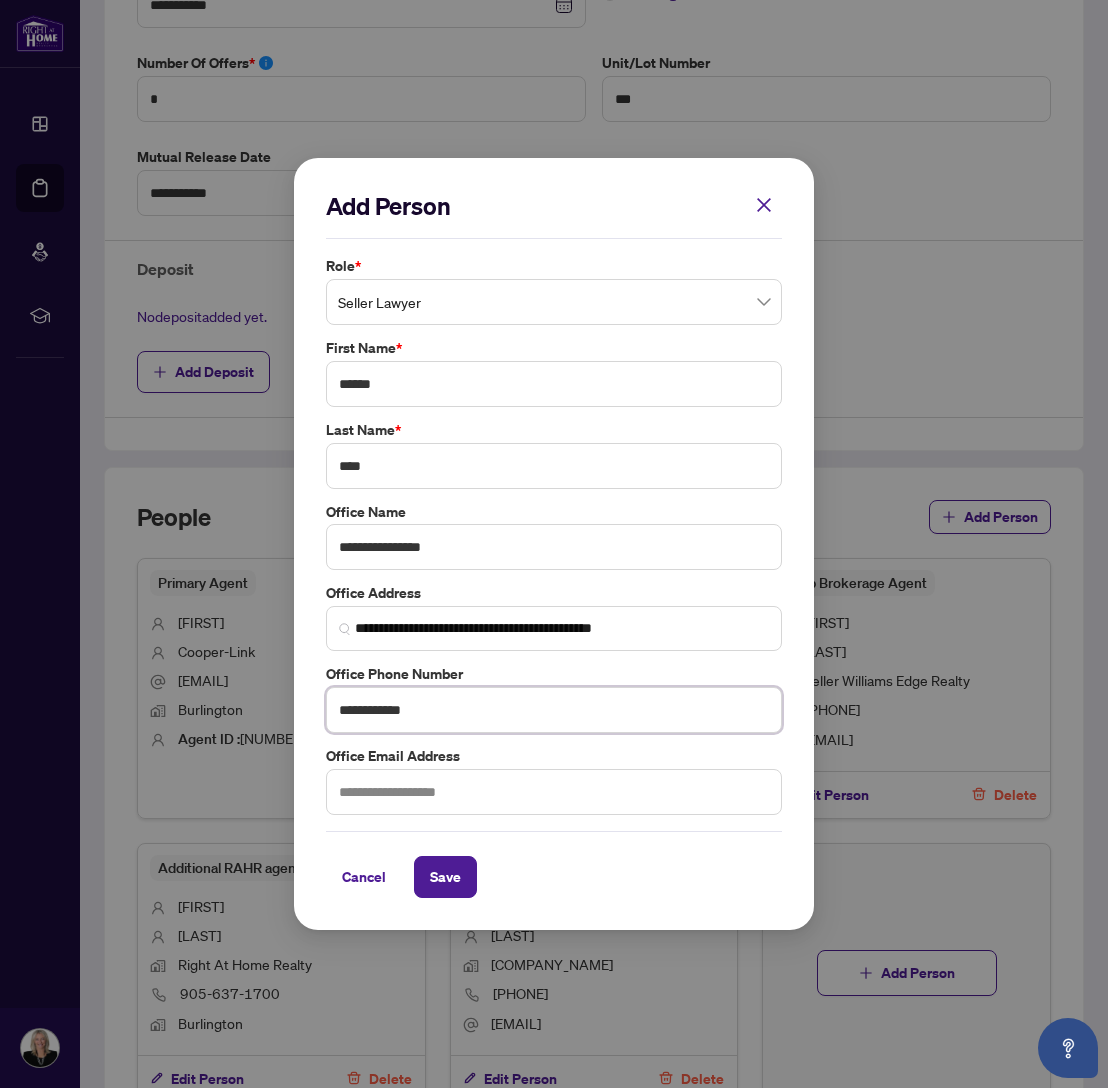 type on "**********" 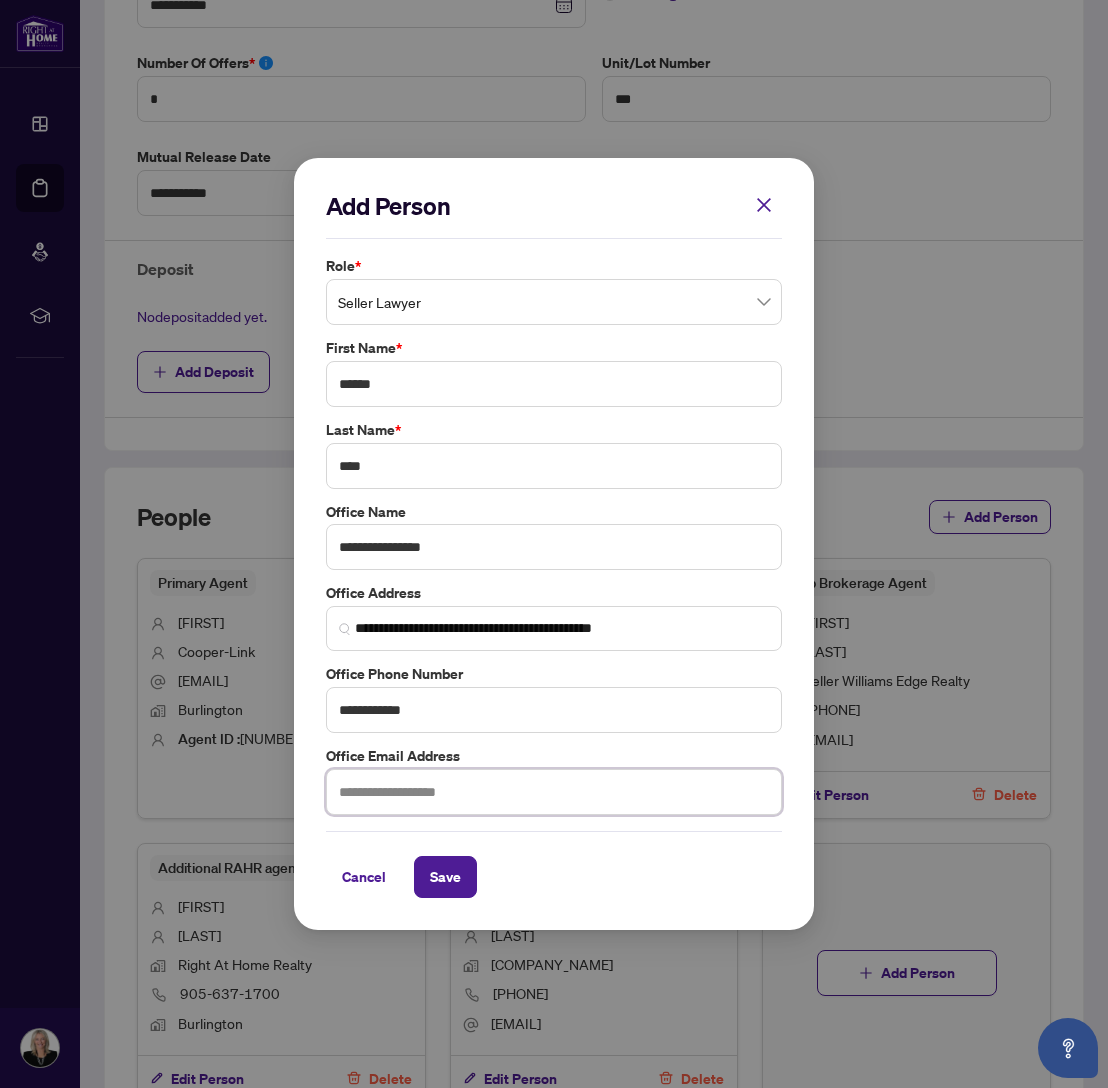 click at bounding box center (554, 792) 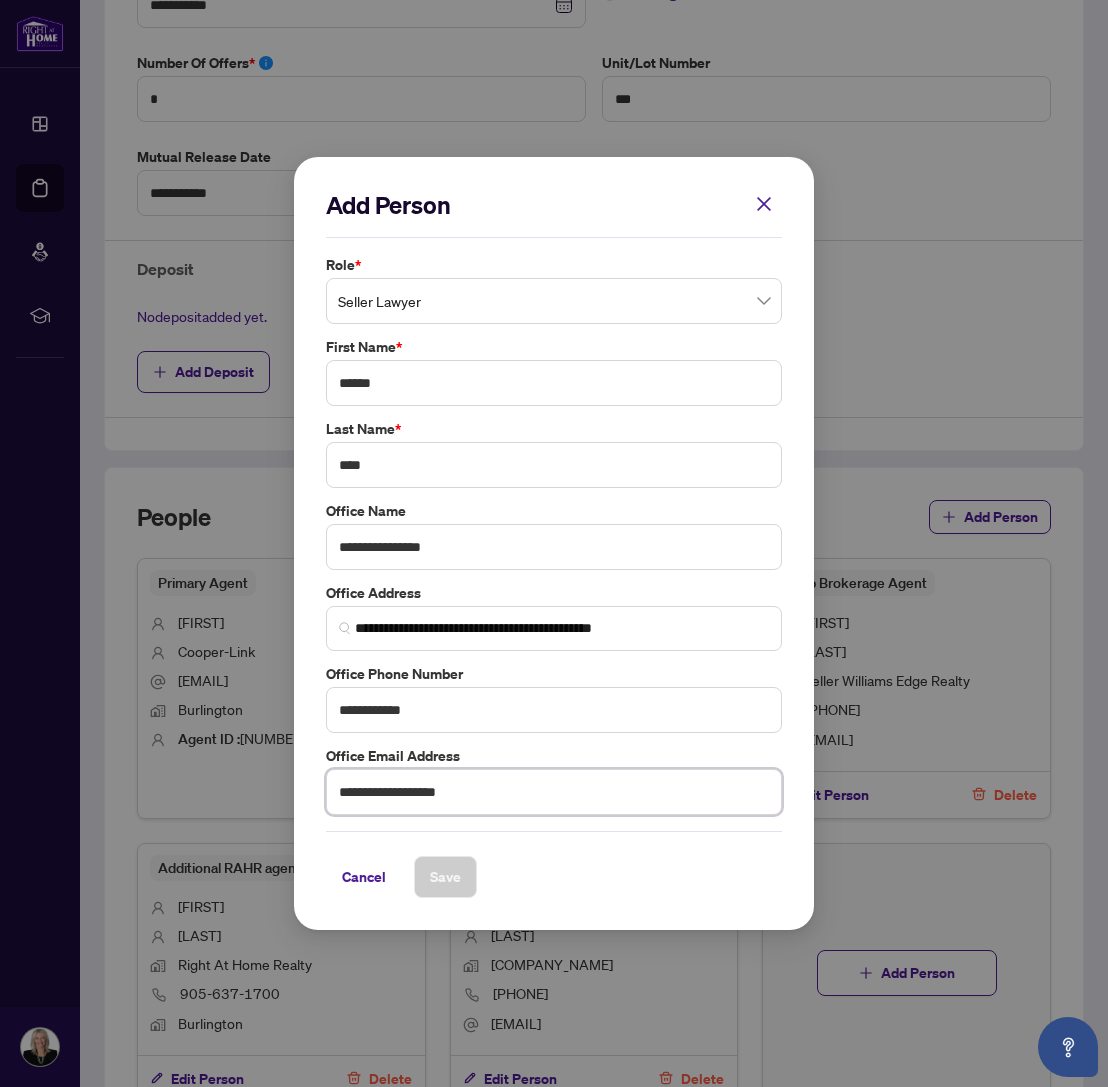 type on "**********" 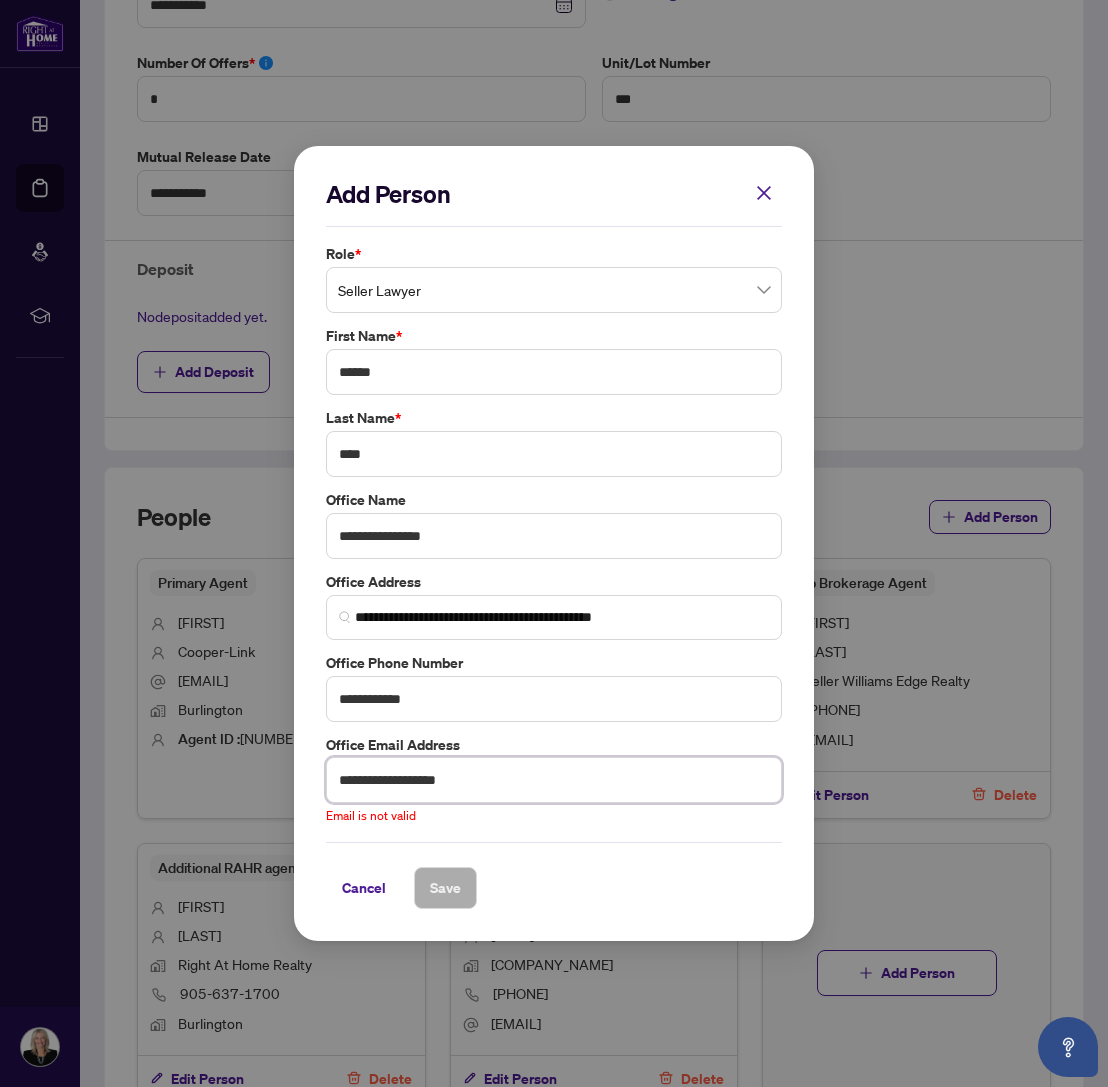 drag, startPoint x: 468, startPoint y: 777, endPoint x: 335, endPoint y: 776, distance: 133.00375 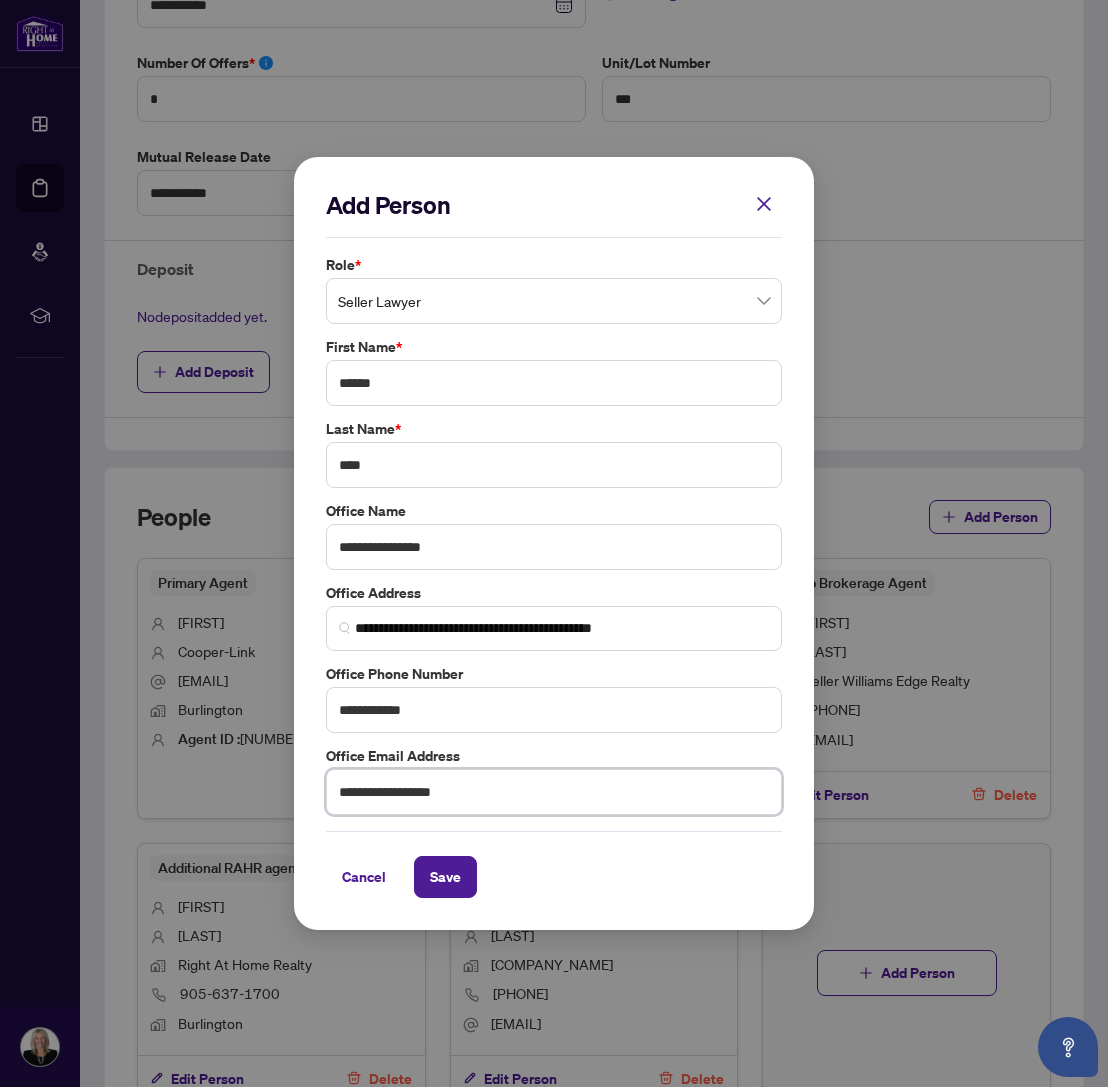 type on "**********" 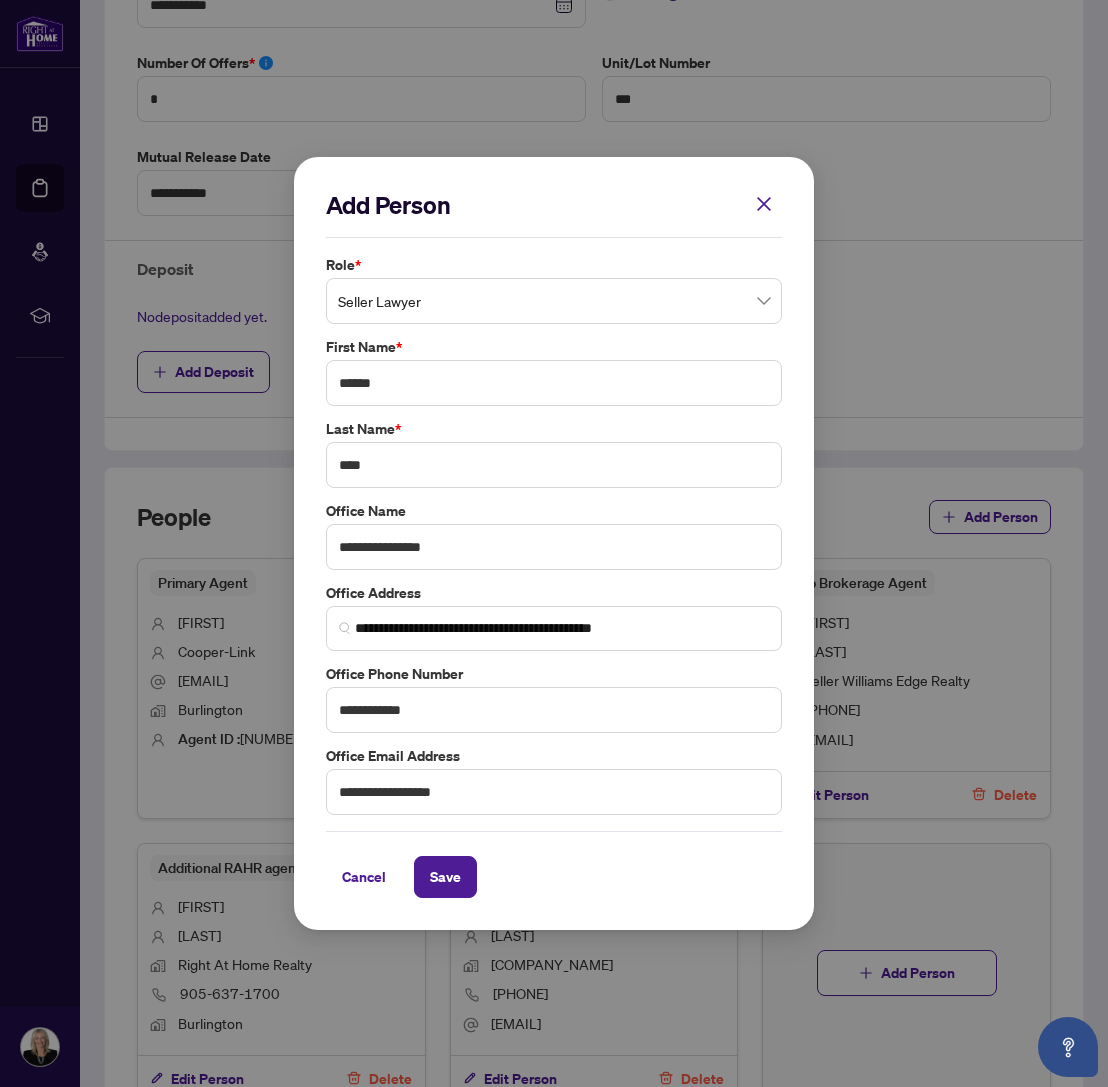 click on "**********" at bounding box center (554, 543) 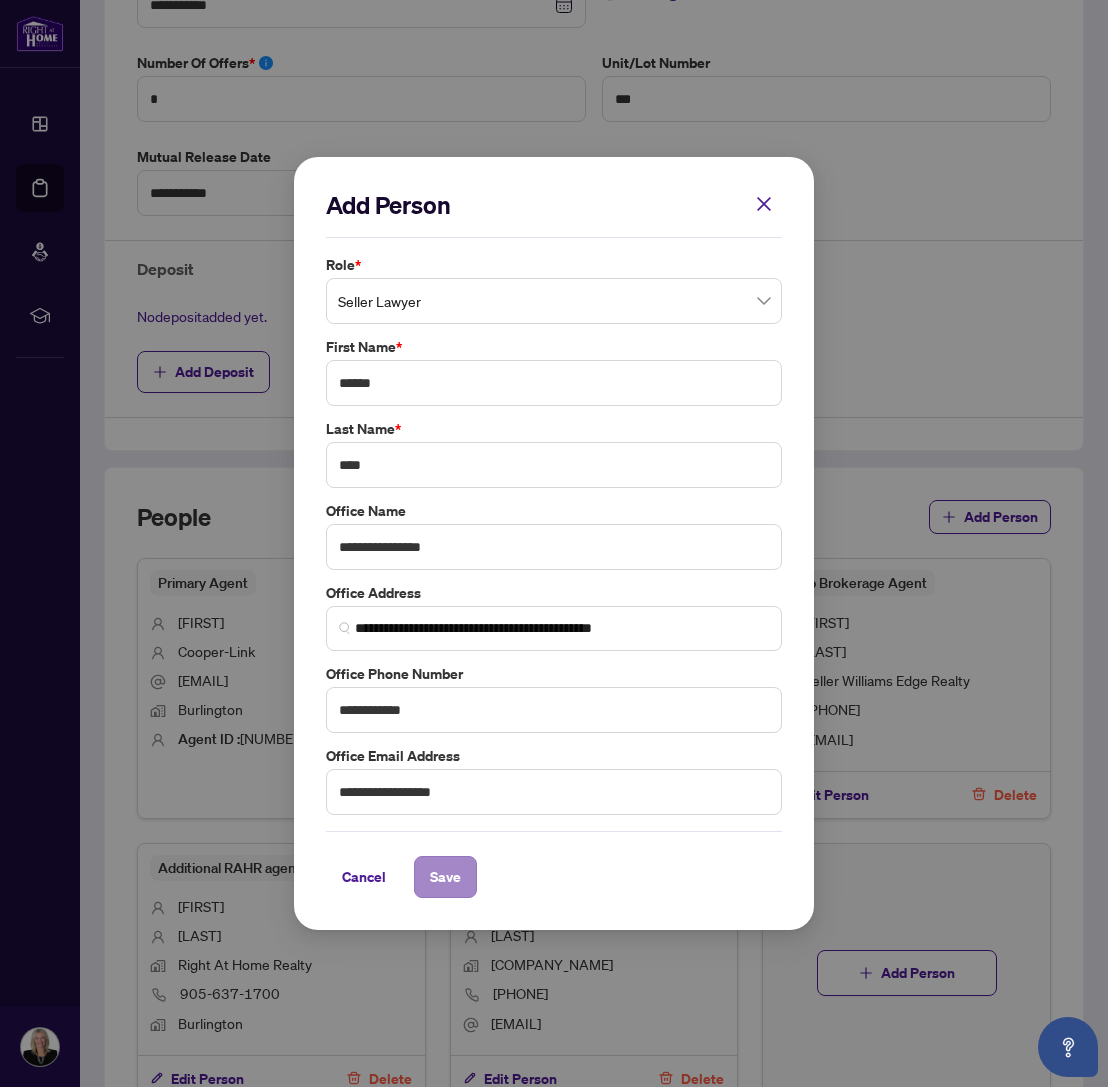 click on "Save" at bounding box center (445, 877) 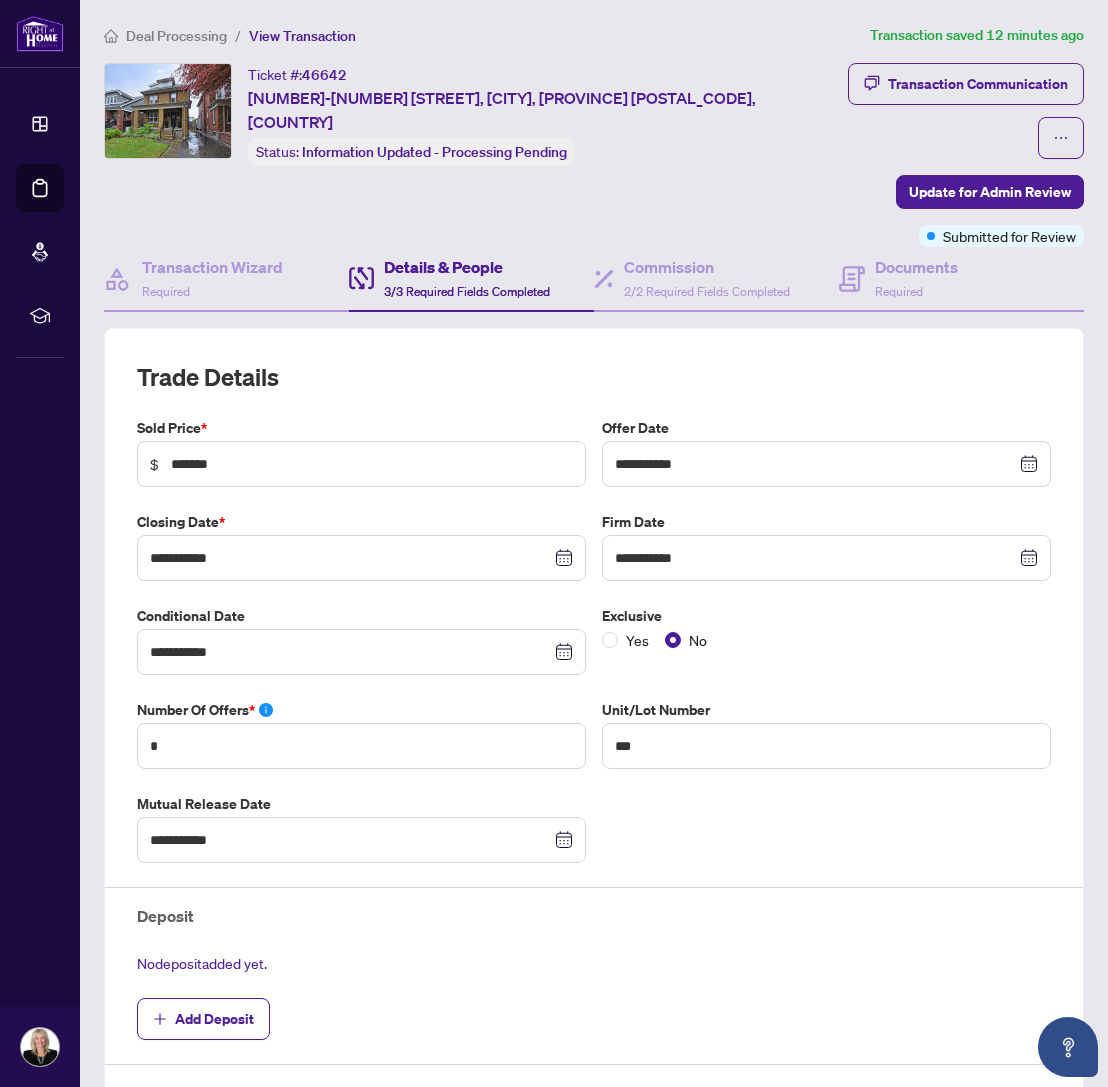 scroll, scrollTop: 3, scrollLeft: 0, axis: vertical 